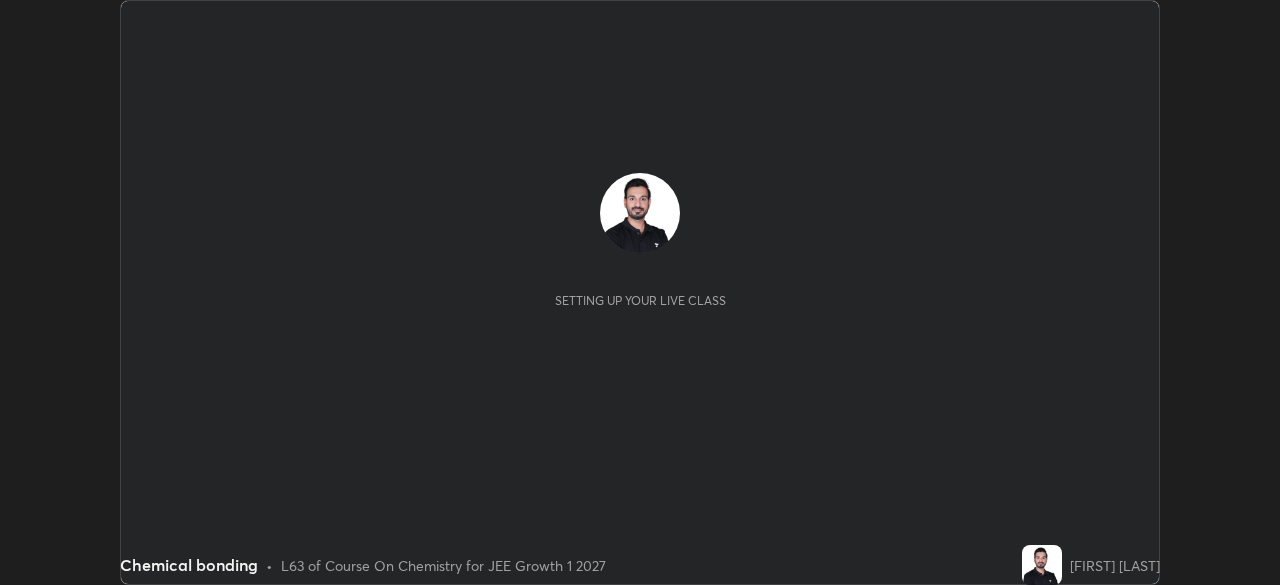 scroll, scrollTop: 0, scrollLeft: 0, axis: both 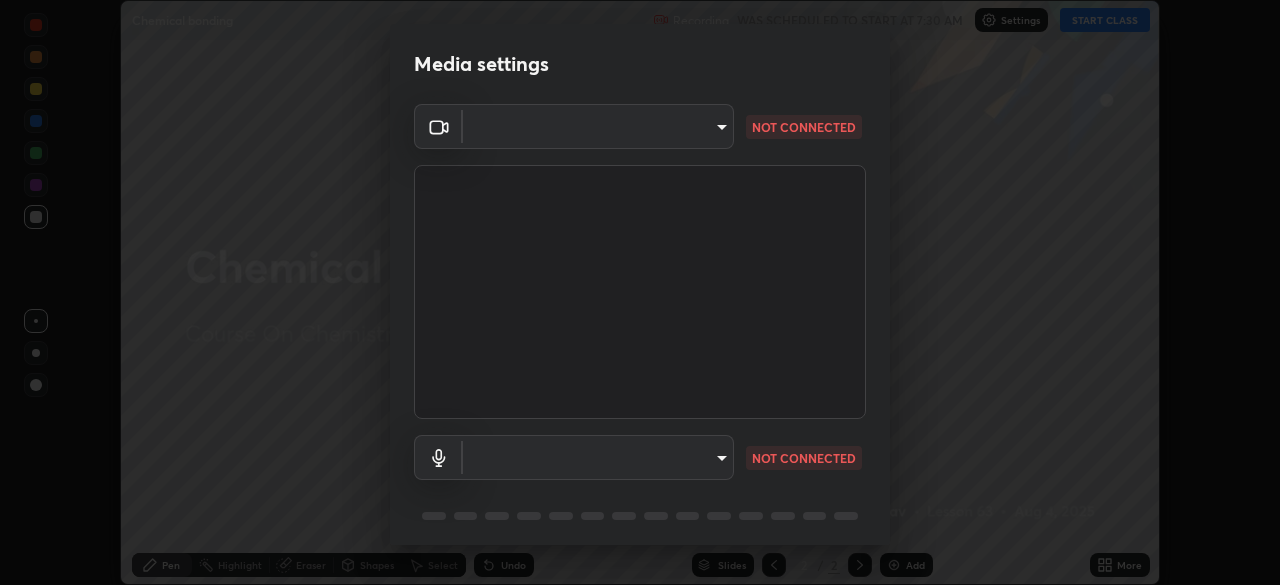 type on "e74ca63ae388f954bfaf6653c56e5440299f2e2585bfa252c10ec08d26b876d3" 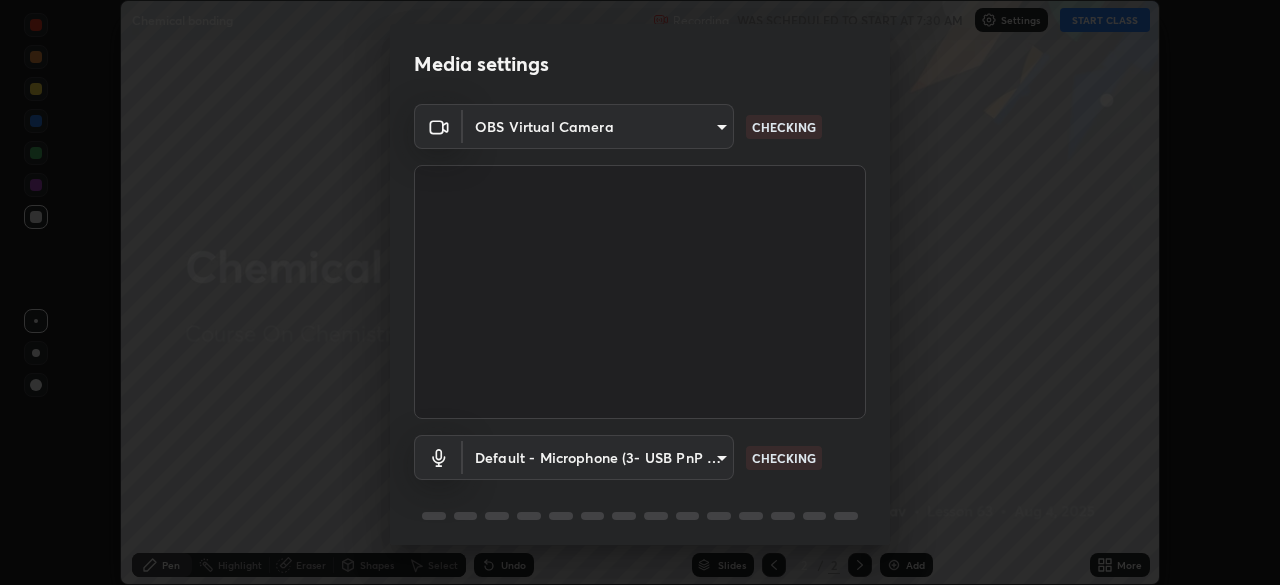 click on "OBS Virtual Camera e74ca63ae388f954bfaf6653c56e5440299f2e2585bfa252c10ec08d26b876d3 CHECKING Default - Microphone (3- USB PnP Sound Device) default CHECKING" at bounding box center [640, 328] 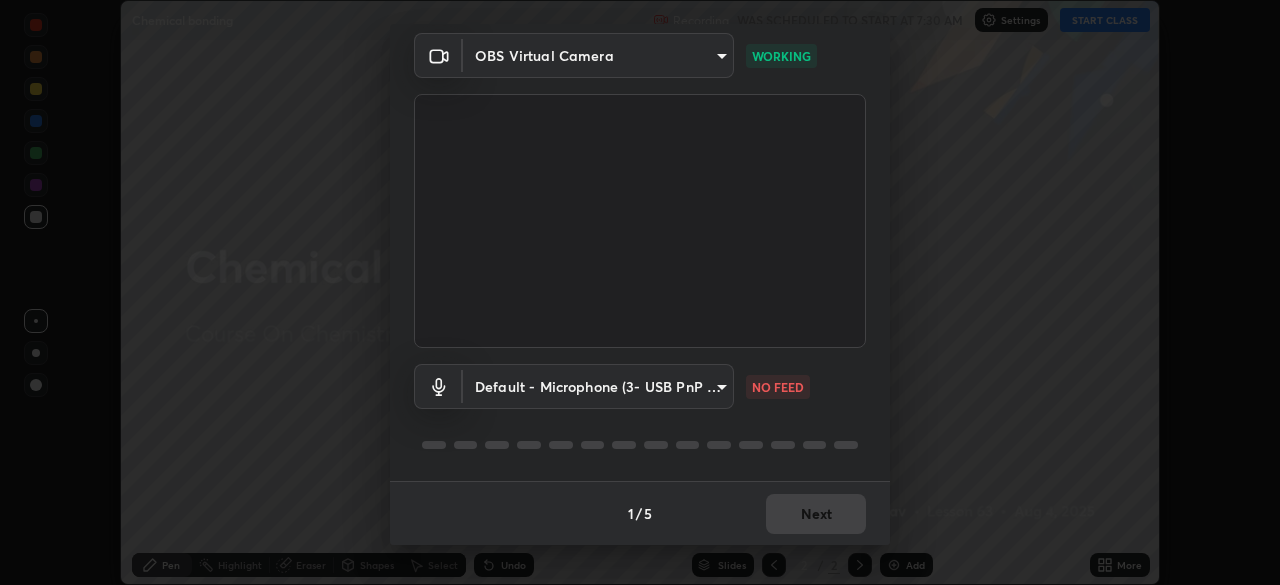 click on "Erase all Chemical bonding Recording WAS SCHEDULED TO START AT  7:30 AM Settings START CLASS Setting up your live class Chemical bonding • L63 of Course On Chemistry for JEE Growth 1 2027 [FIRST] [LAST] Pen Highlight Eraser Shapes Select Undo Slides 2 / 2 Add More No doubts shared Encourage your learners to ask a doubt for better clarity Report an issue Reason for reporting Buffering Chat not working Audio - Video sync issue Educator video quality low ​ Attach an image Report Media settings OBS Virtual Camera e74ca63ae388f954bfaf6653c56e5440299f2e2585bfa252c10ec08d26b876d3 WORKING Default - Microphone (3- USB PnP Sound Device) default NO FEED 1 / 5 Next" at bounding box center [640, 292] 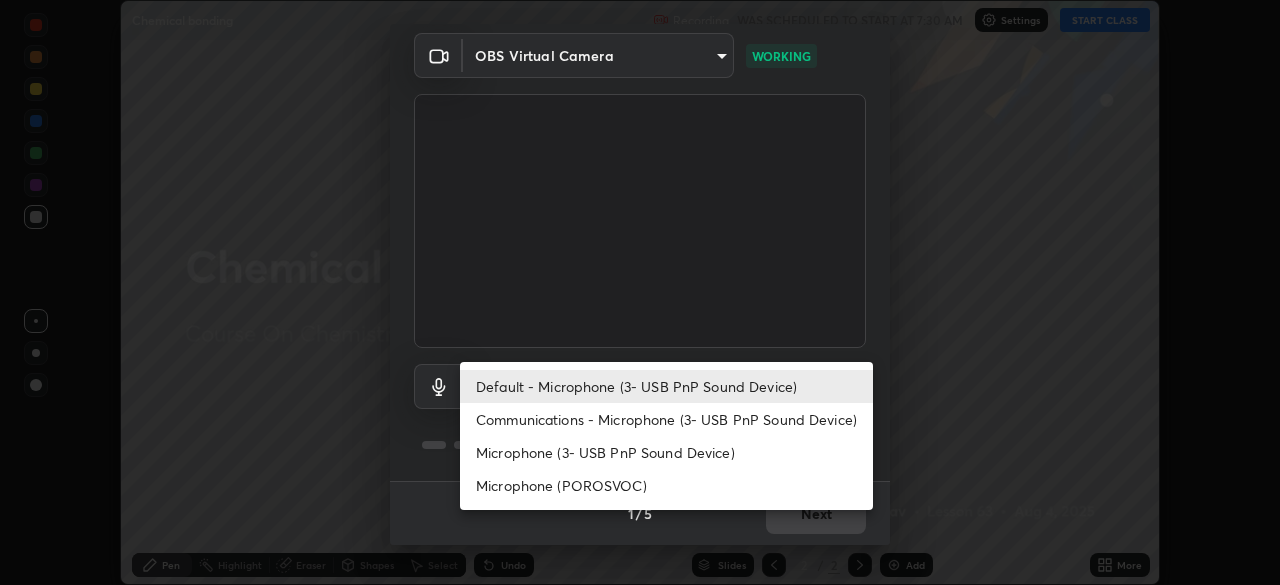 click on "Communications - Microphone (3- USB PnP Sound Device)" at bounding box center [666, 419] 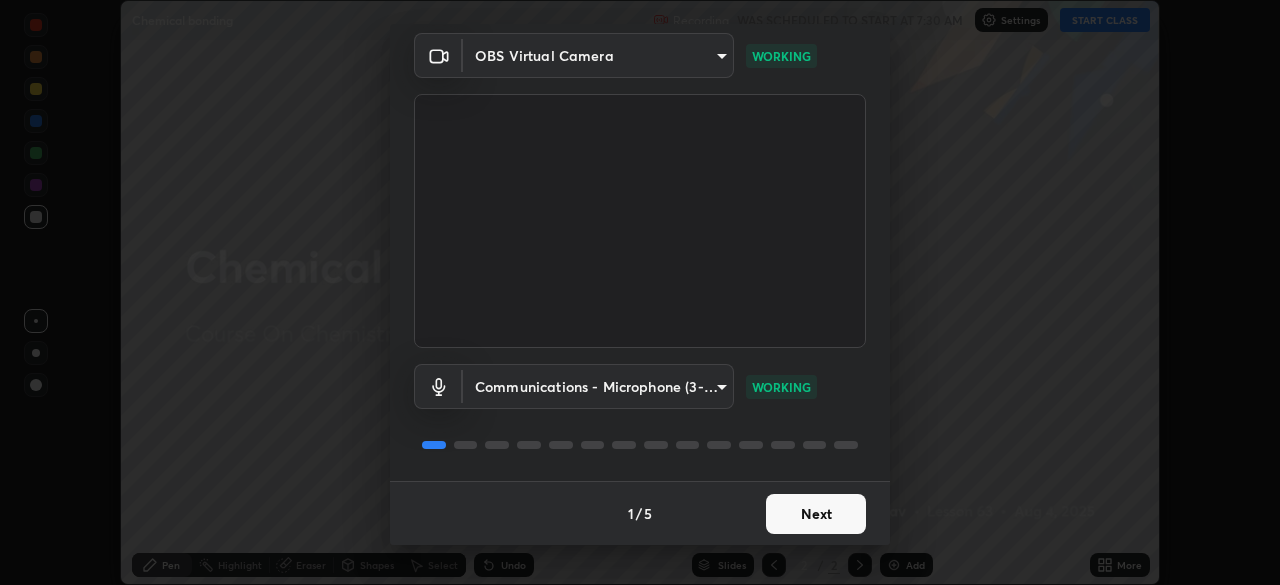 click on "Next" at bounding box center (816, 514) 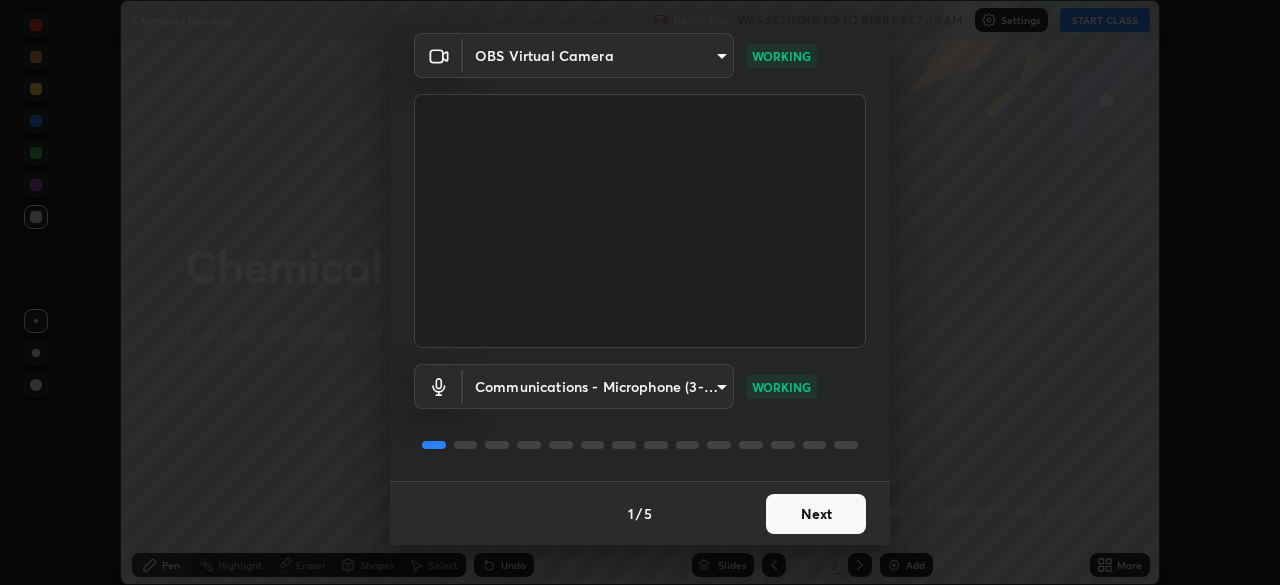scroll, scrollTop: 0, scrollLeft: 0, axis: both 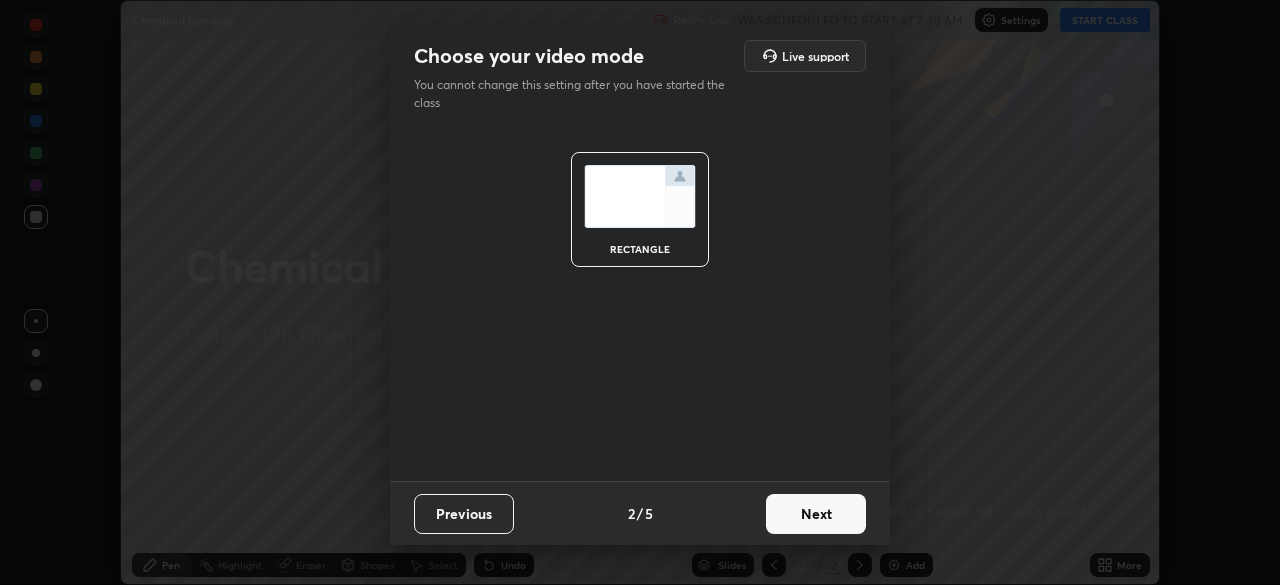 click on "Next" at bounding box center (816, 514) 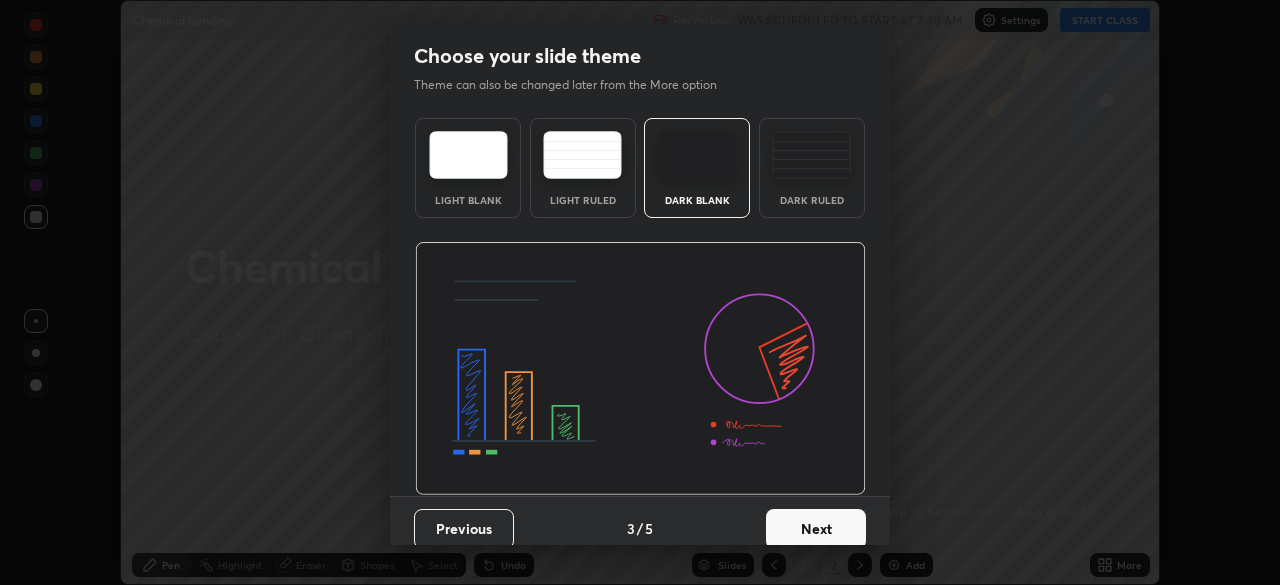 click on "Next" at bounding box center [816, 529] 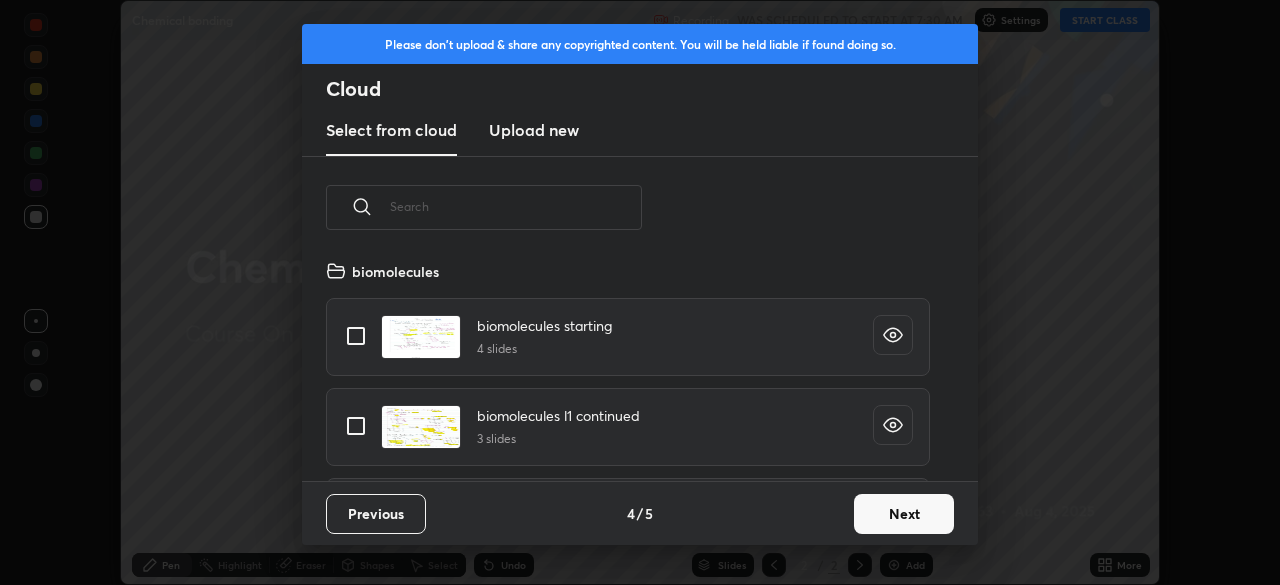 scroll, scrollTop: 7, scrollLeft: 11, axis: both 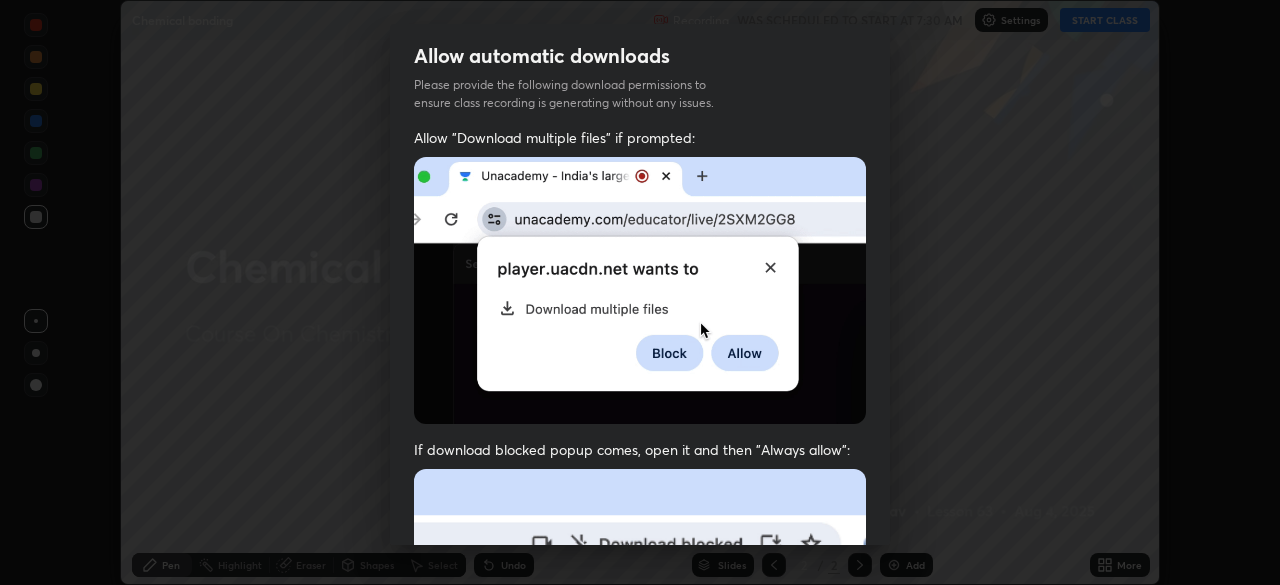 click on "Allow "Download multiple files" if prompted: If download blocked popup comes, open it and then "Always allow": I agree that if I don't provide required permissions, class recording will not be generated" at bounding box center (640, 549) 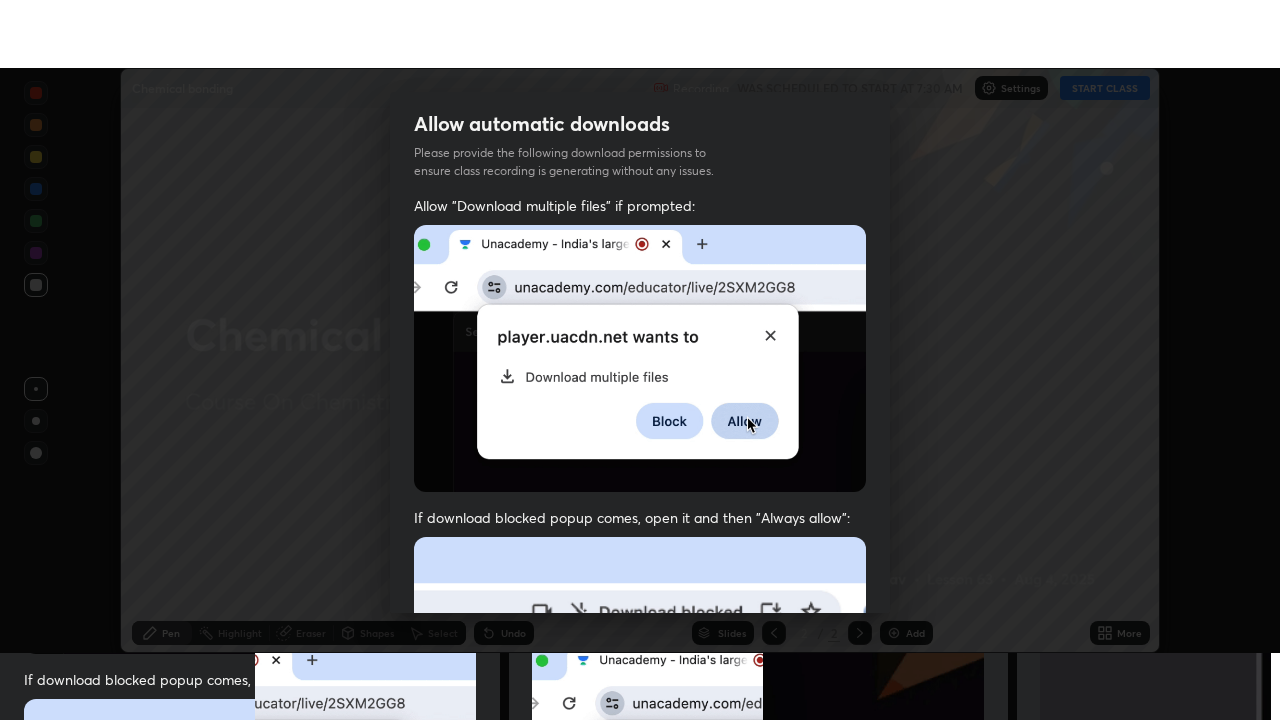 scroll, scrollTop: 456, scrollLeft: 0, axis: vertical 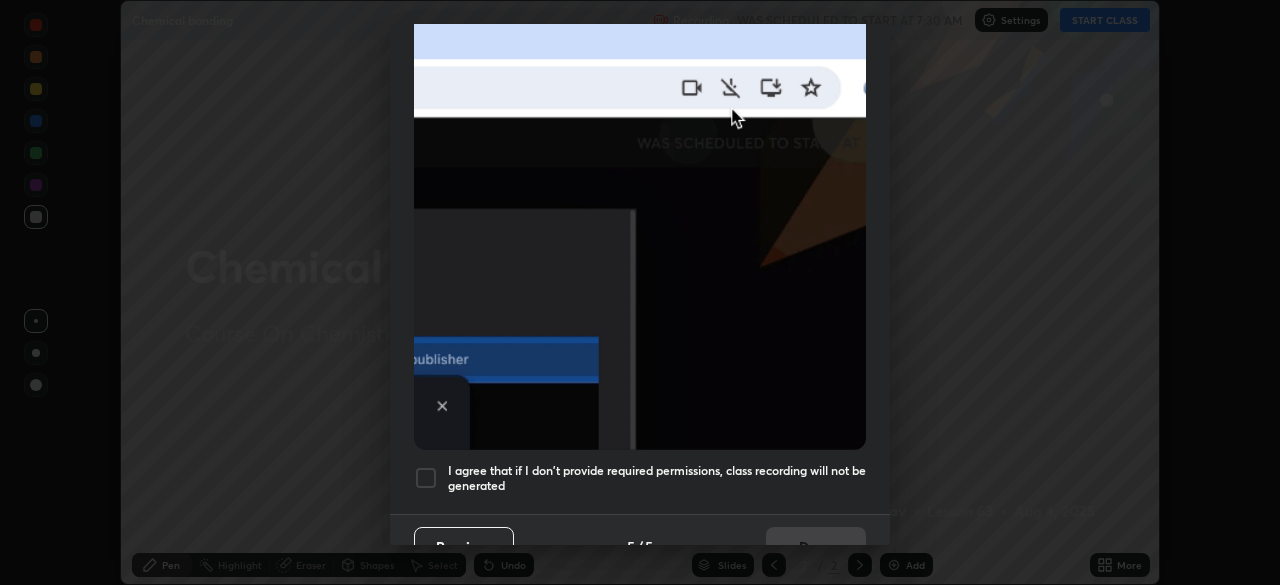 click at bounding box center (426, 478) 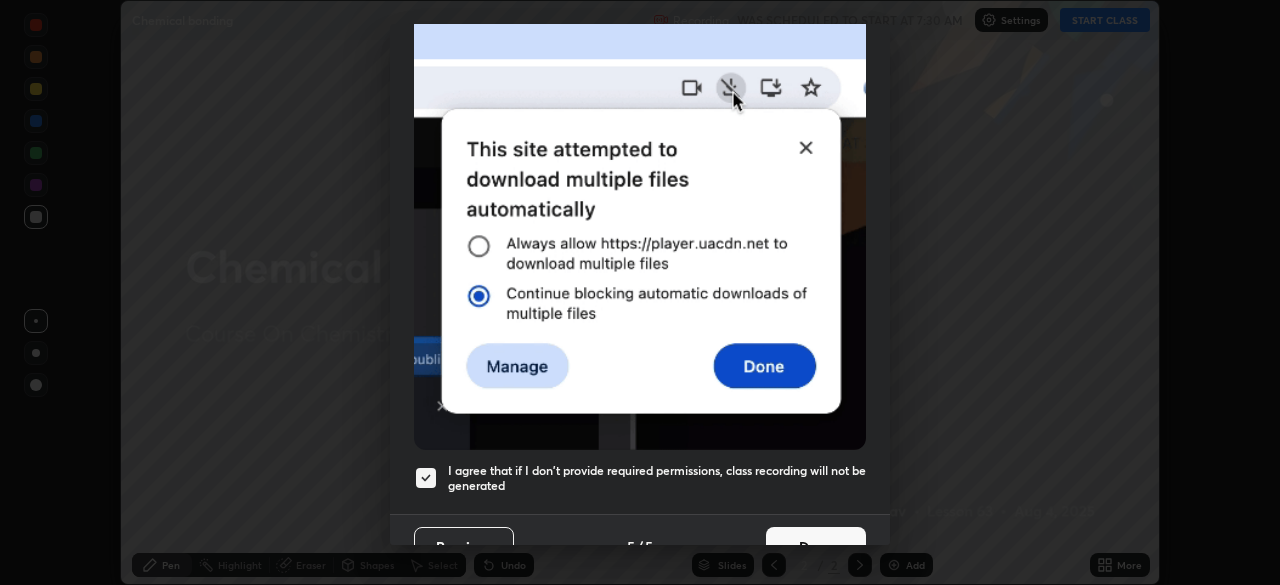 click on "Done" at bounding box center [816, 547] 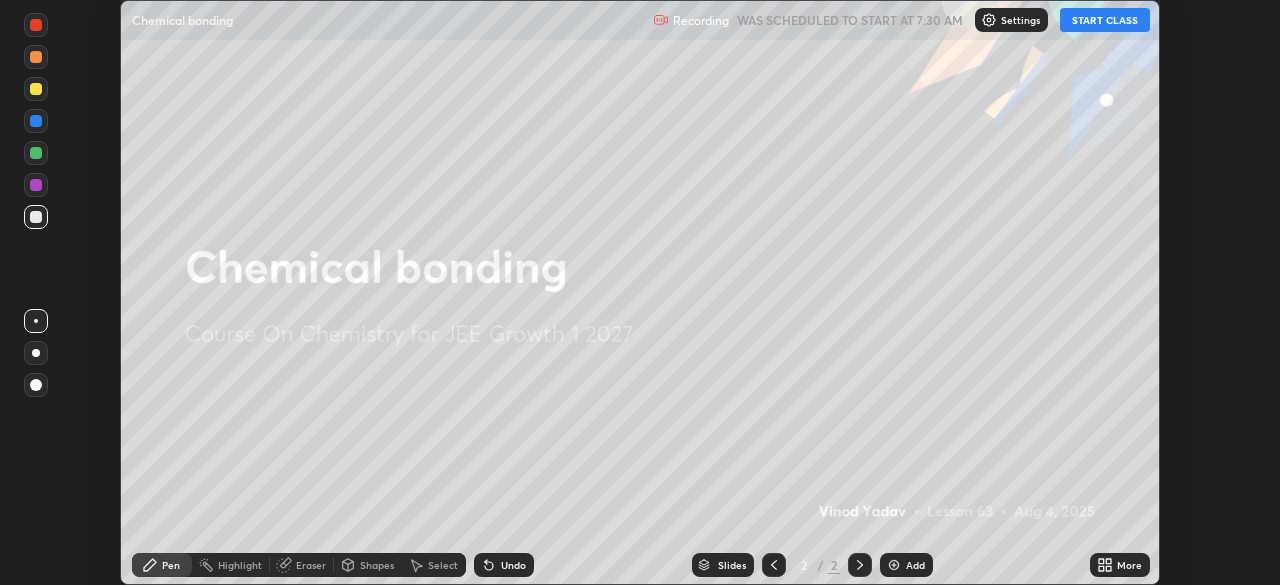 click on "START CLASS" at bounding box center (1105, 20) 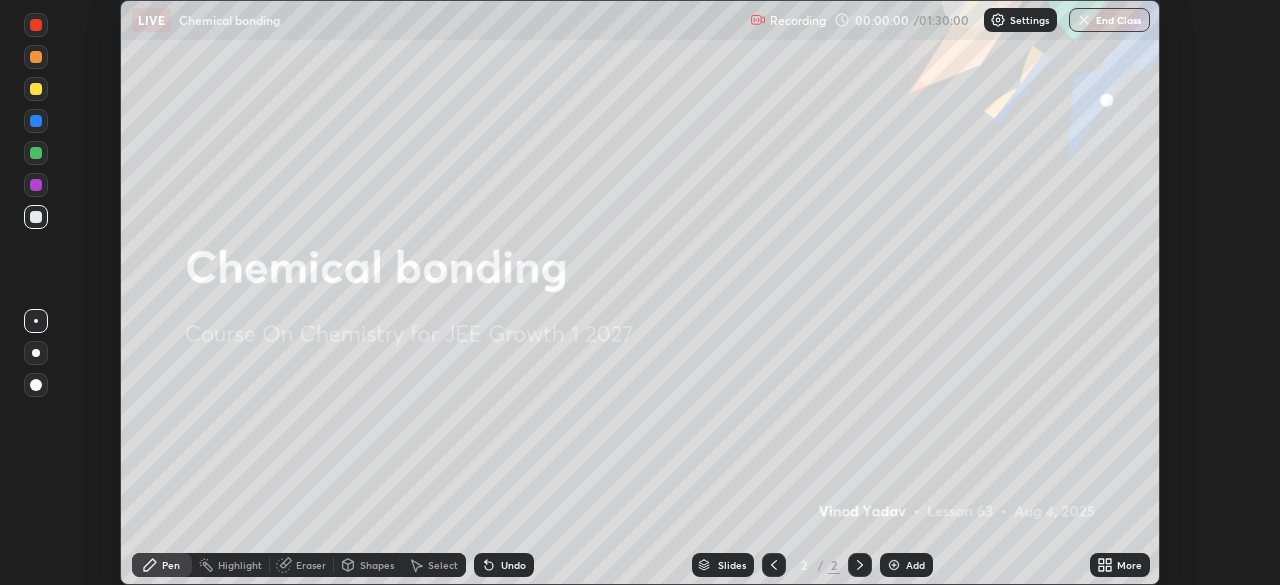click at bounding box center (894, 565) 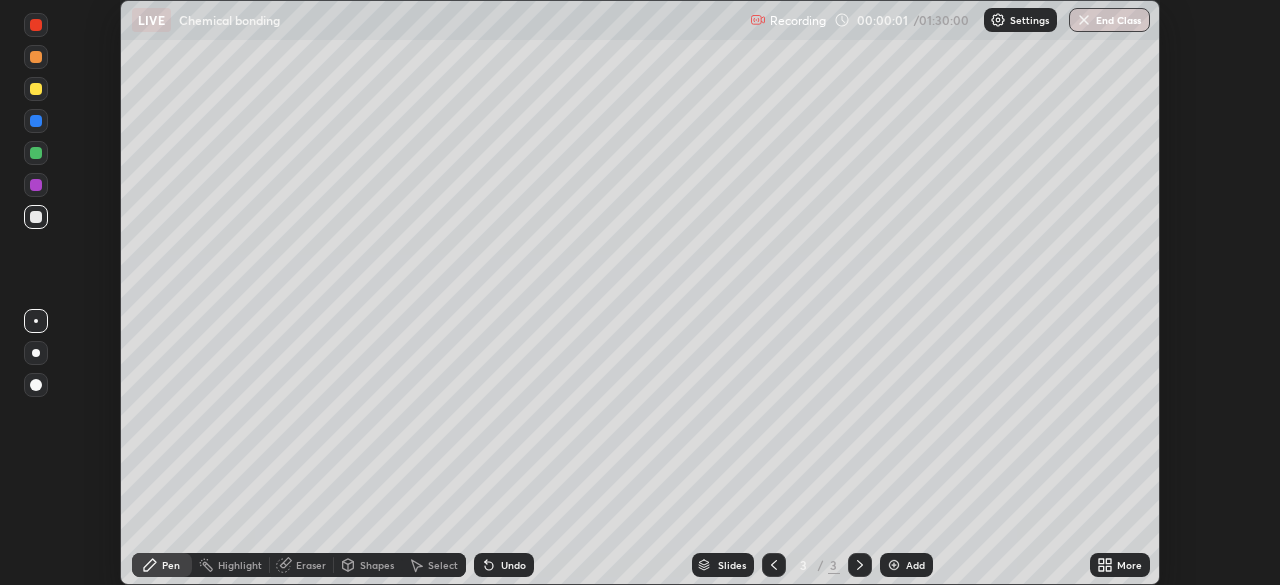 click 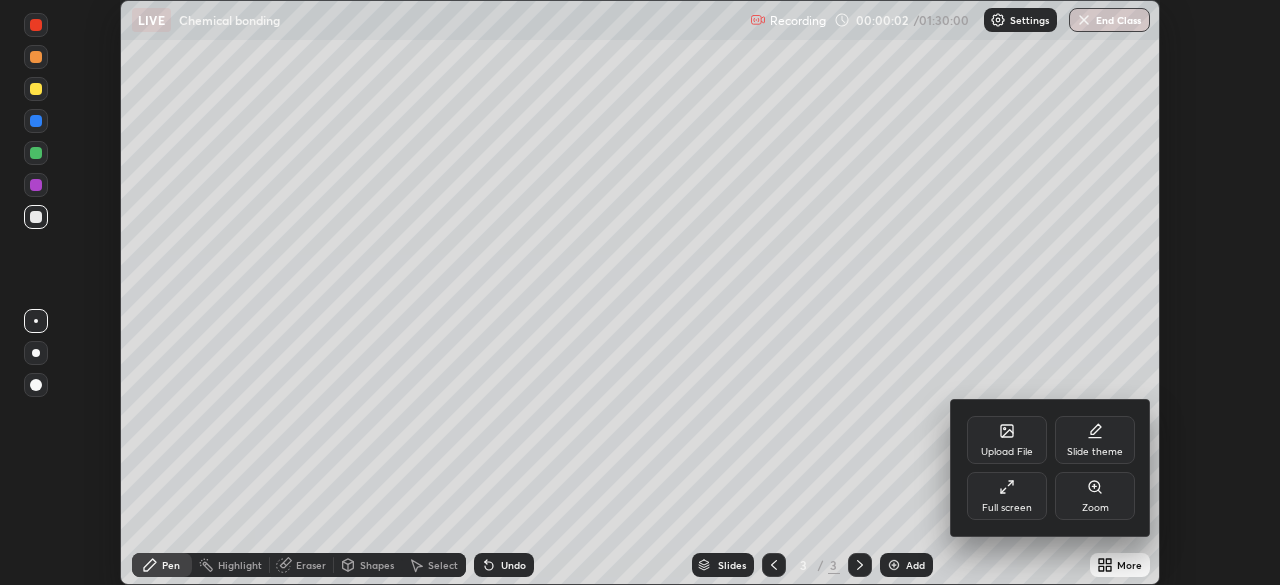 click on "Full screen" at bounding box center (1007, 496) 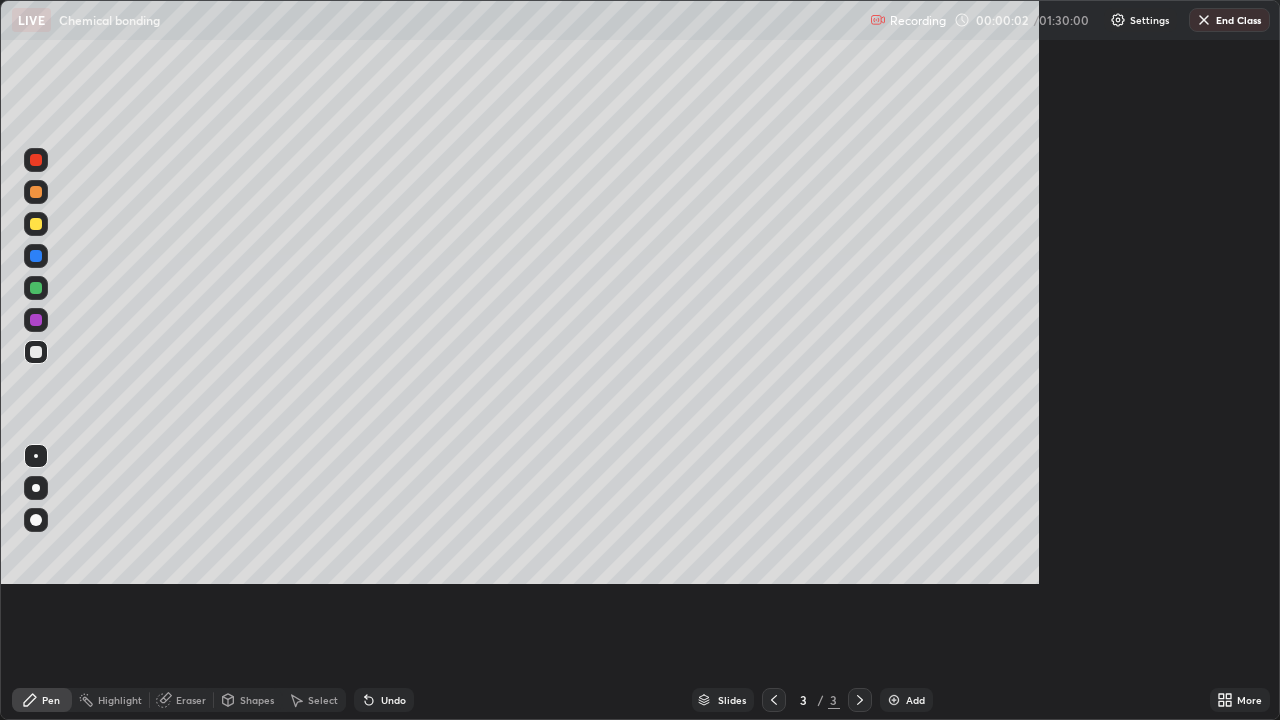 scroll, scrollTop: 99280, scrollLeft: 98720, axis: both 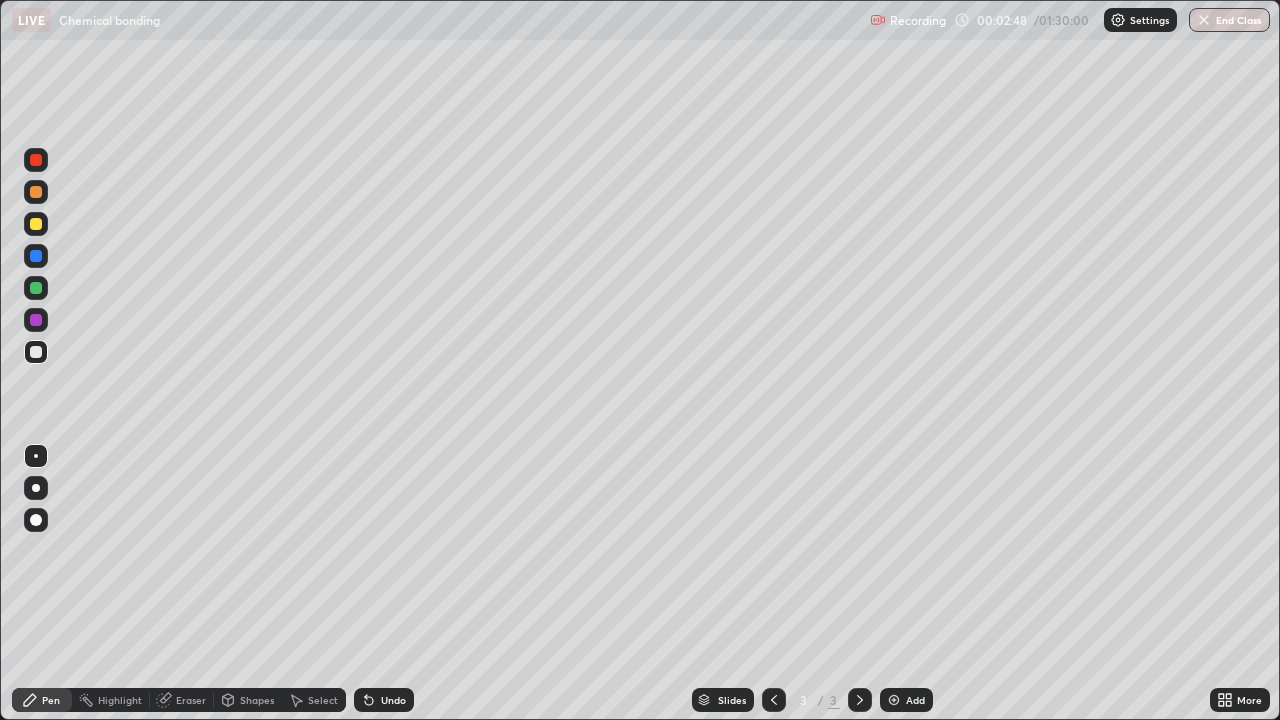 click at bounding box center (36, 224) 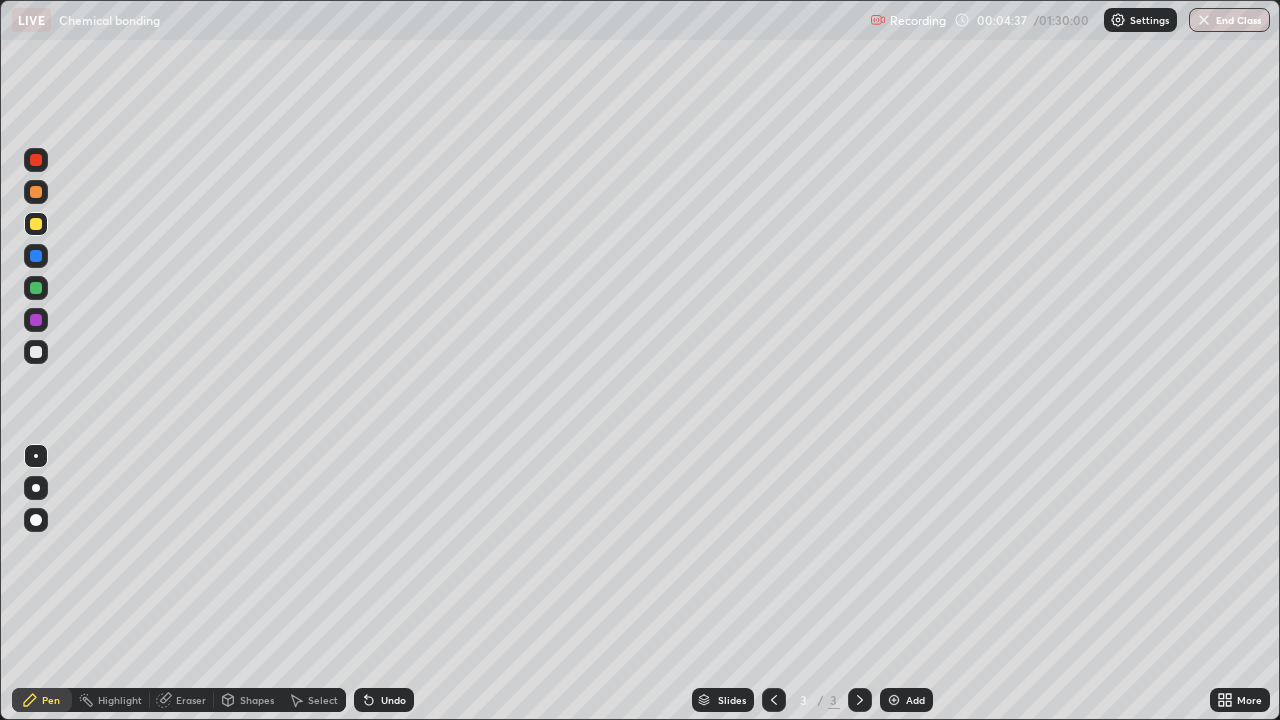 click at bounding box center (36, 288) 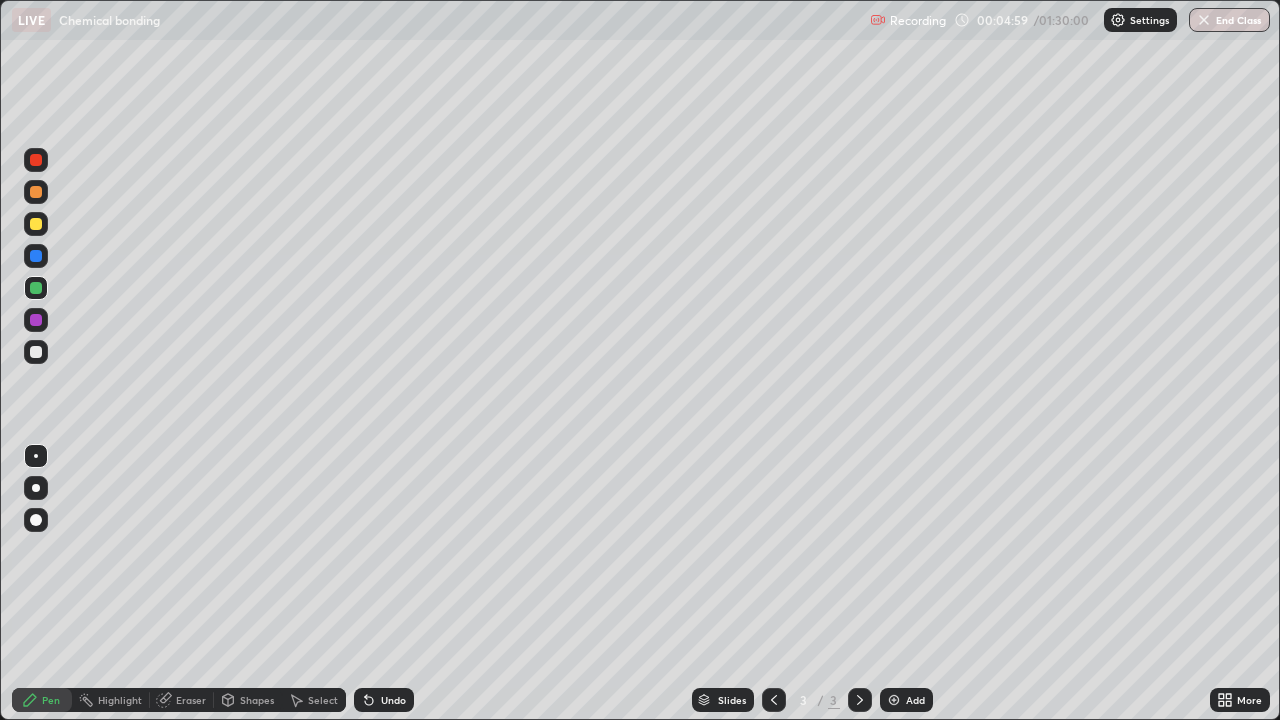 click at bounding box center (36, 224) 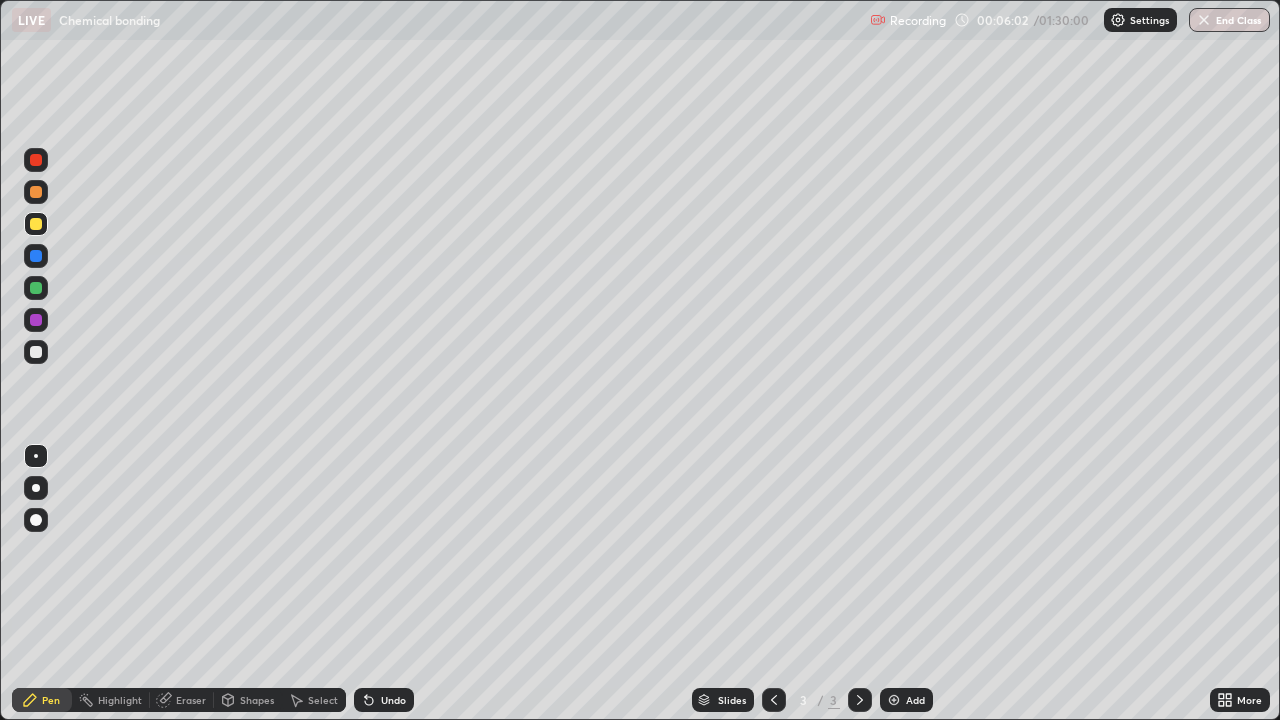 click at bounding box center [36, 320] 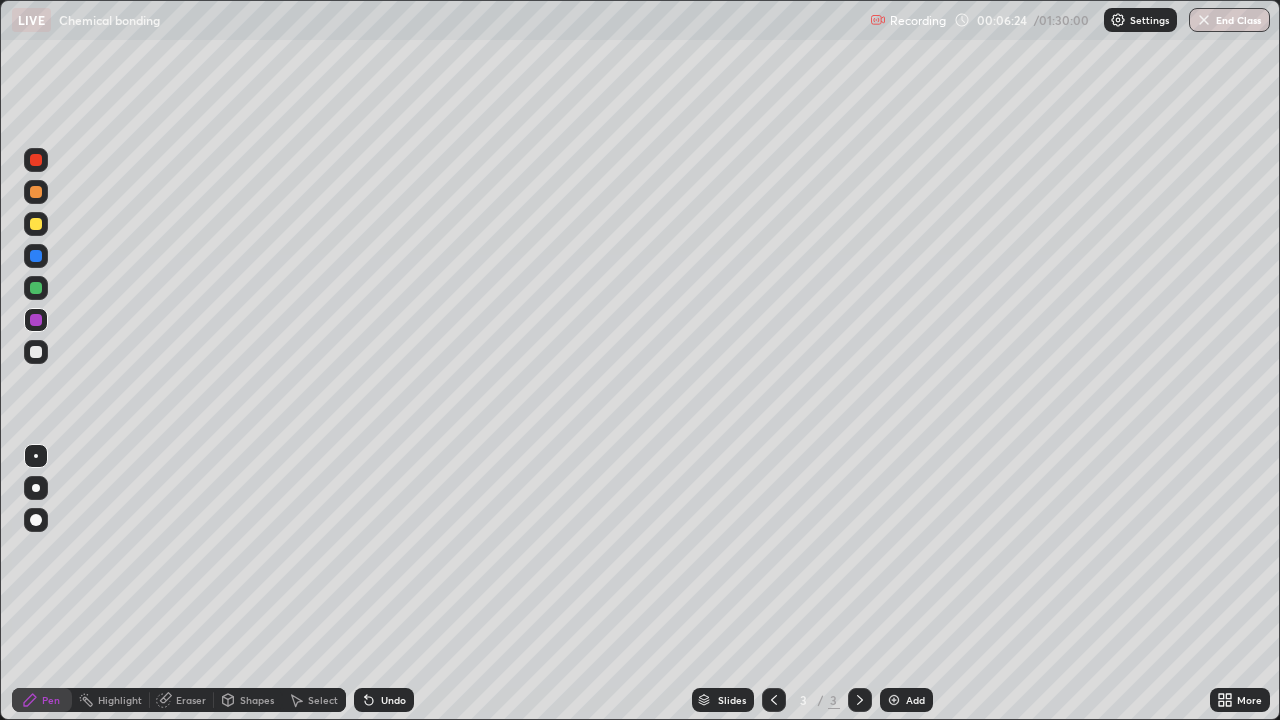 click at bounding box center (36, 192) 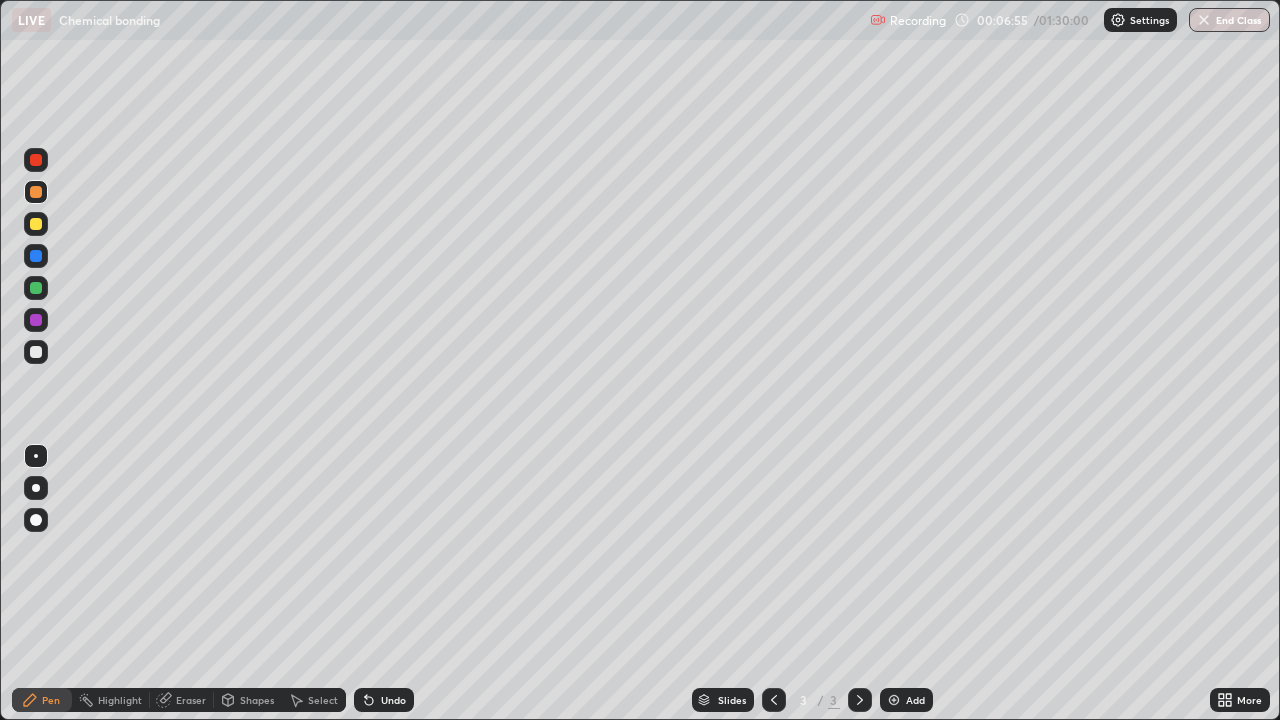 click at bounding box center [36, 256] 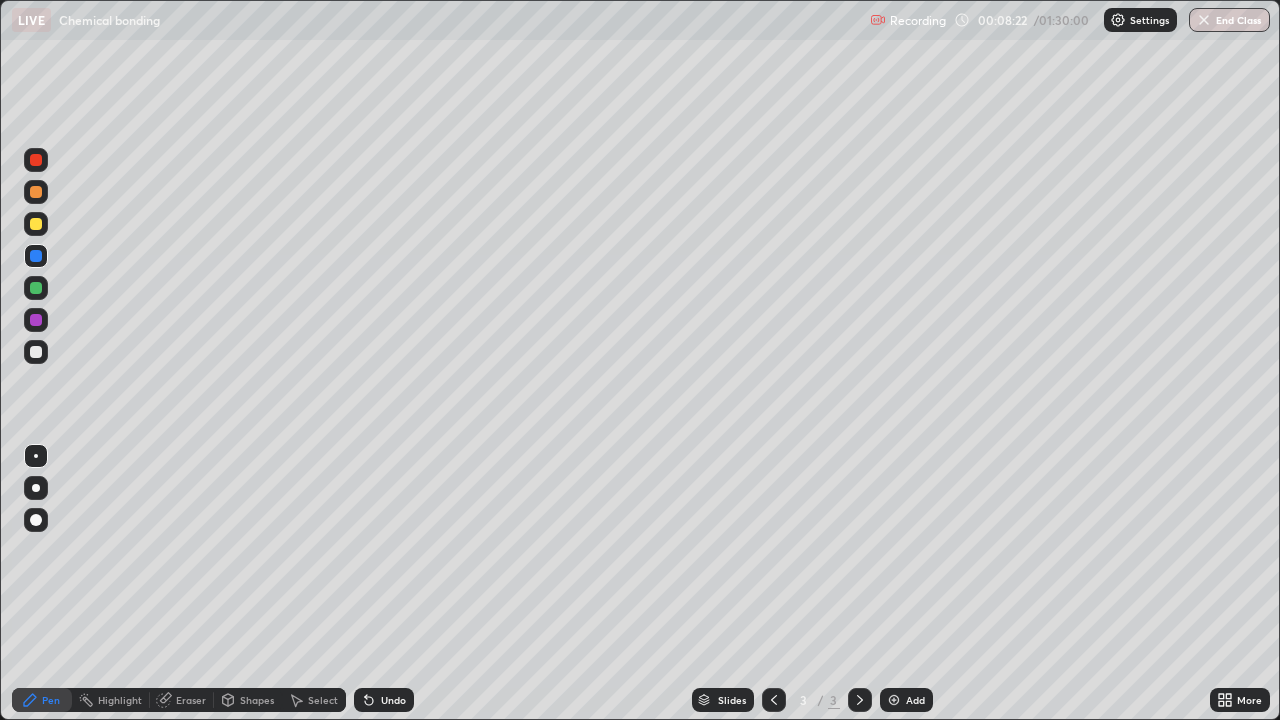 click on "Add" at bounding box center [906, 700] 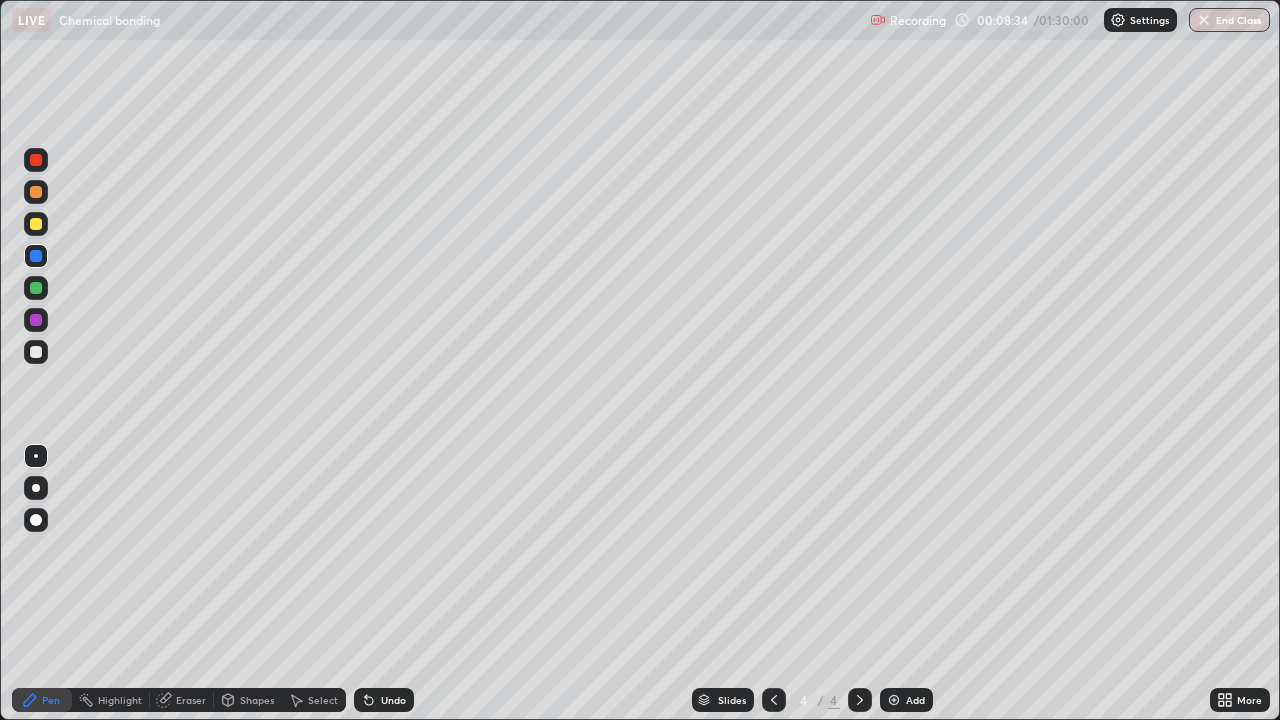 click at bounding box center (36, 320) 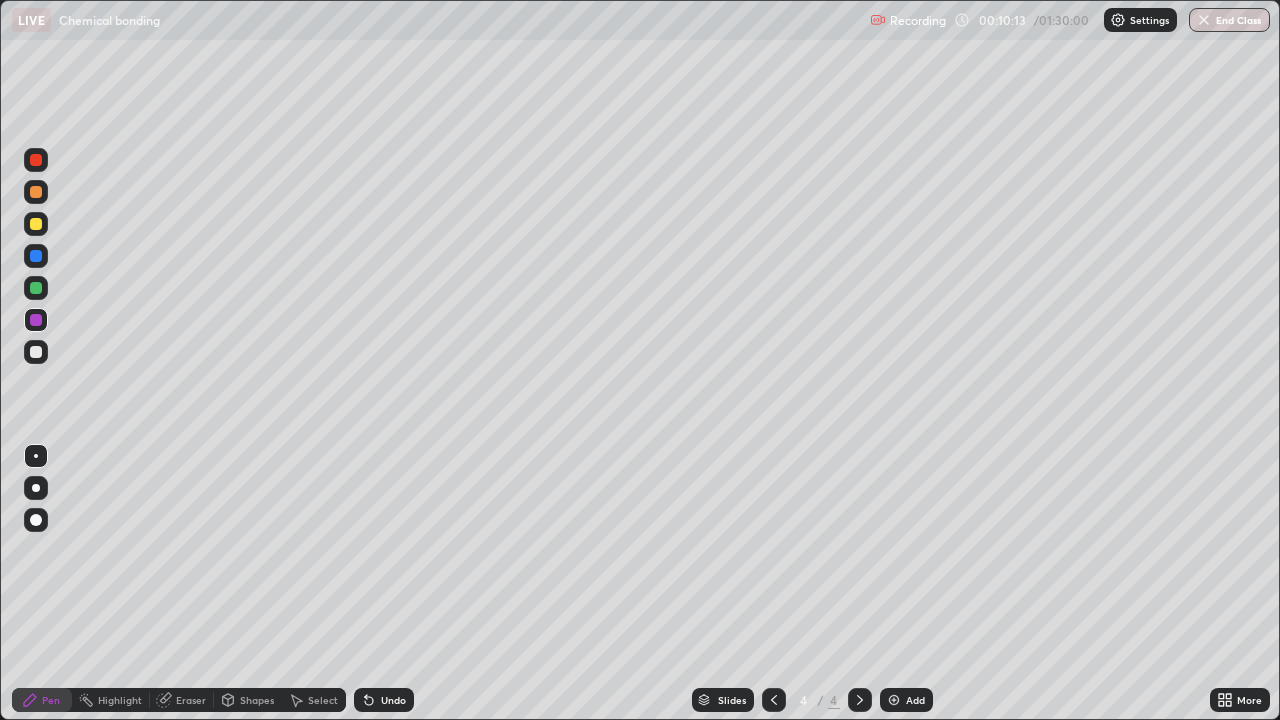 click on "Eraser" at bounding box center (191, 700) 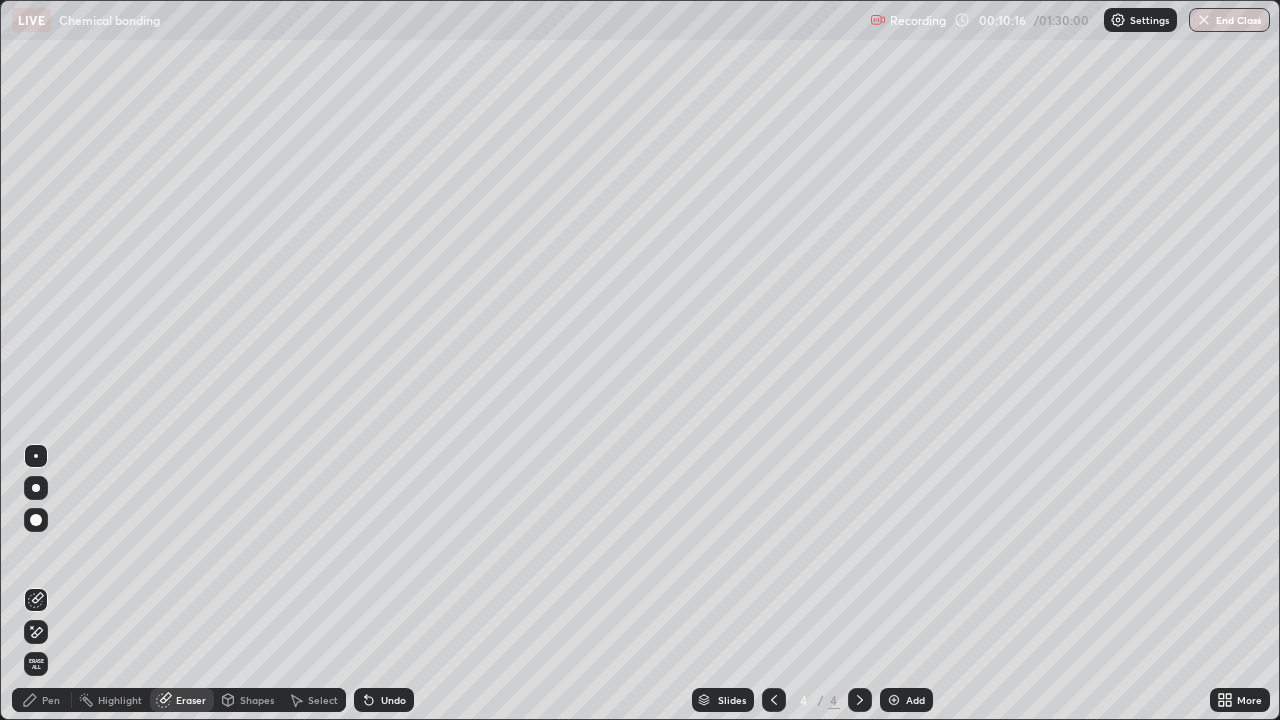 click on "Pen" at bounding box center (51, 700) 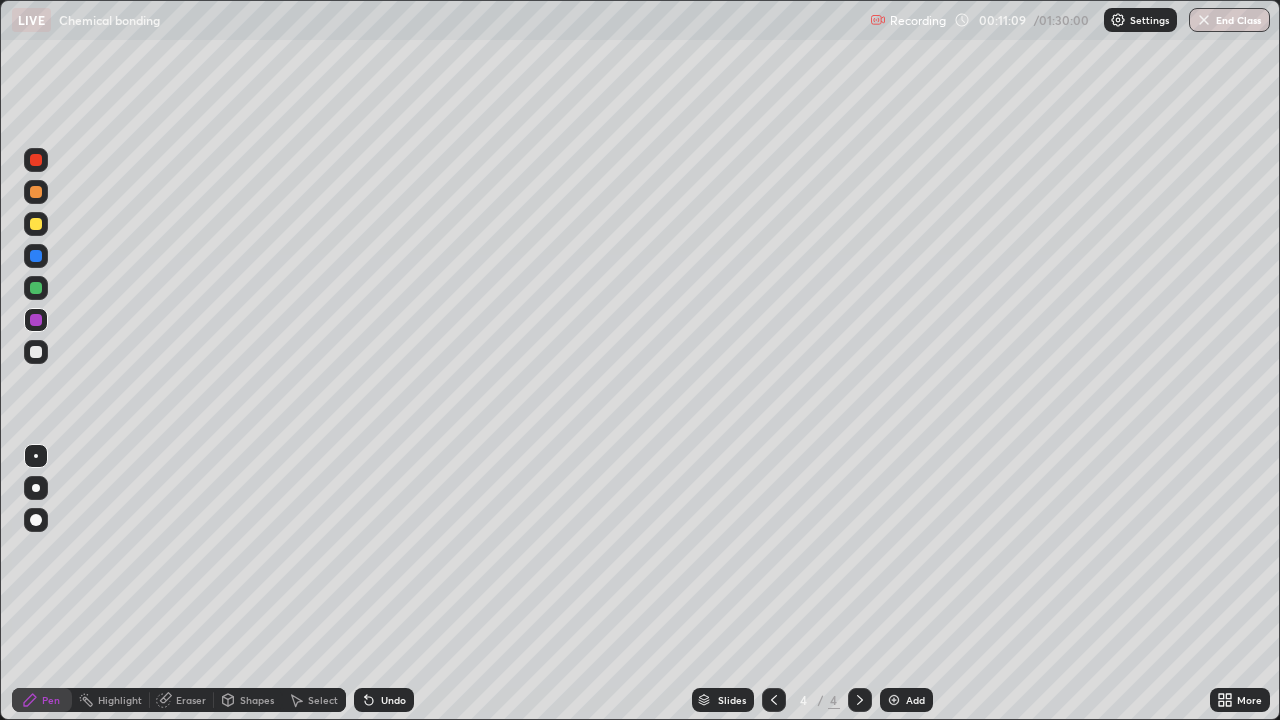 click on "Add" at bounding box center [915, 700] 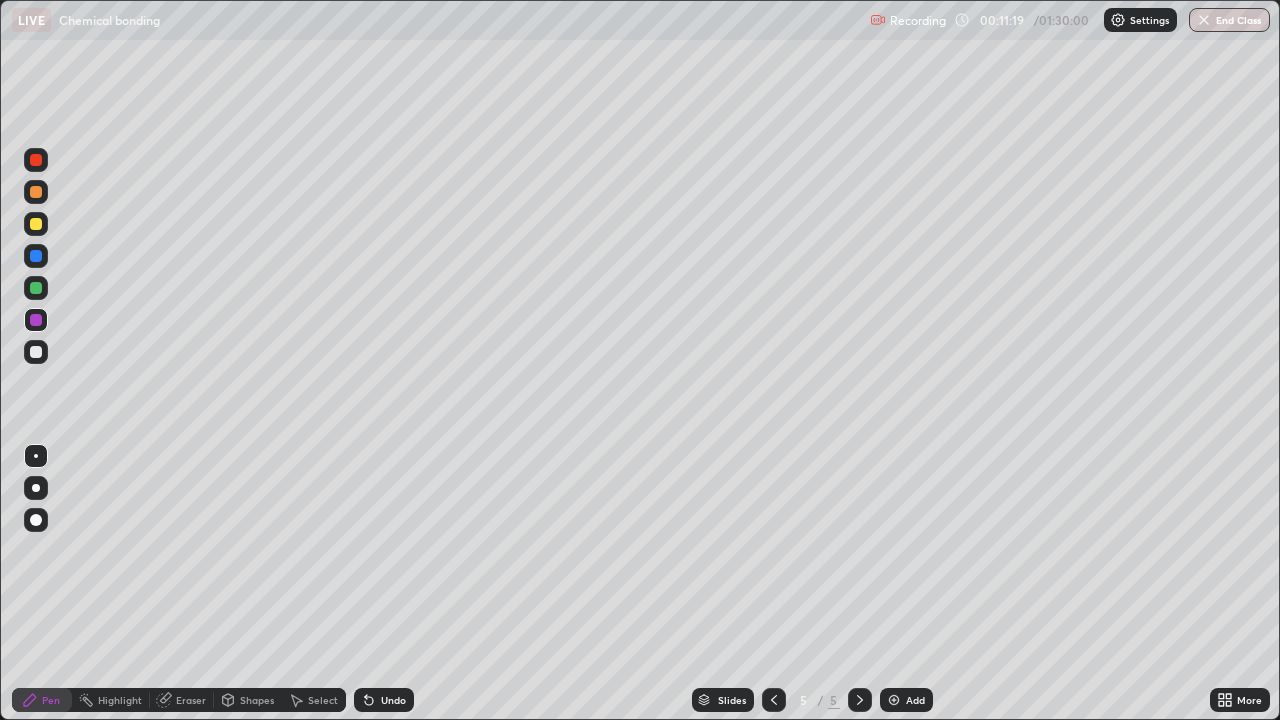 click on "Eraser" at bounding box center [191, 700] 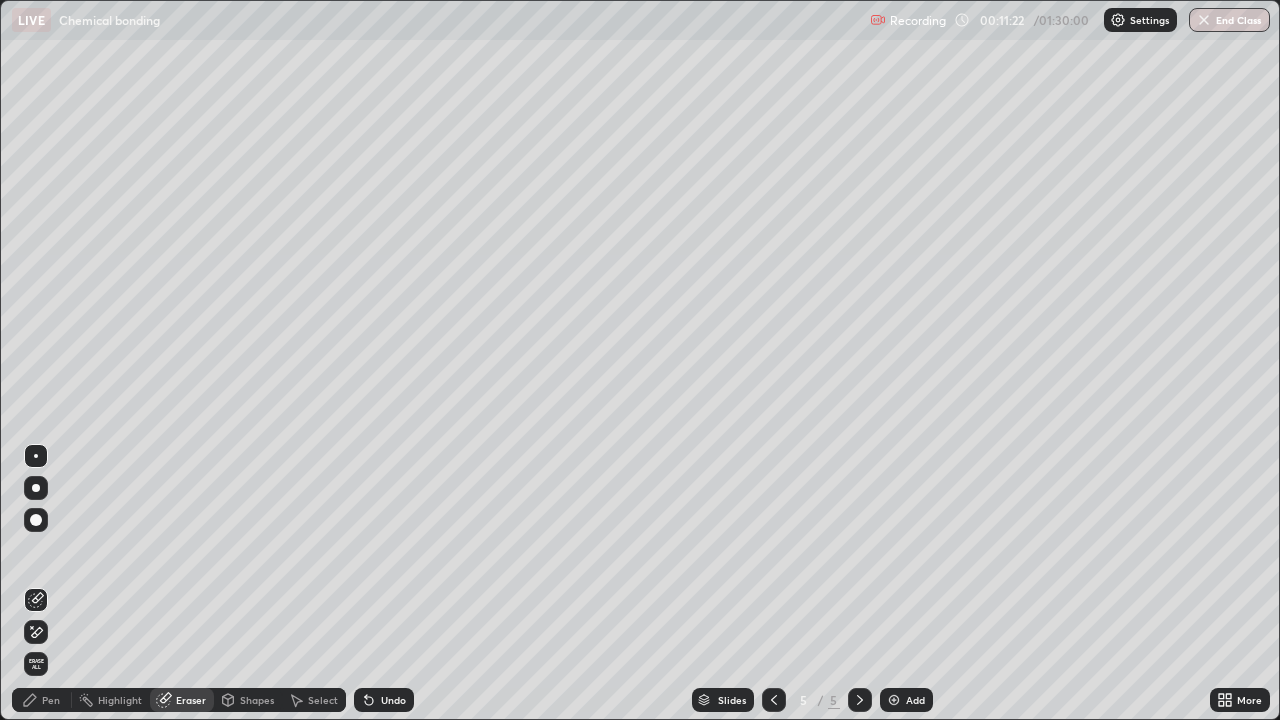 click on "Pen" at bounding box center (42, 700) 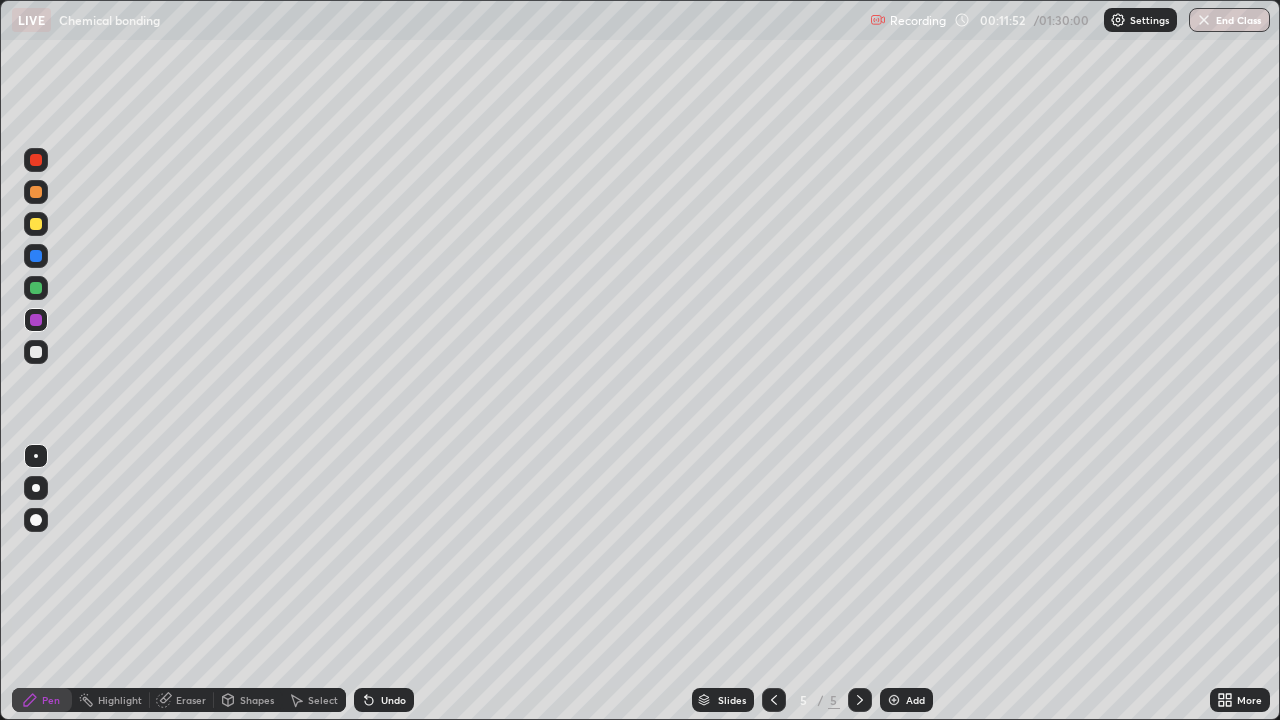click at bounding box center [36, 256] 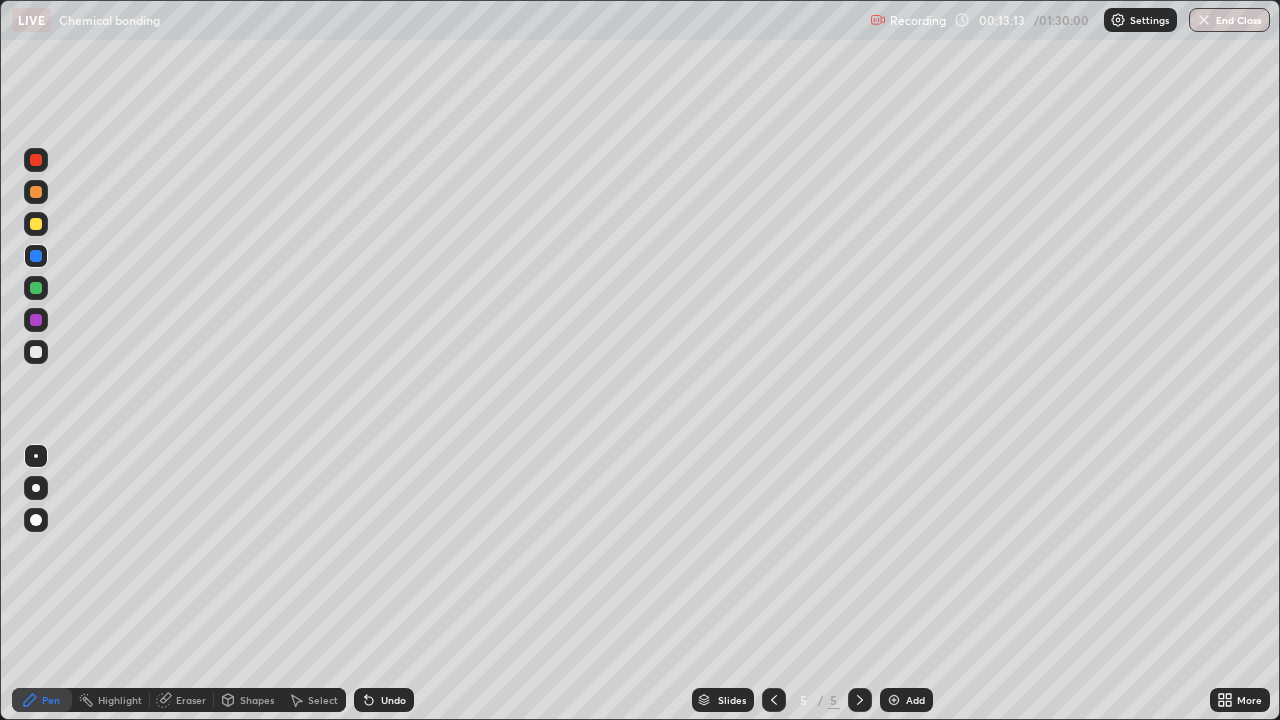 click at bounding box center [36, 288] 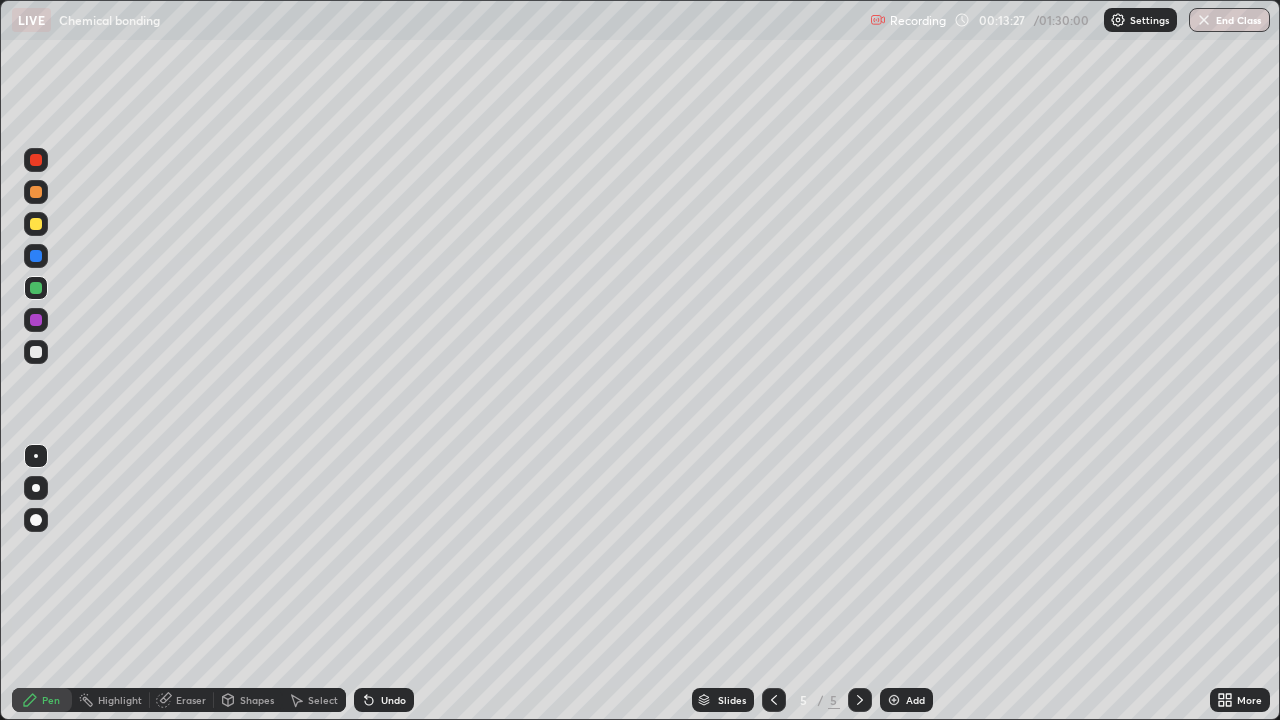 click at bounding box center (36, 256) 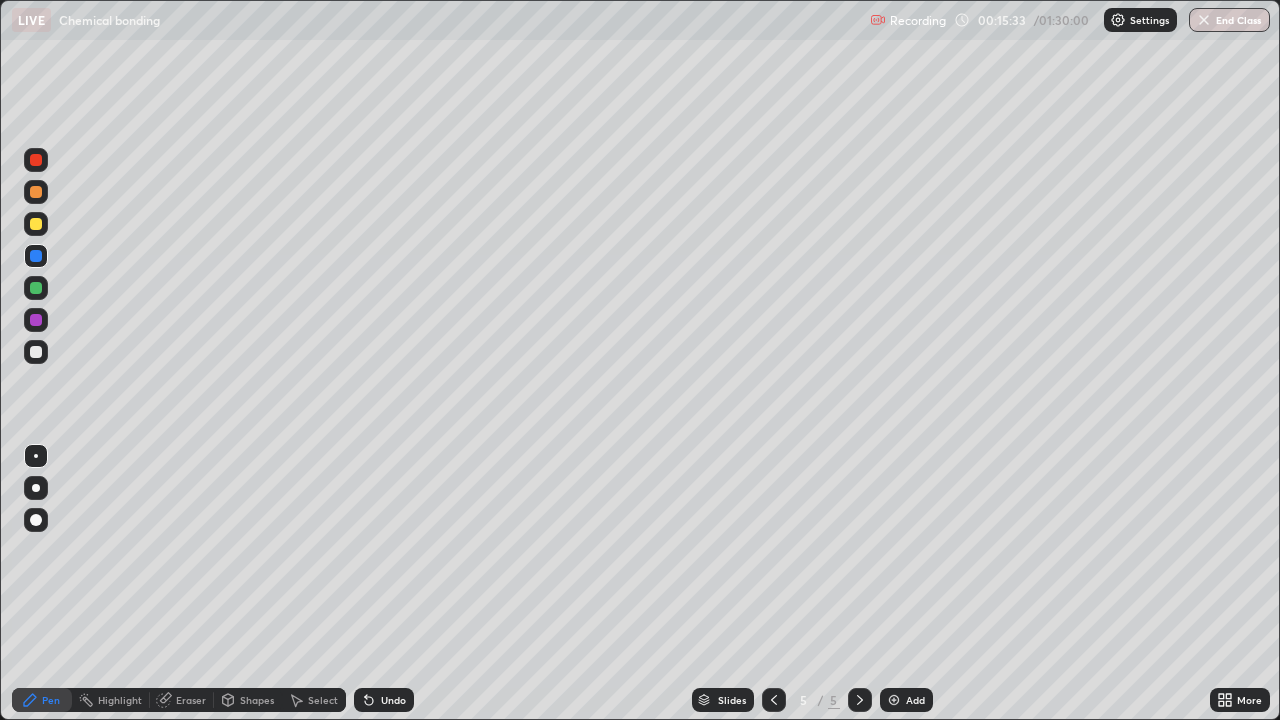 click on "Add" at bounding box center [915, 700] 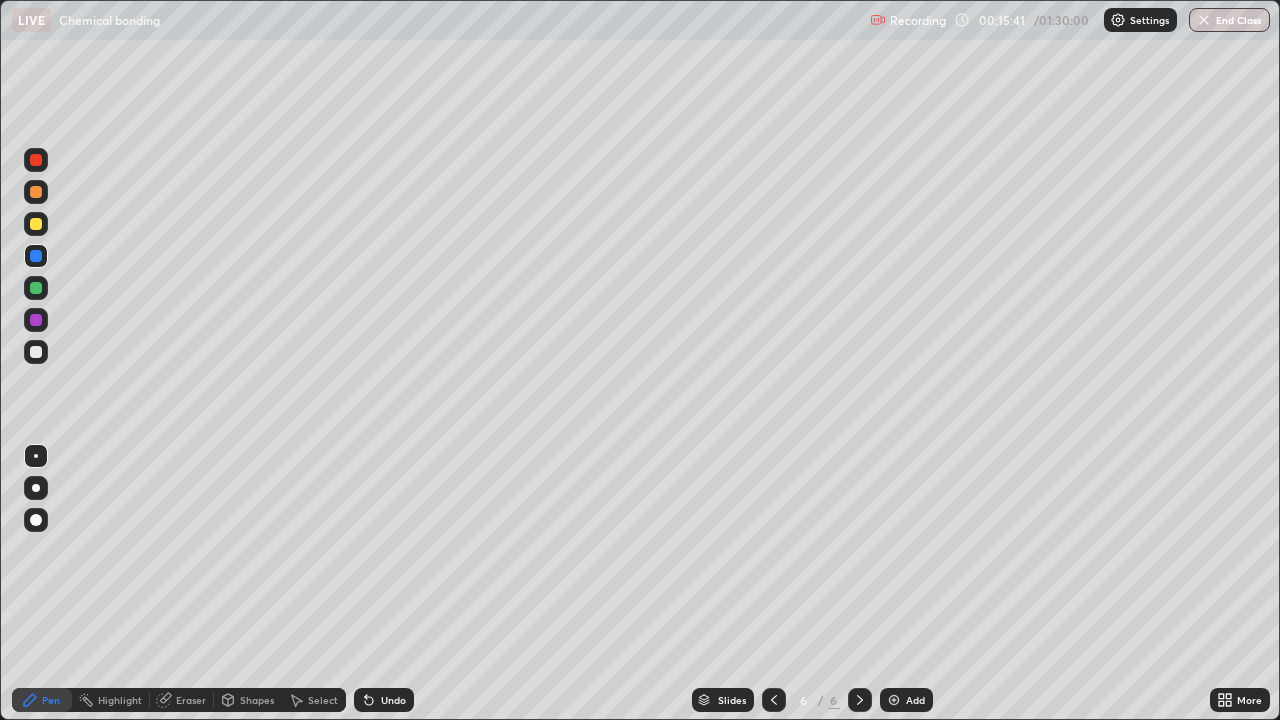 click at bounding box center [36, 192] 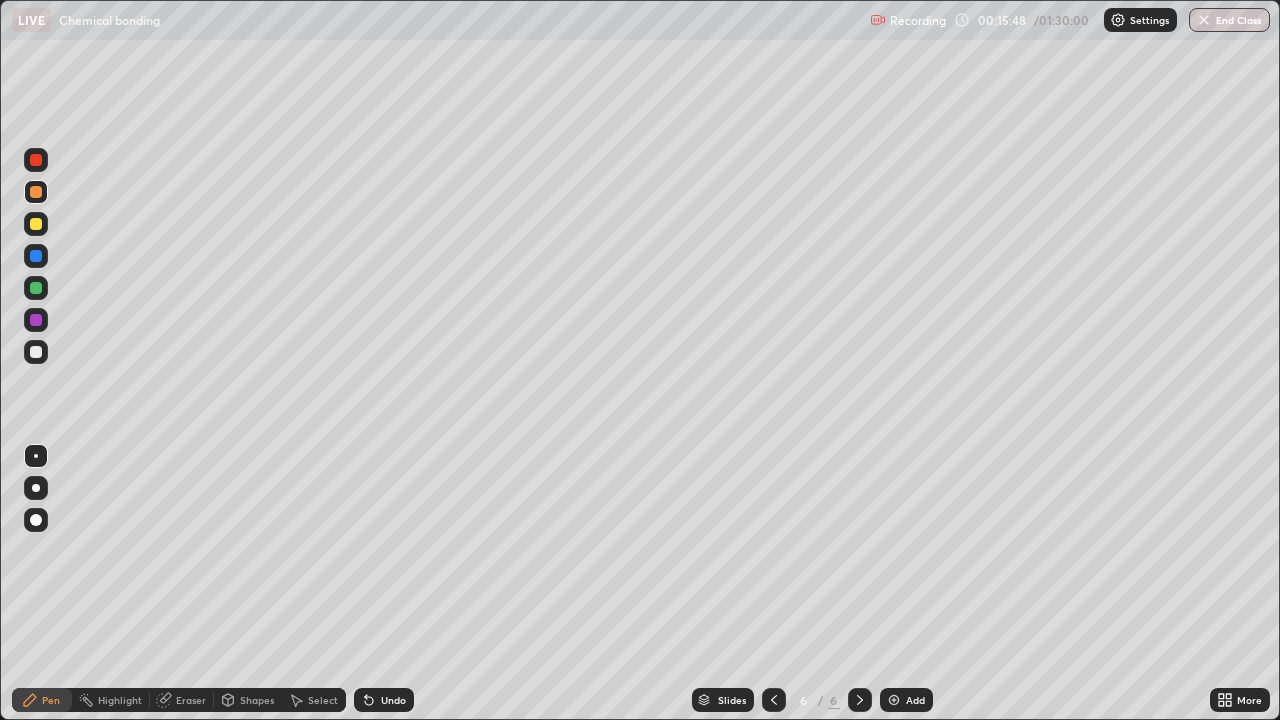 click at bounding box center (36, 160) 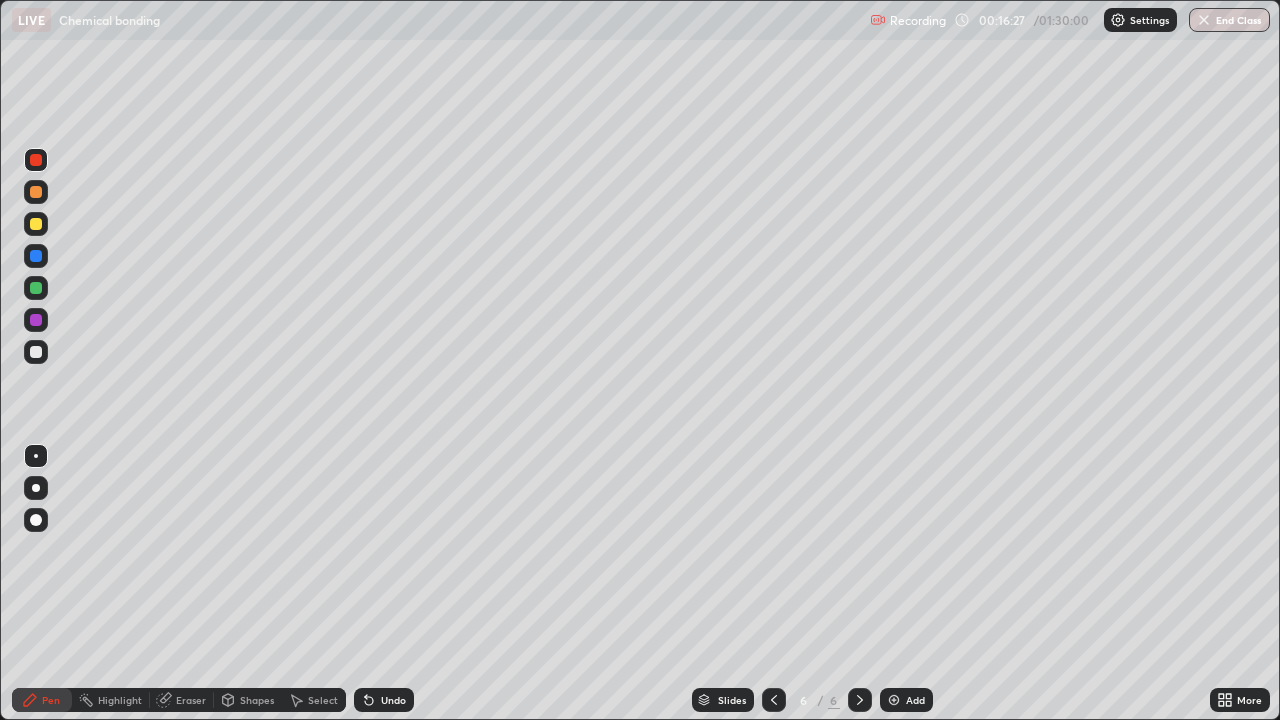 click at bounding box center (36, 256) 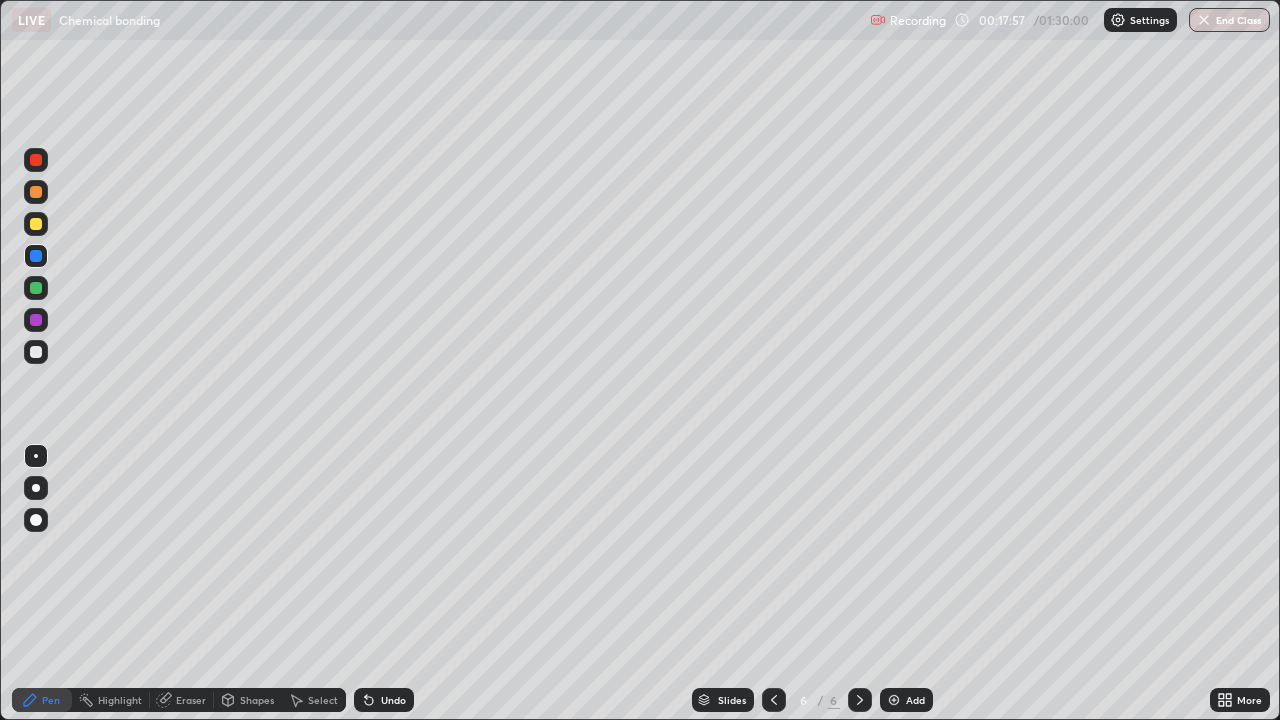 click at bounding box center (36, 224) 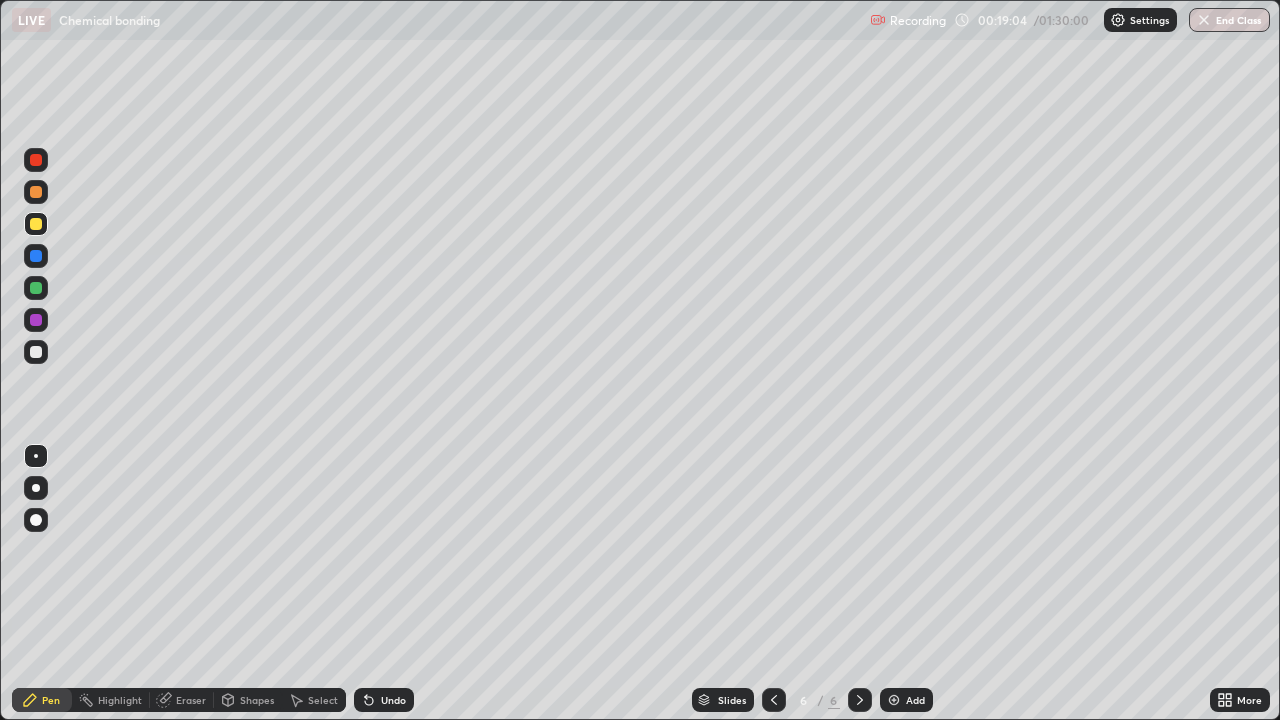 click at bounding box center (36, 160) 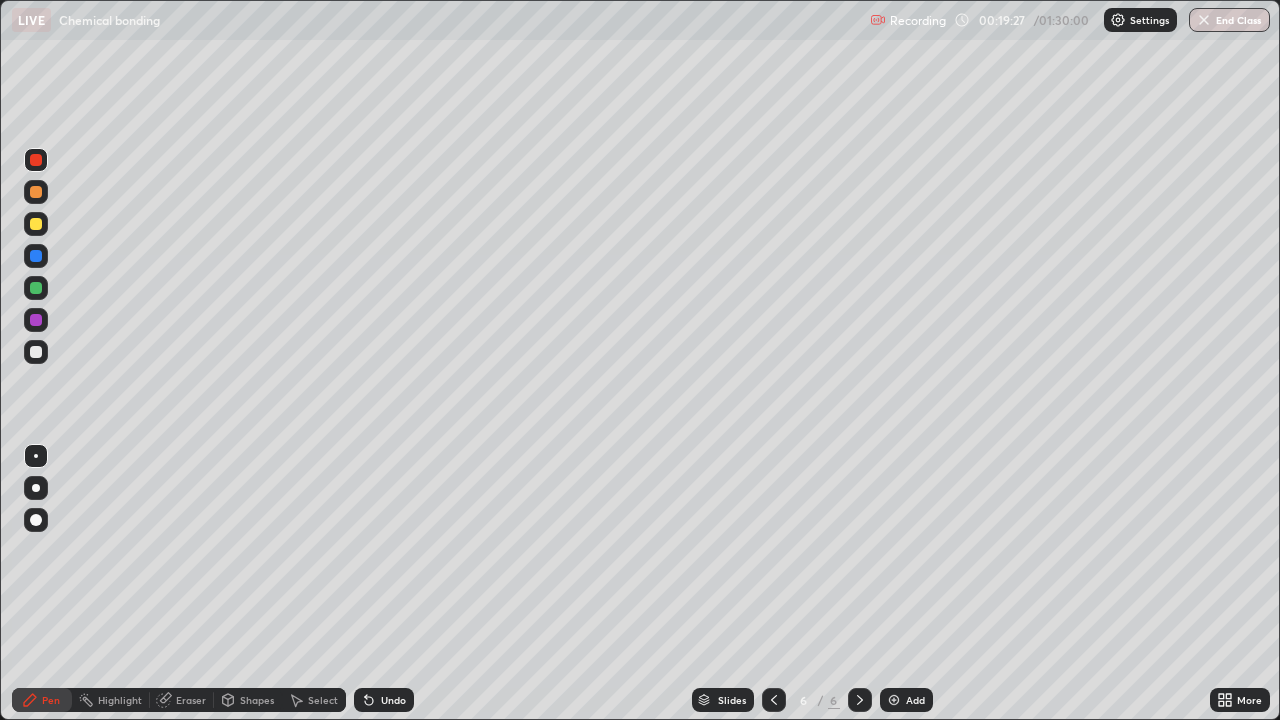 click on "Add" at bounding box center [915, 700] 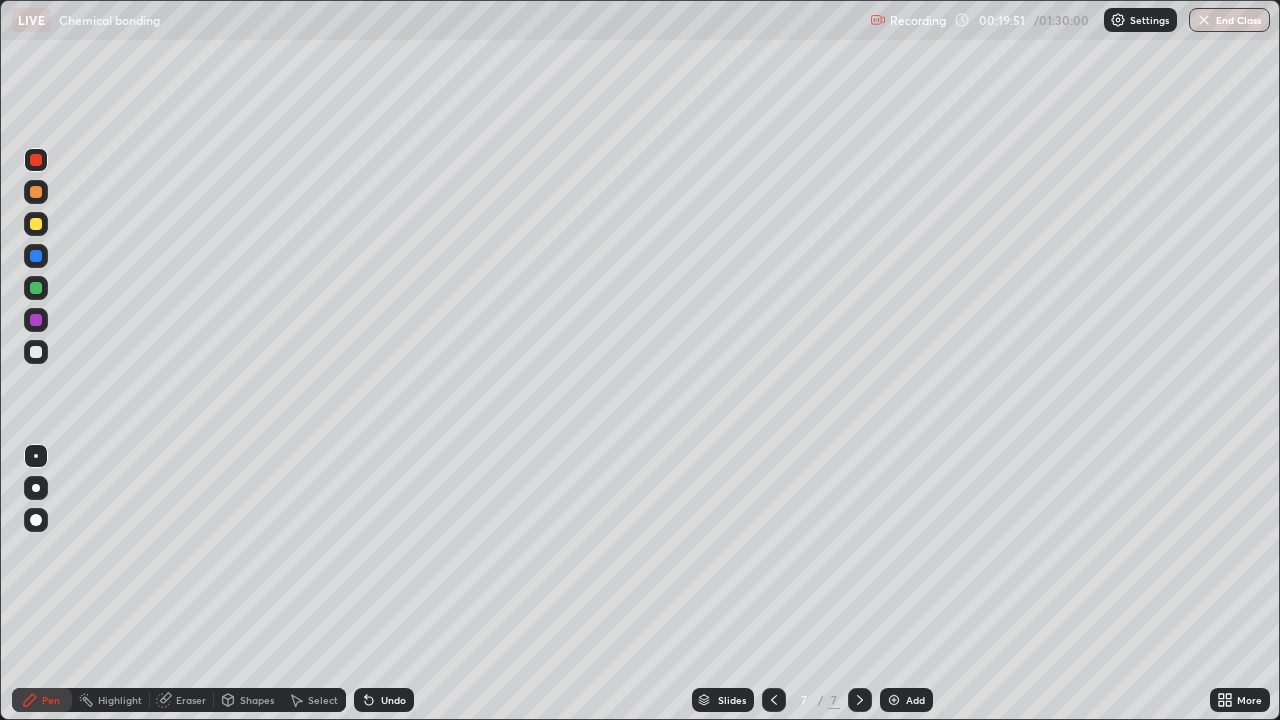 click at bounding box center [36, 320] 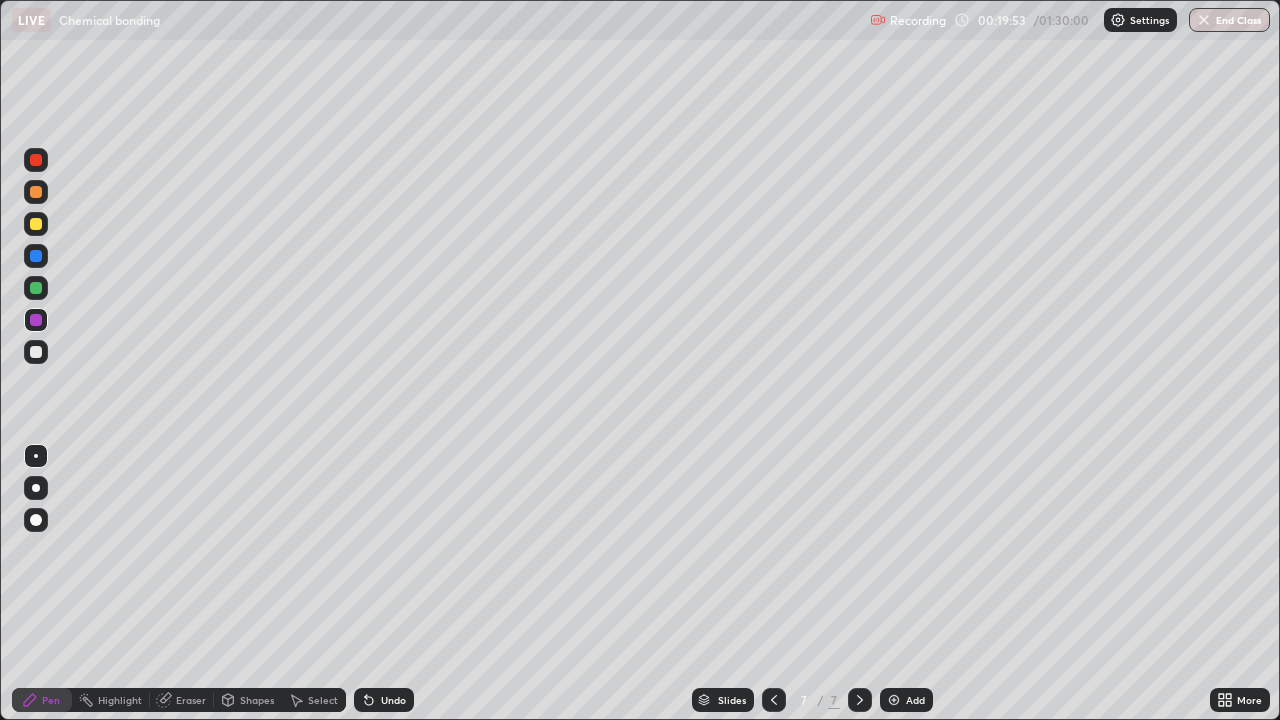 click 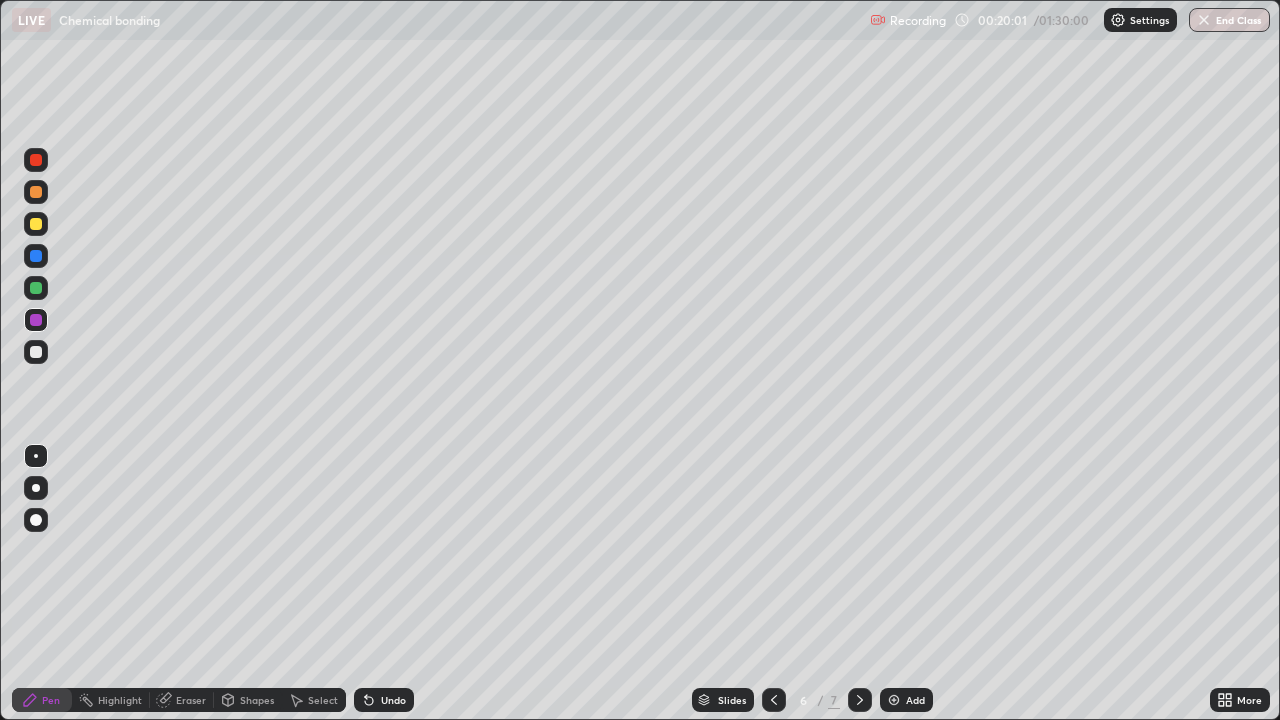 click 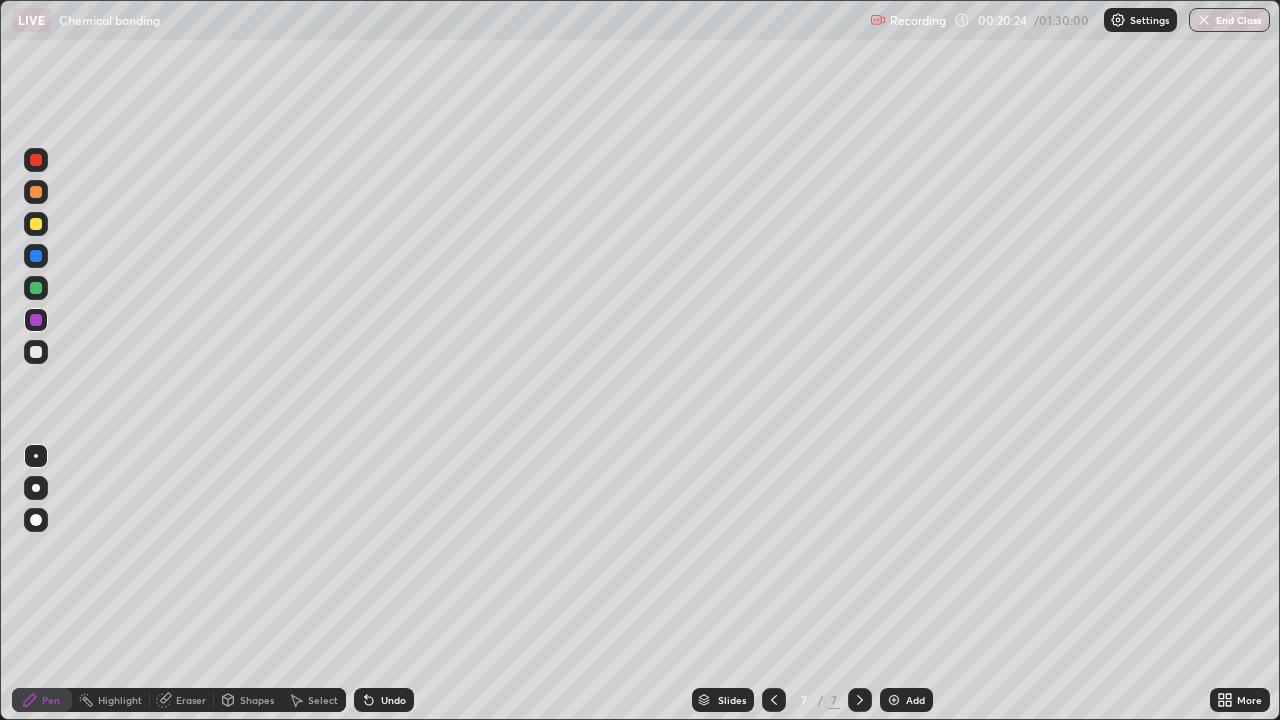 click 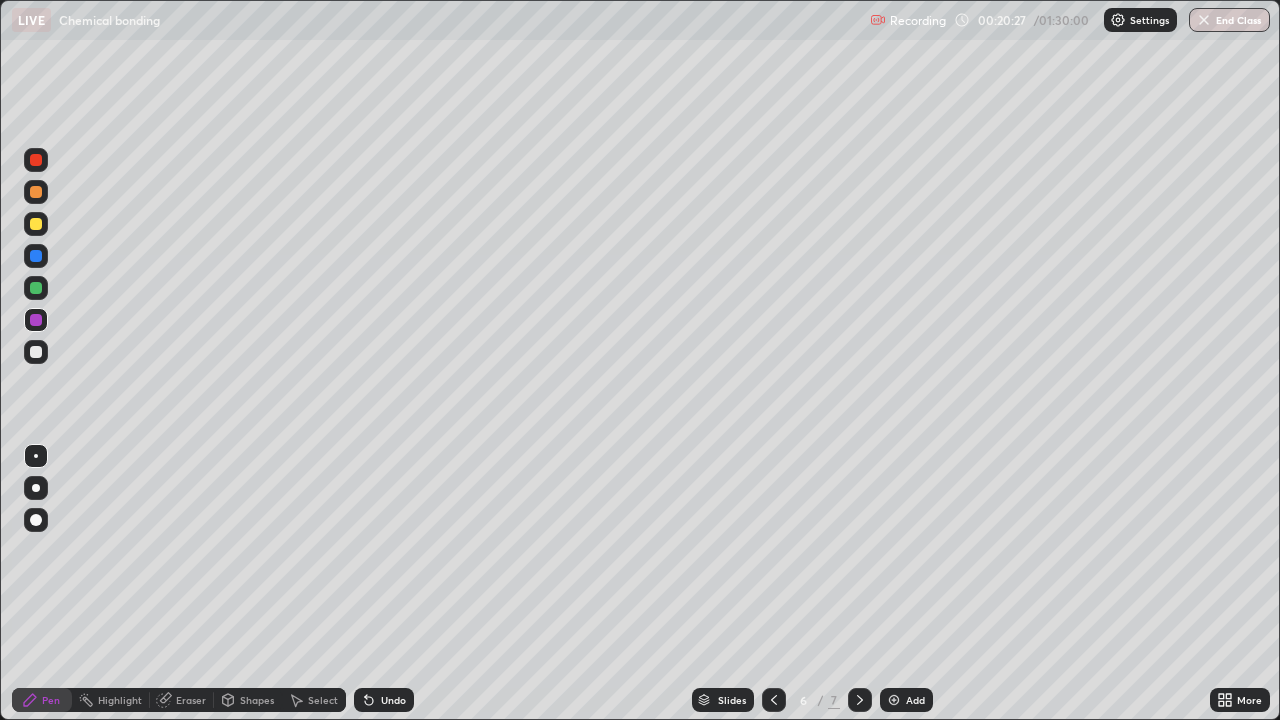 click at bounding box center (36, 288) 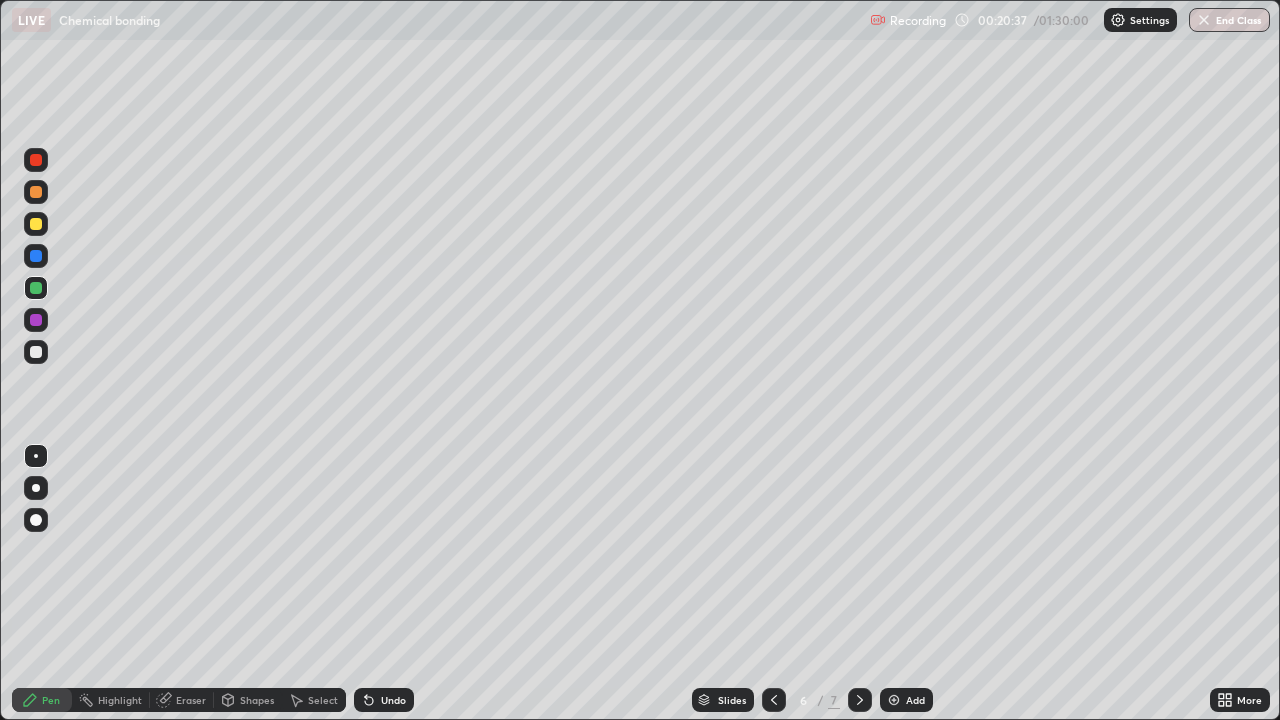 click 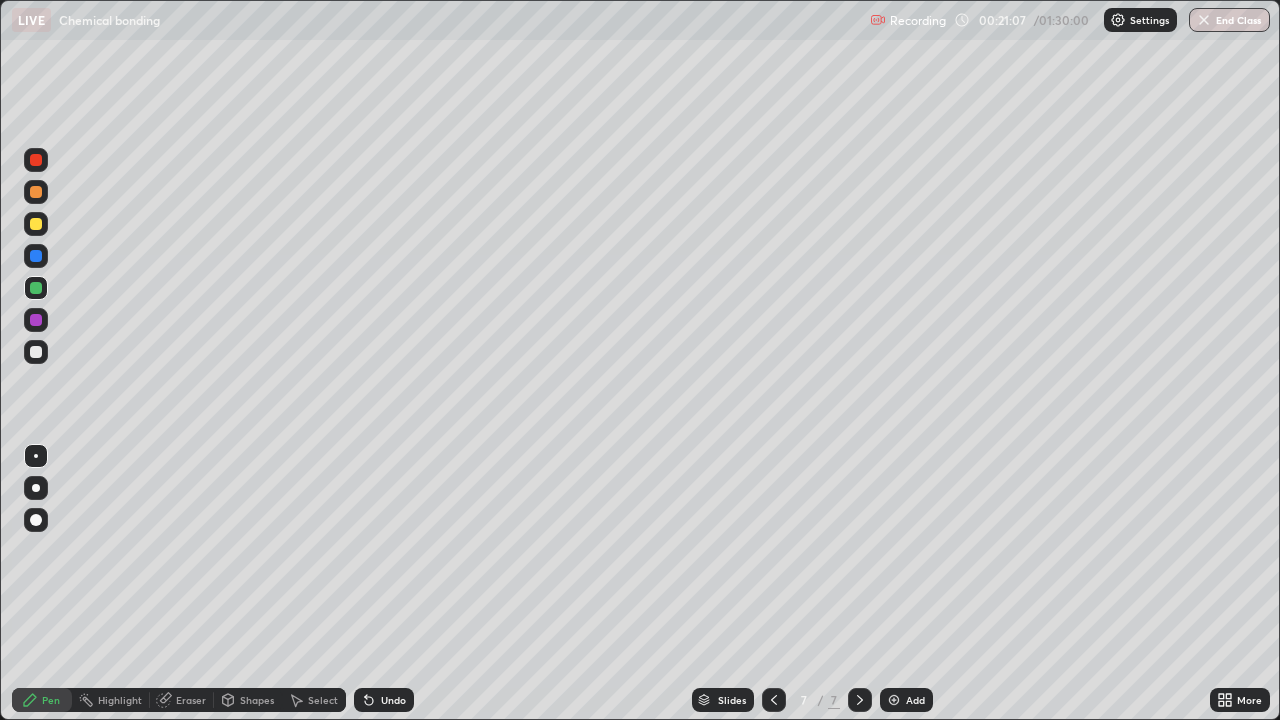 click at bounding box center [36, 256] 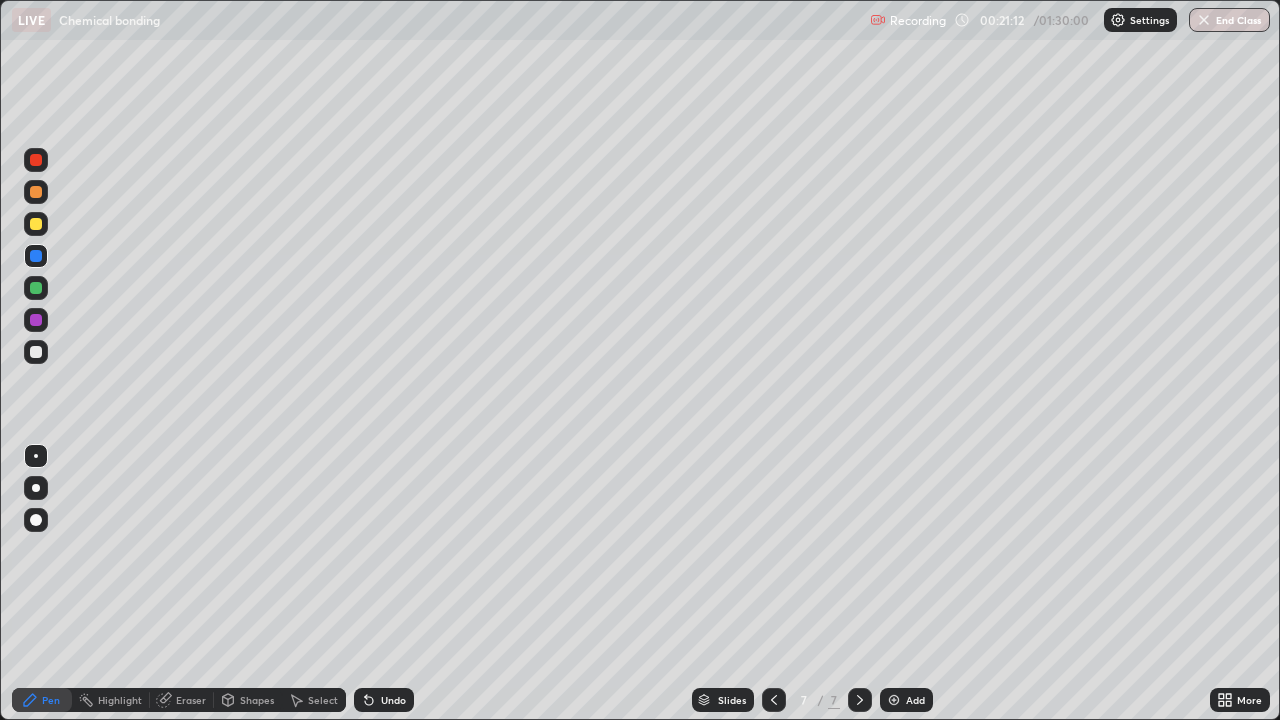 click on "Add" at bounding box center [906, 700] 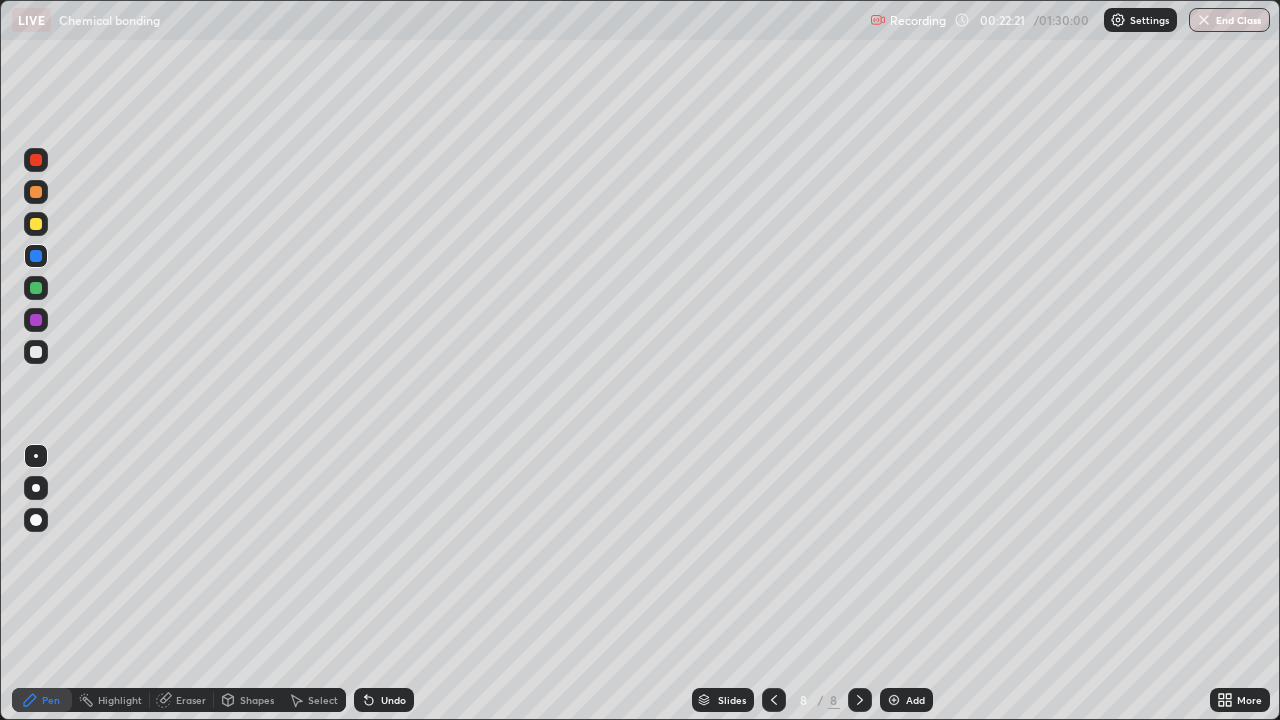 click at bounding box center (36, 192) 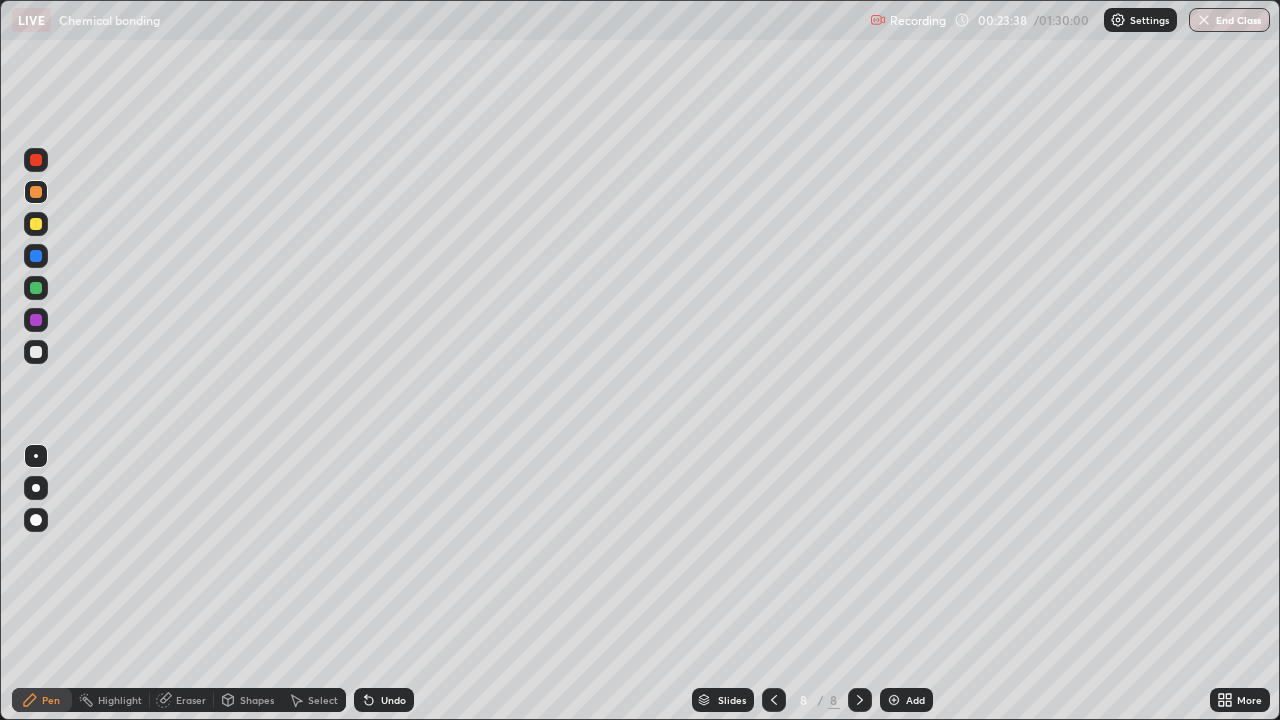 click on "Add" at bounding box center [906, 700] 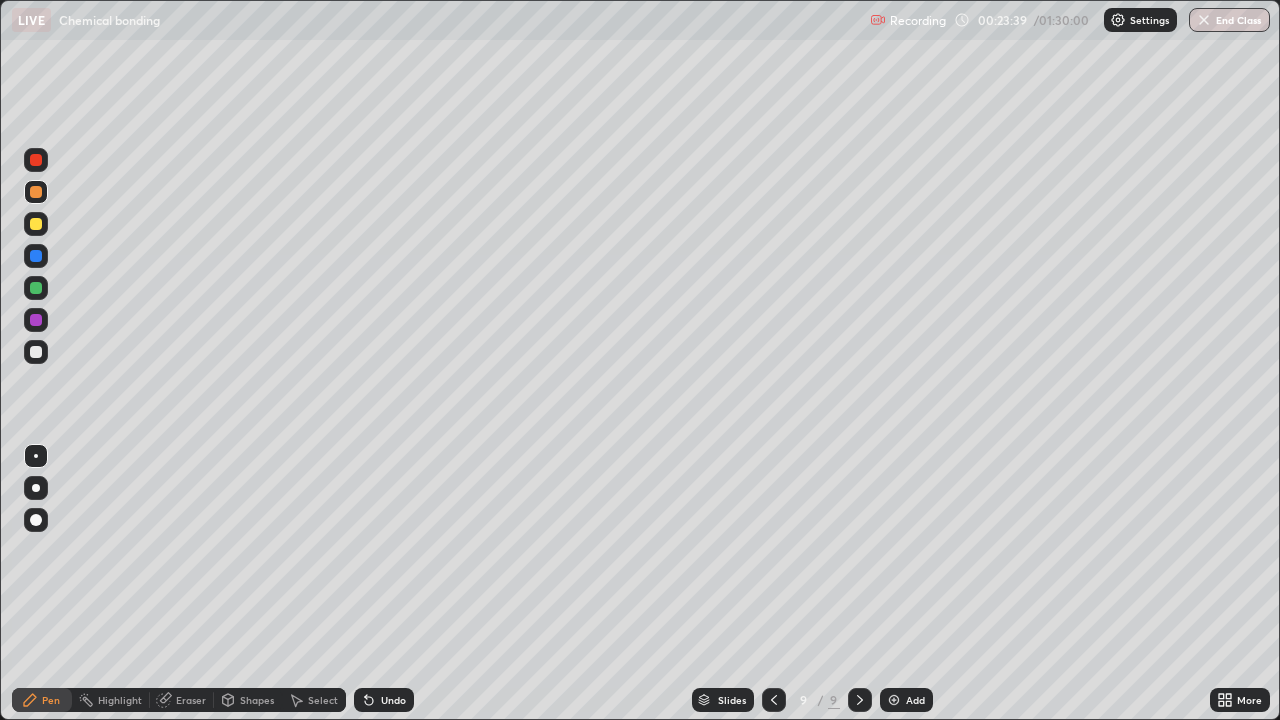 click at bounding box center (36, 288) 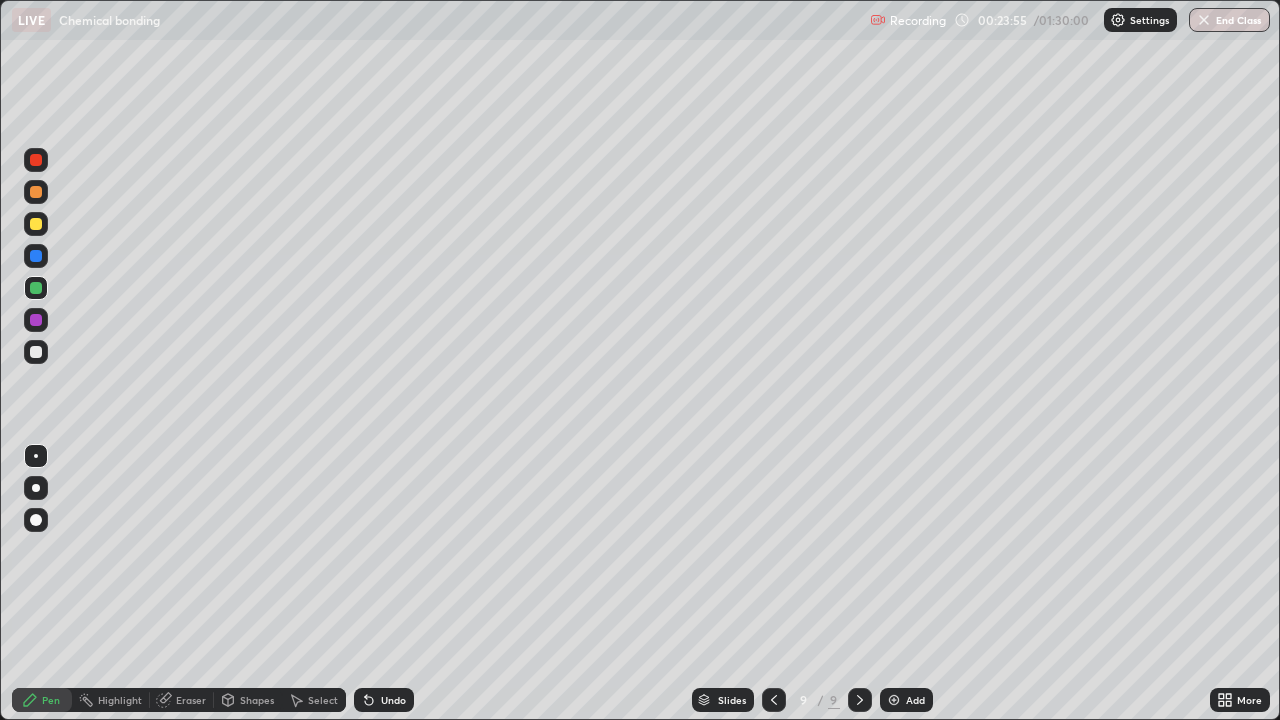 click at bounding box center (36, 192) 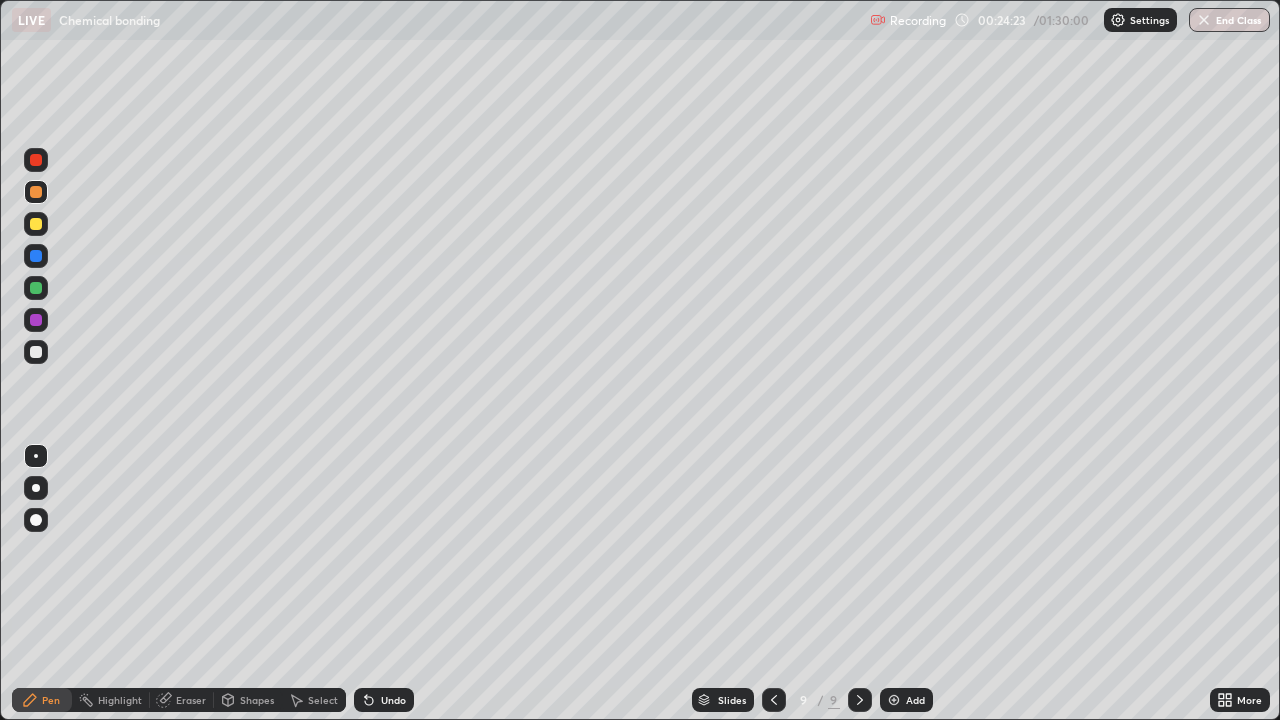 click at bounding box center (36, 288) 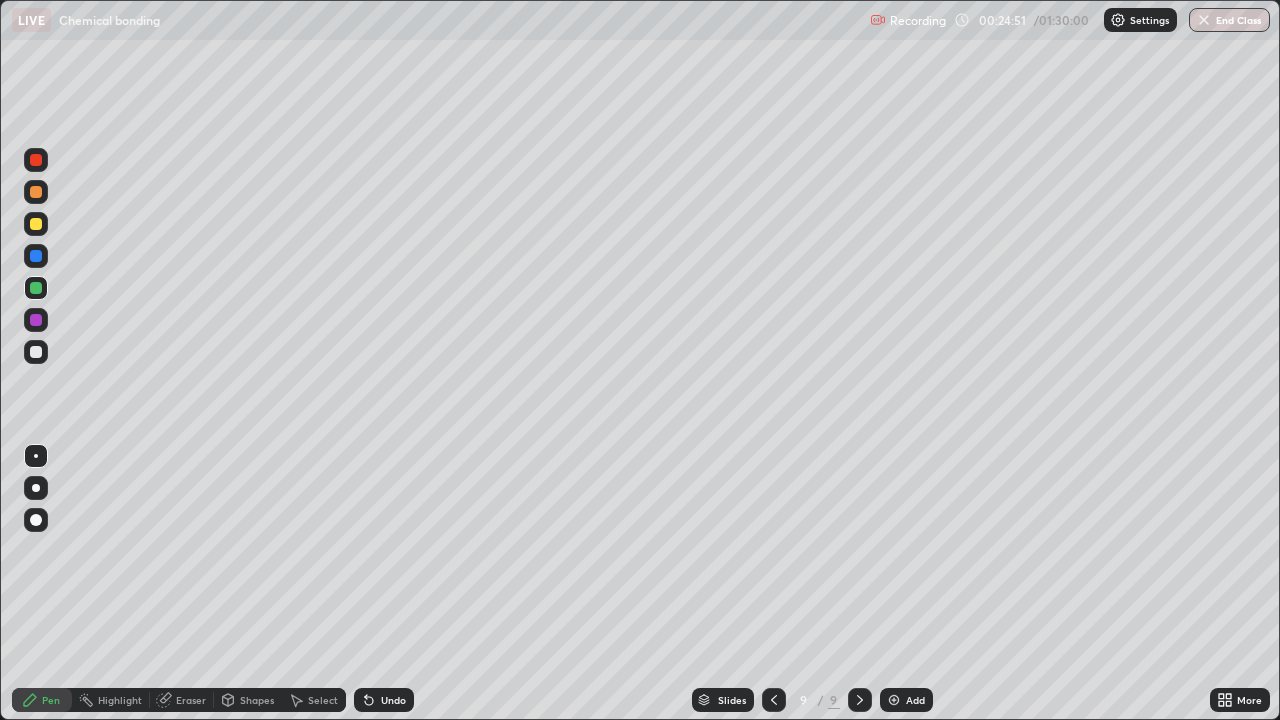 click 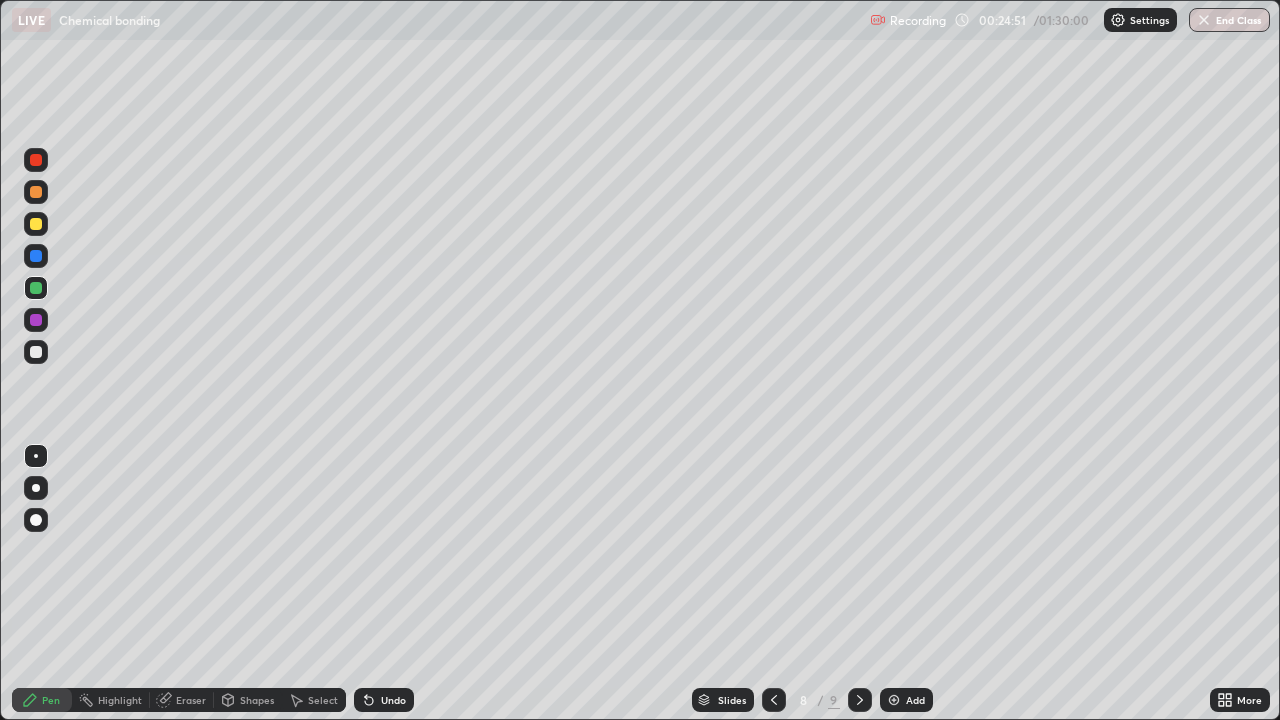 click 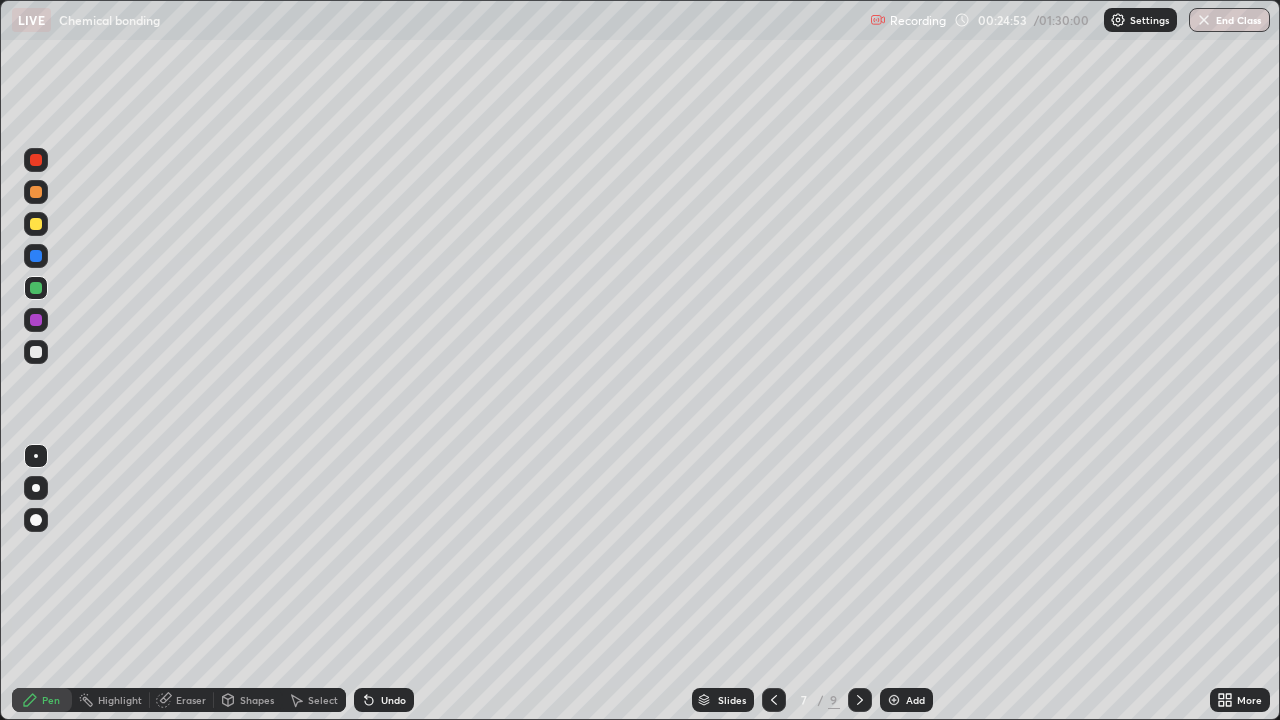 click 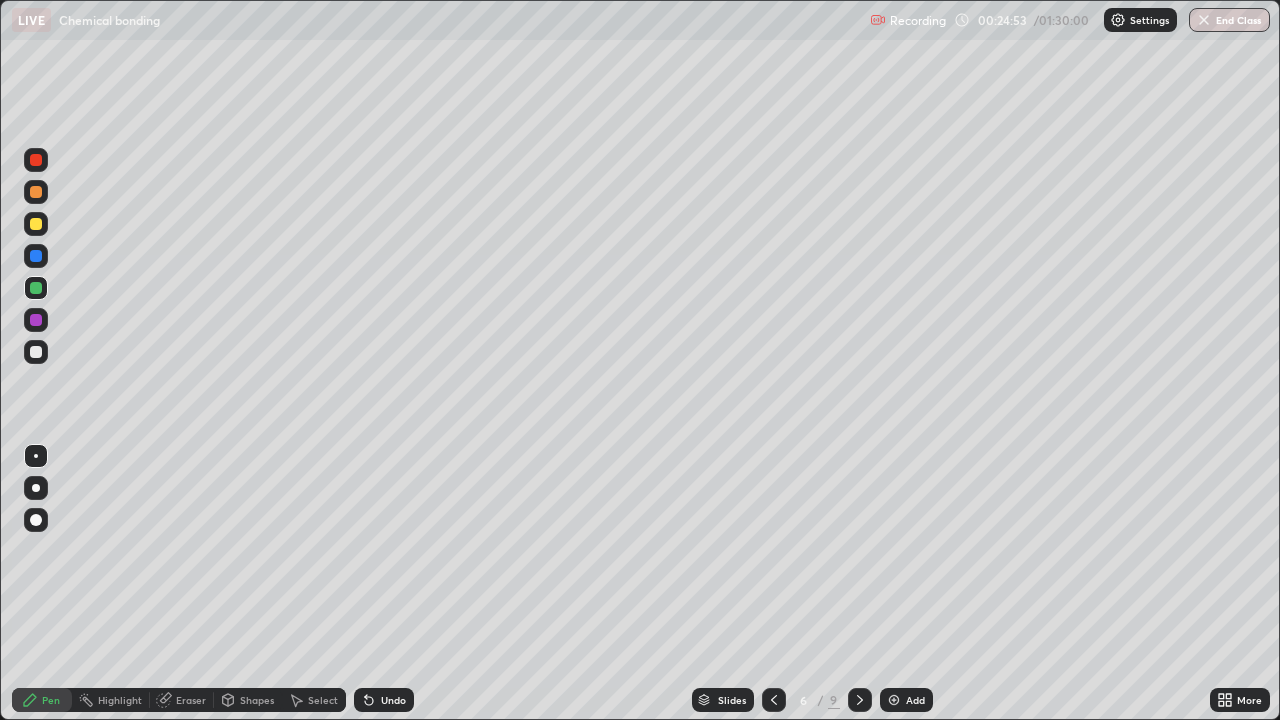 click at bounding box center [774, 700] 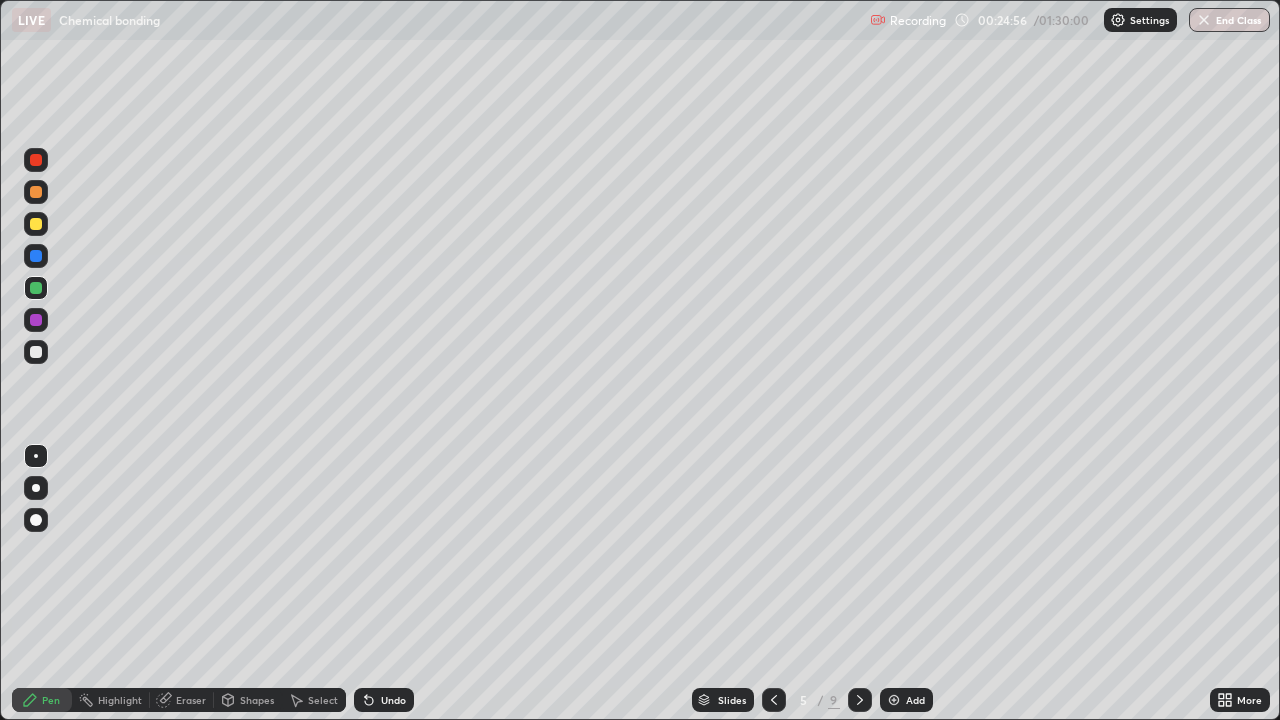 click 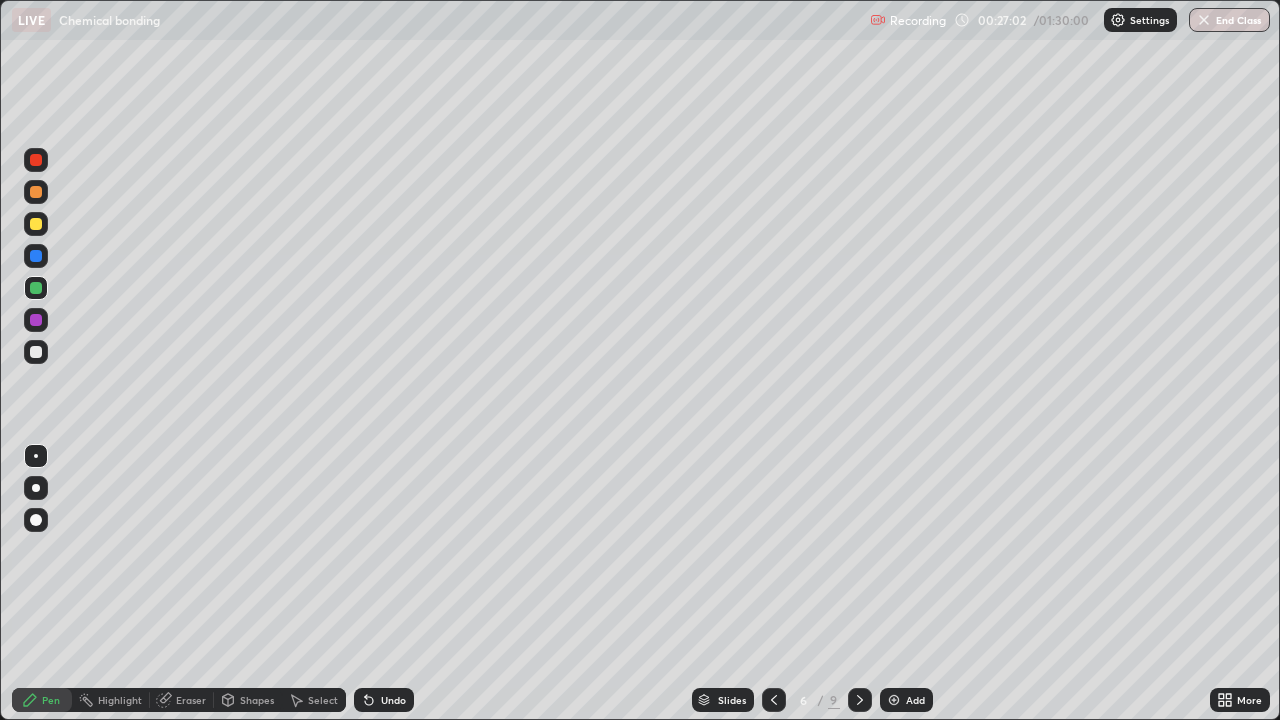 click at bounding box center (860, 700) 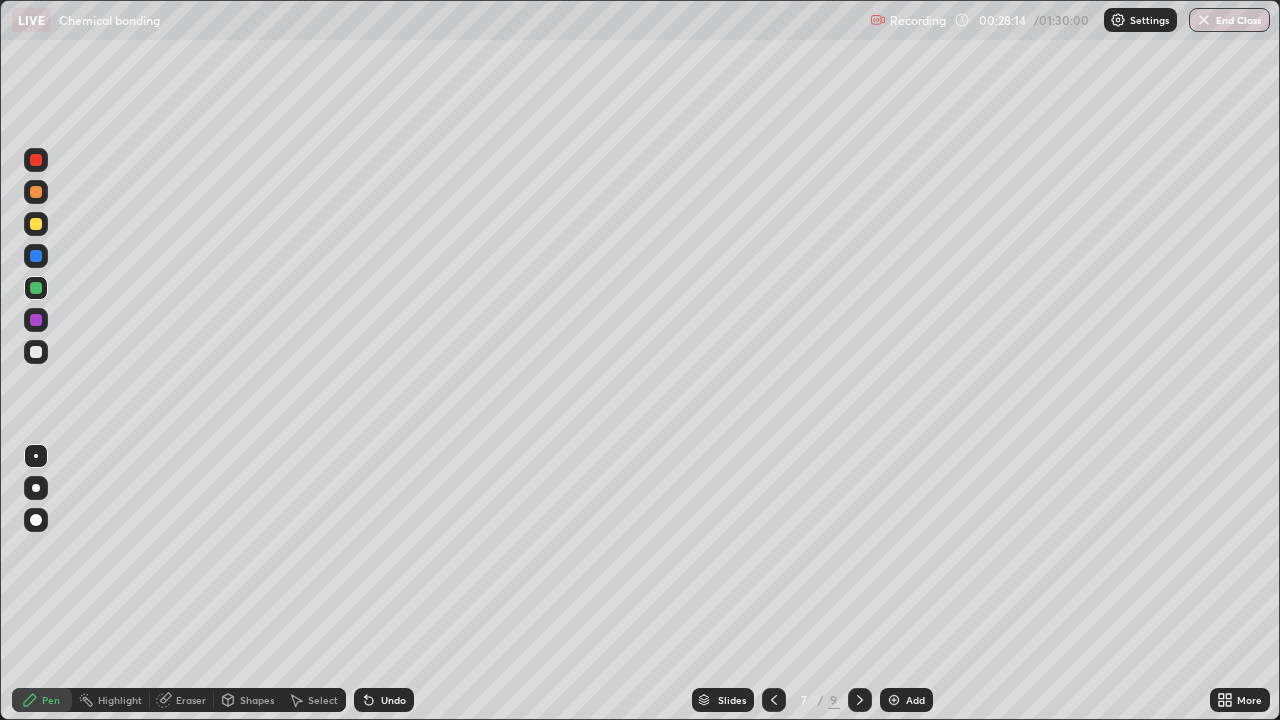 click at bounding box center (860, 700) 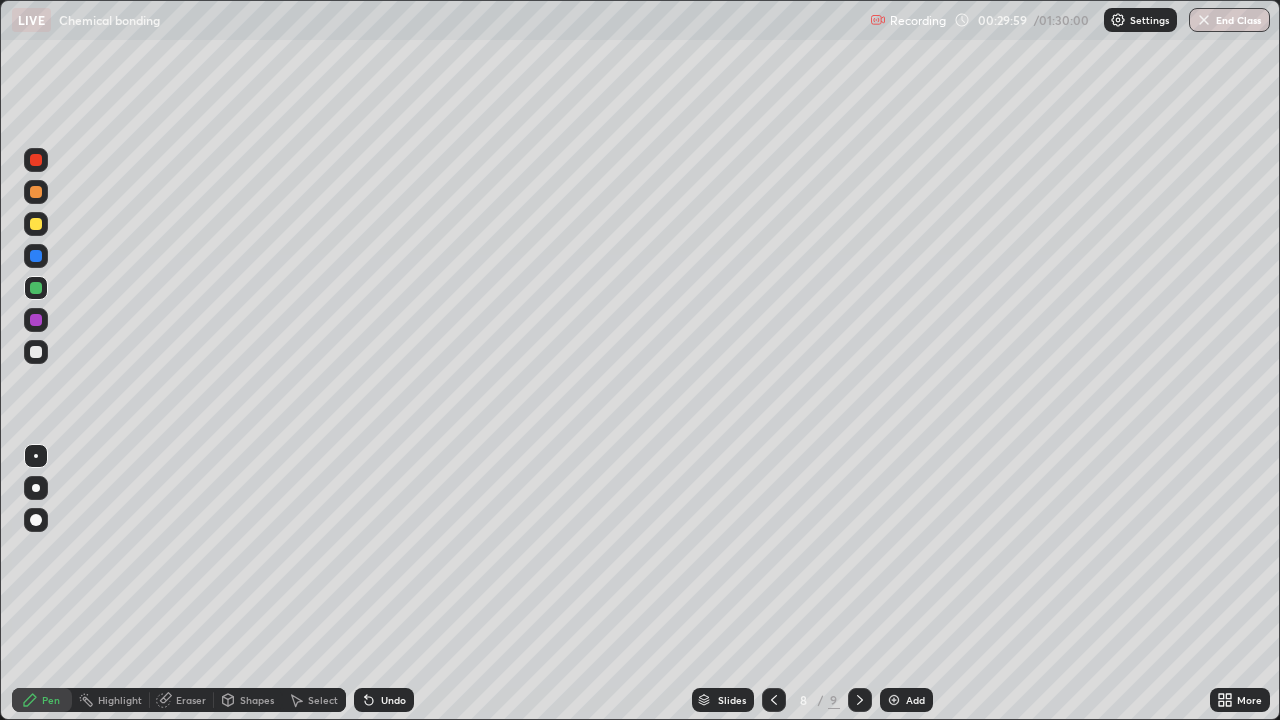 click 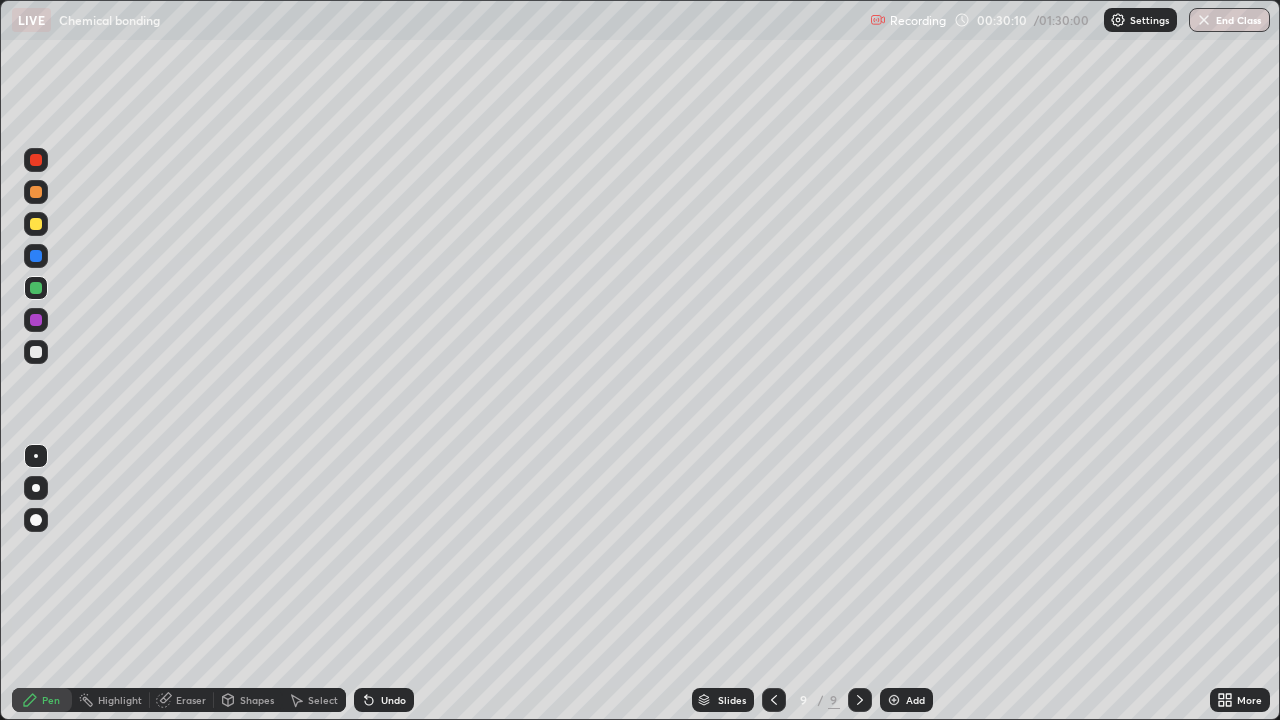click at bounding box center [36, 160] 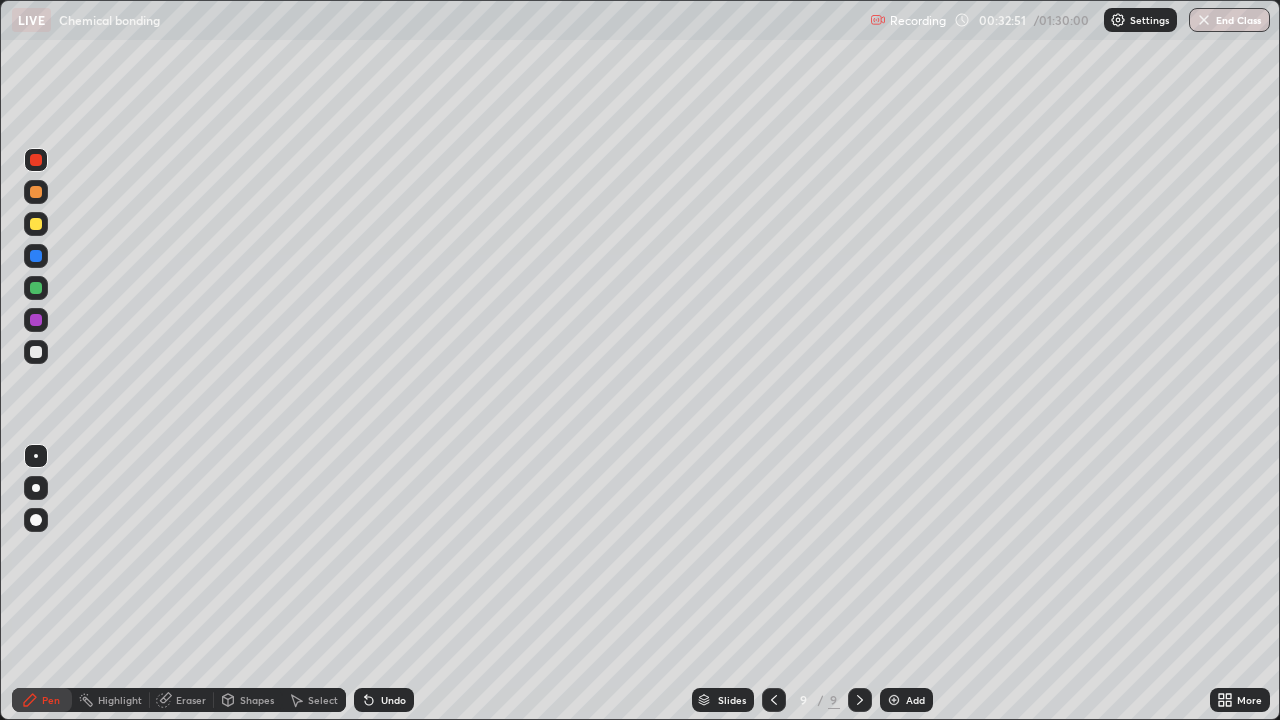 click at bounding box center [36, 256] 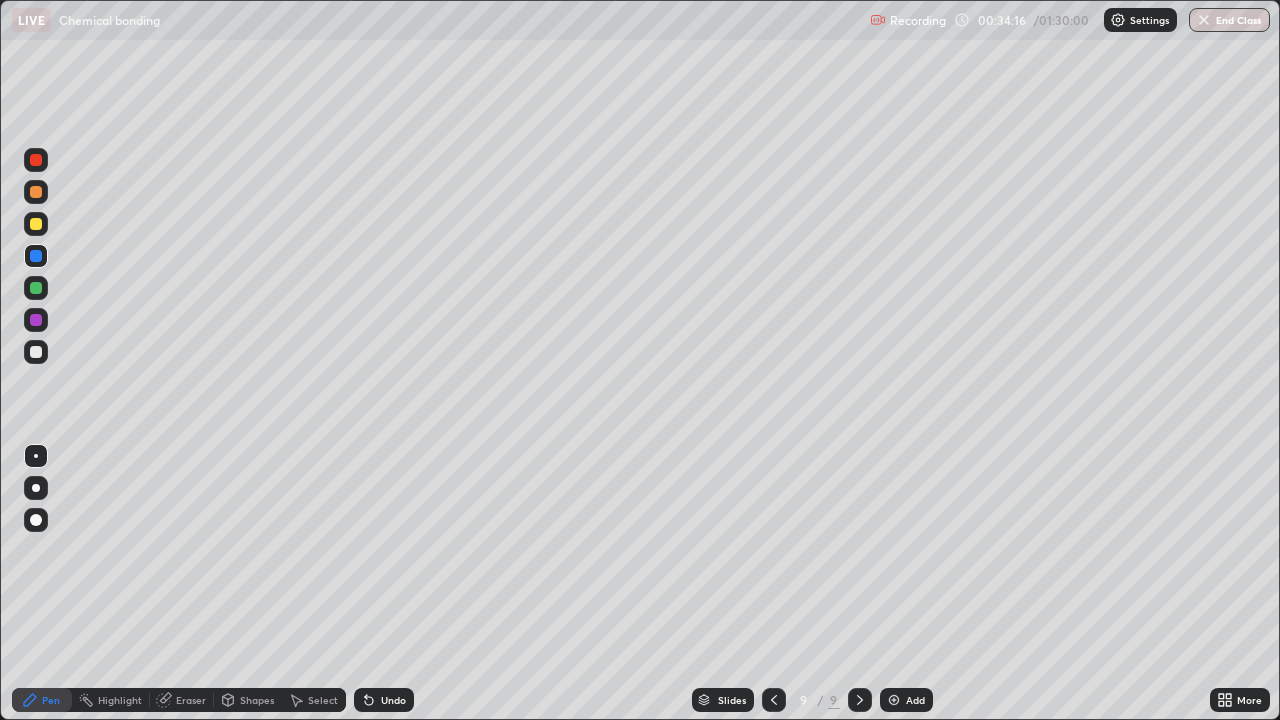 click at bounding box center [36, 320] 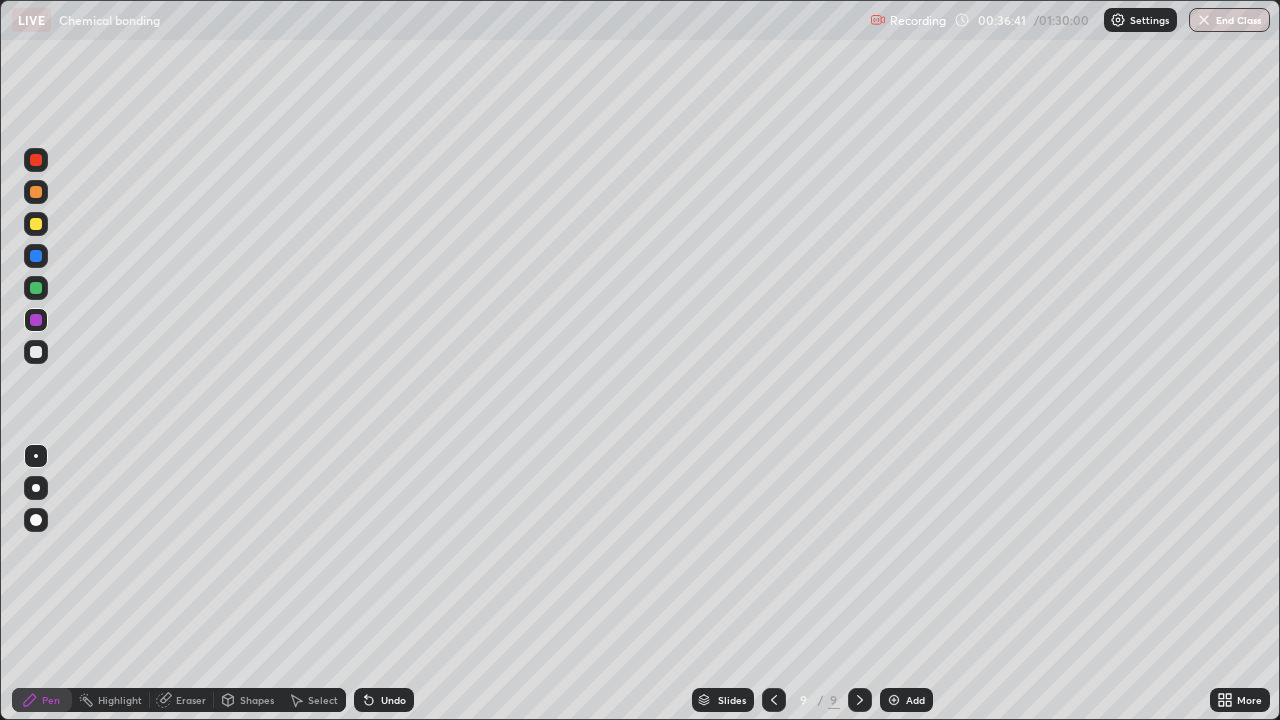 click on "Add" at bounding box center (915, 700) 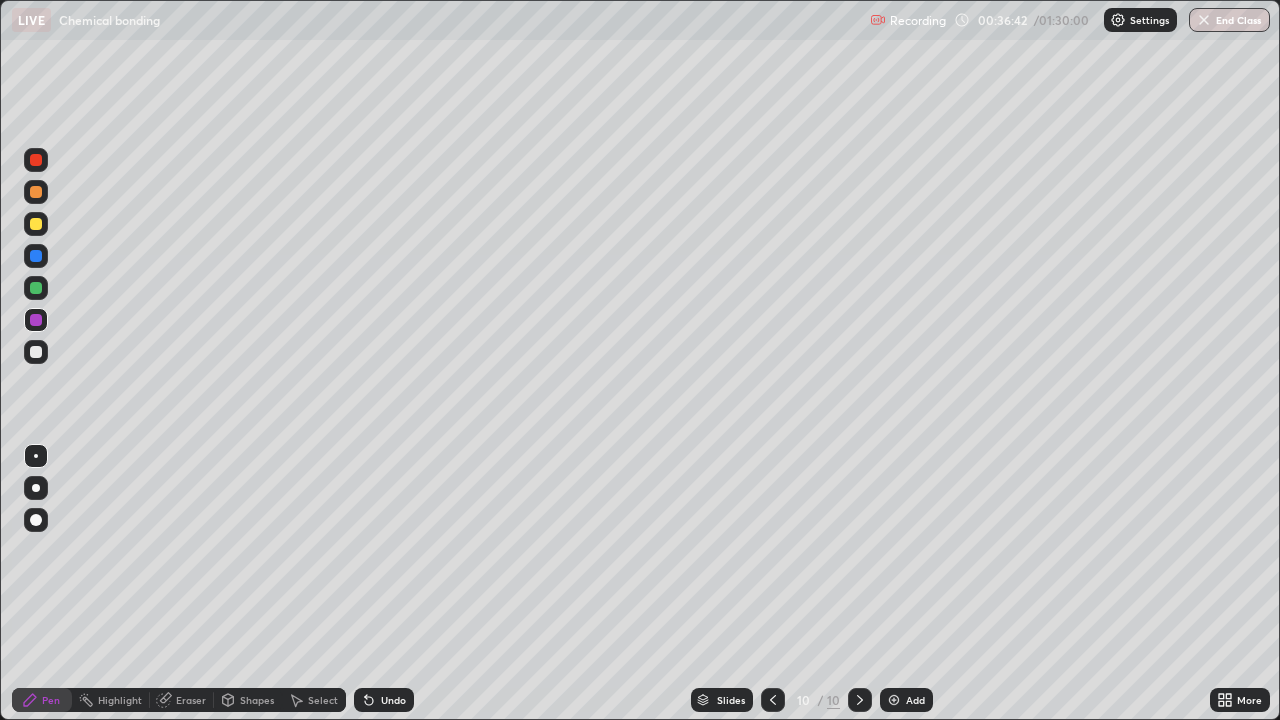 click at bounding box center (36, 224) 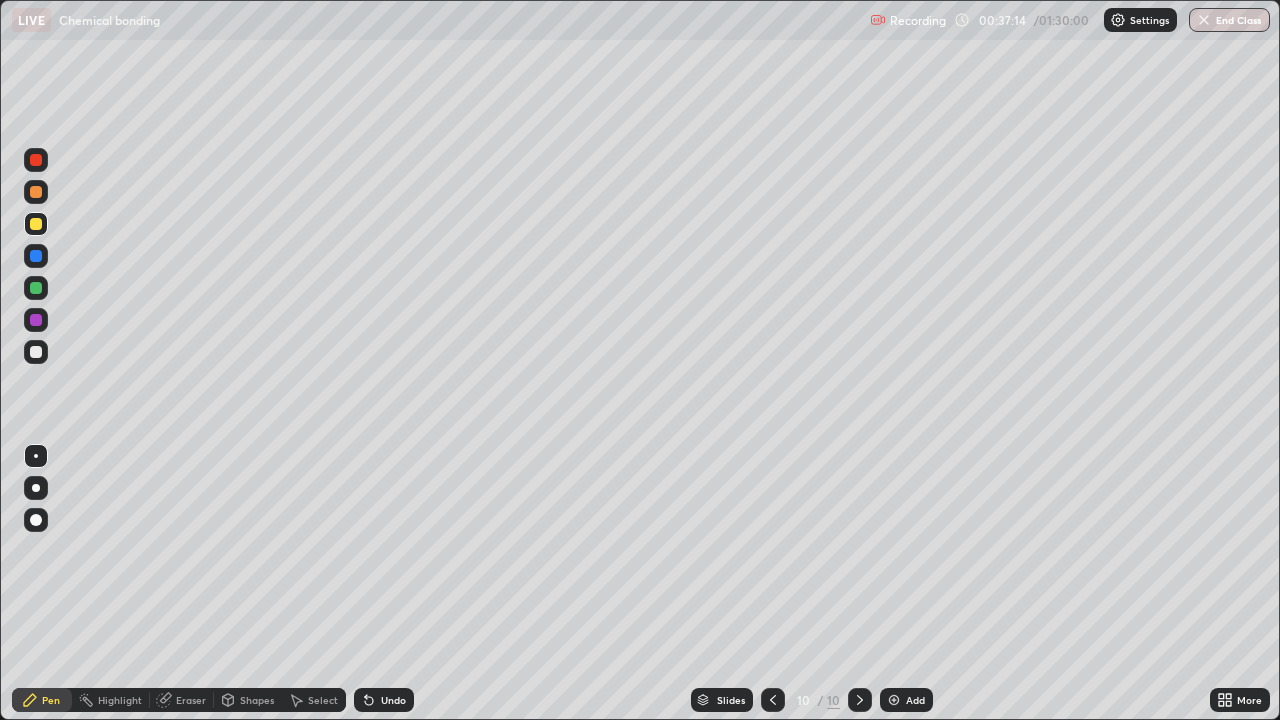 click at bounding box center [36, 192] 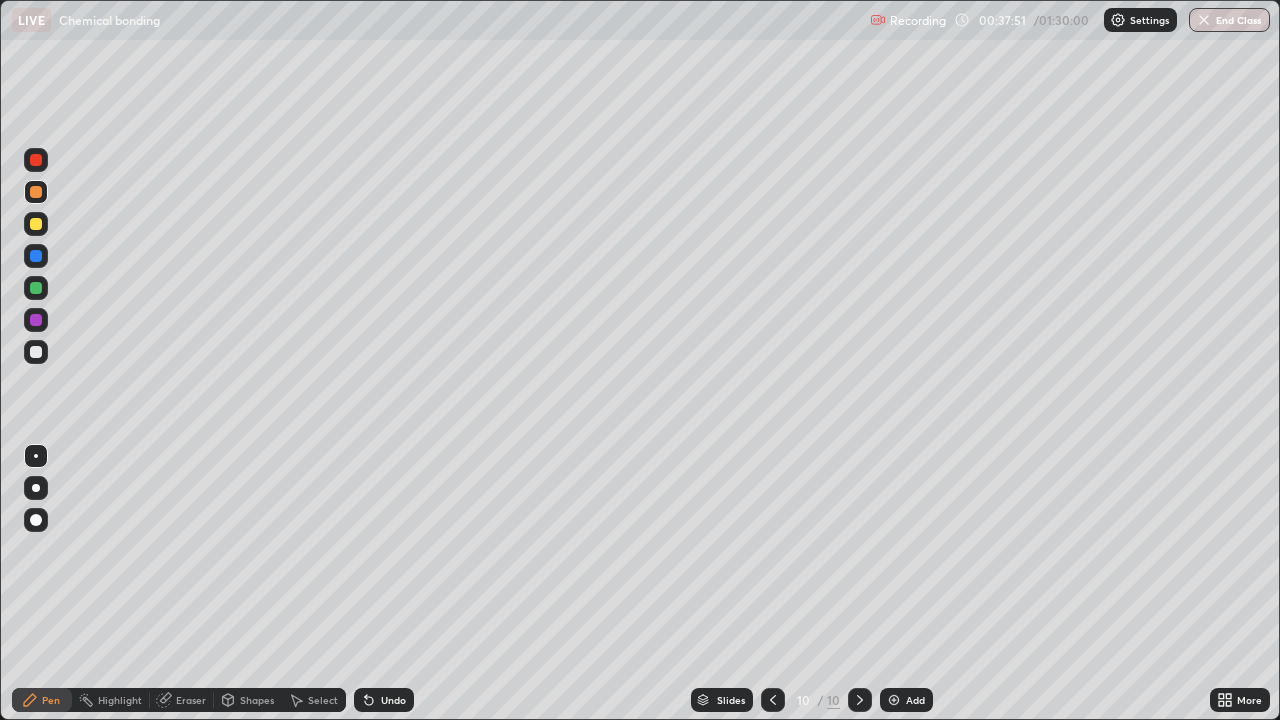 click at bounding box center (36, 160) 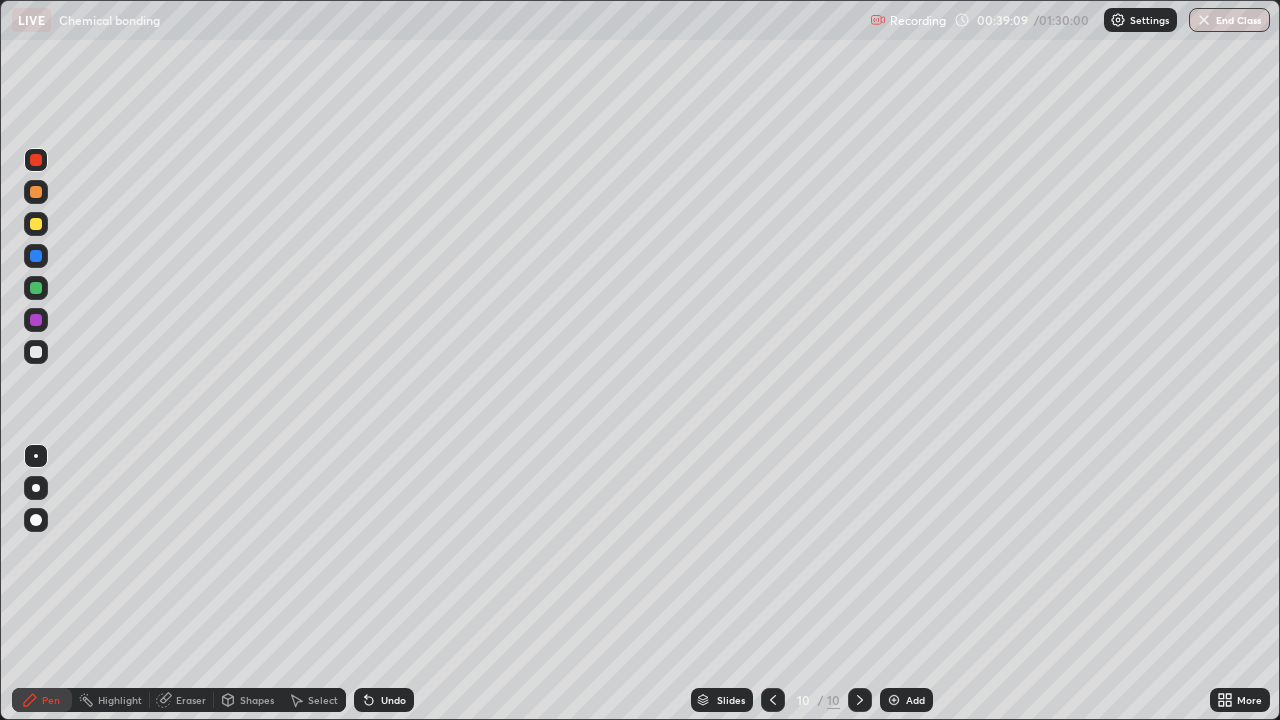 click on "Add" at bounding box center (915, 700) 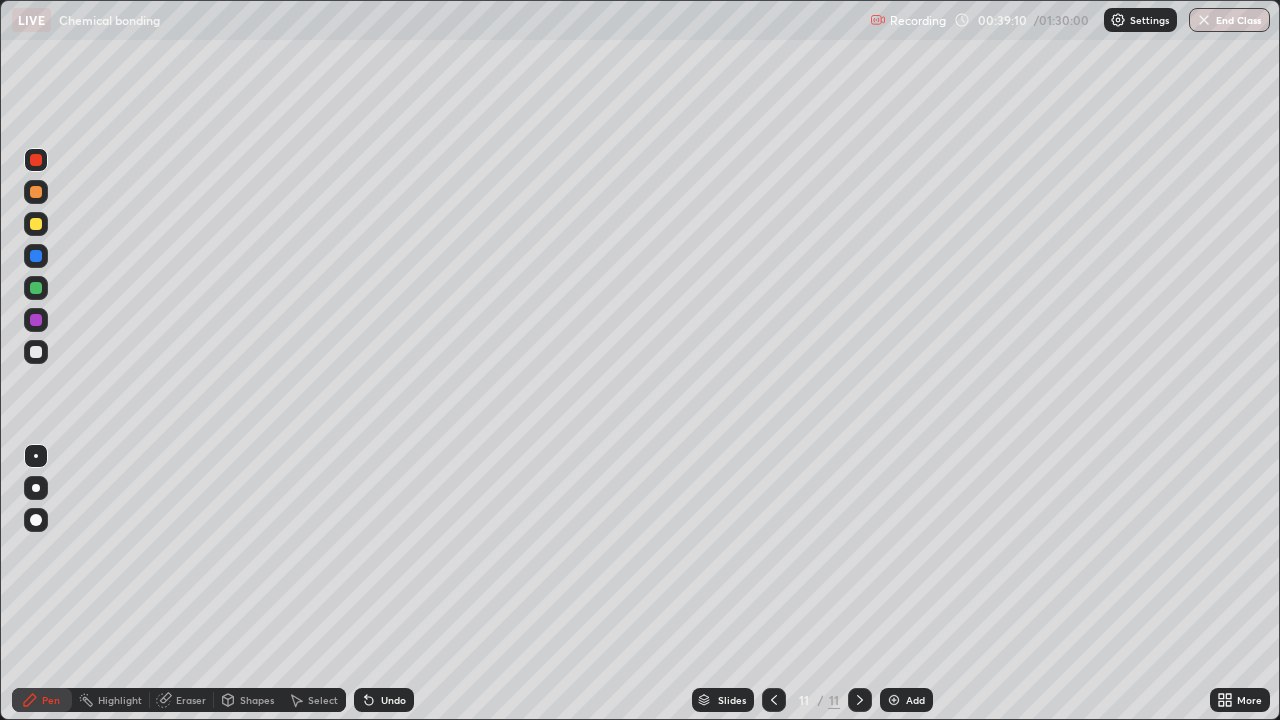 click at bounding box center [36, 256] 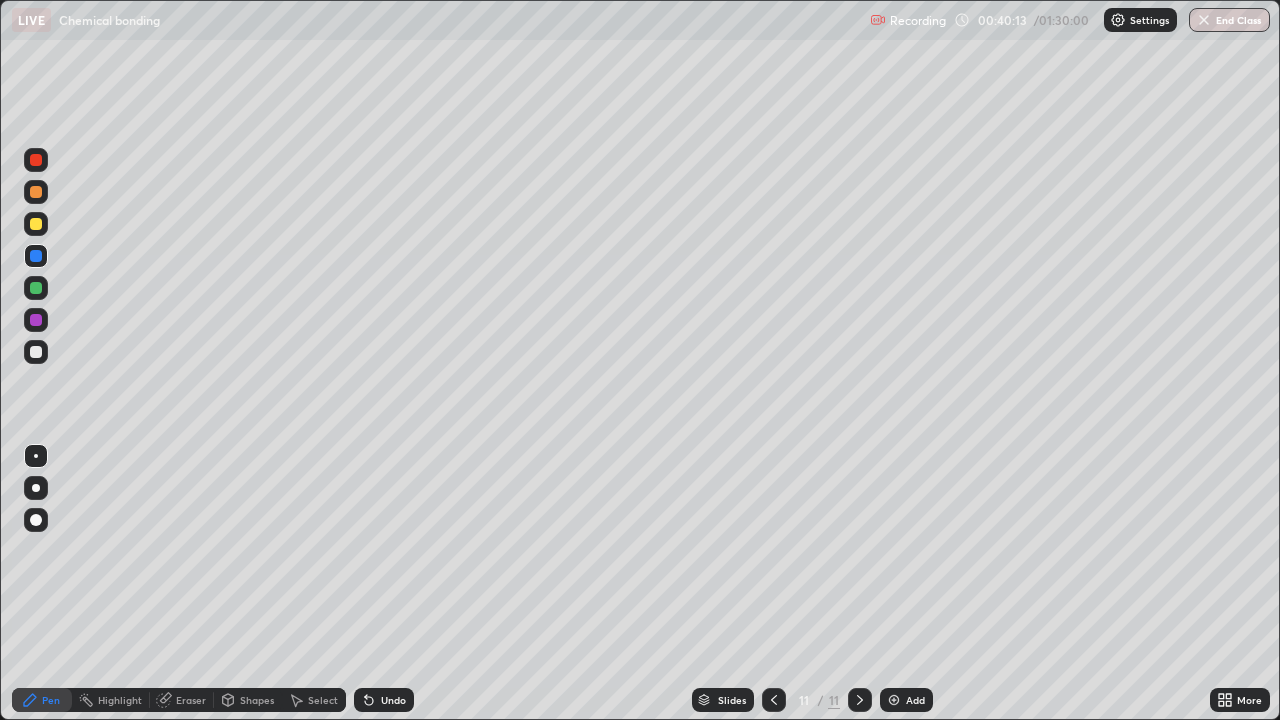 click at bounding box center (36, 288) 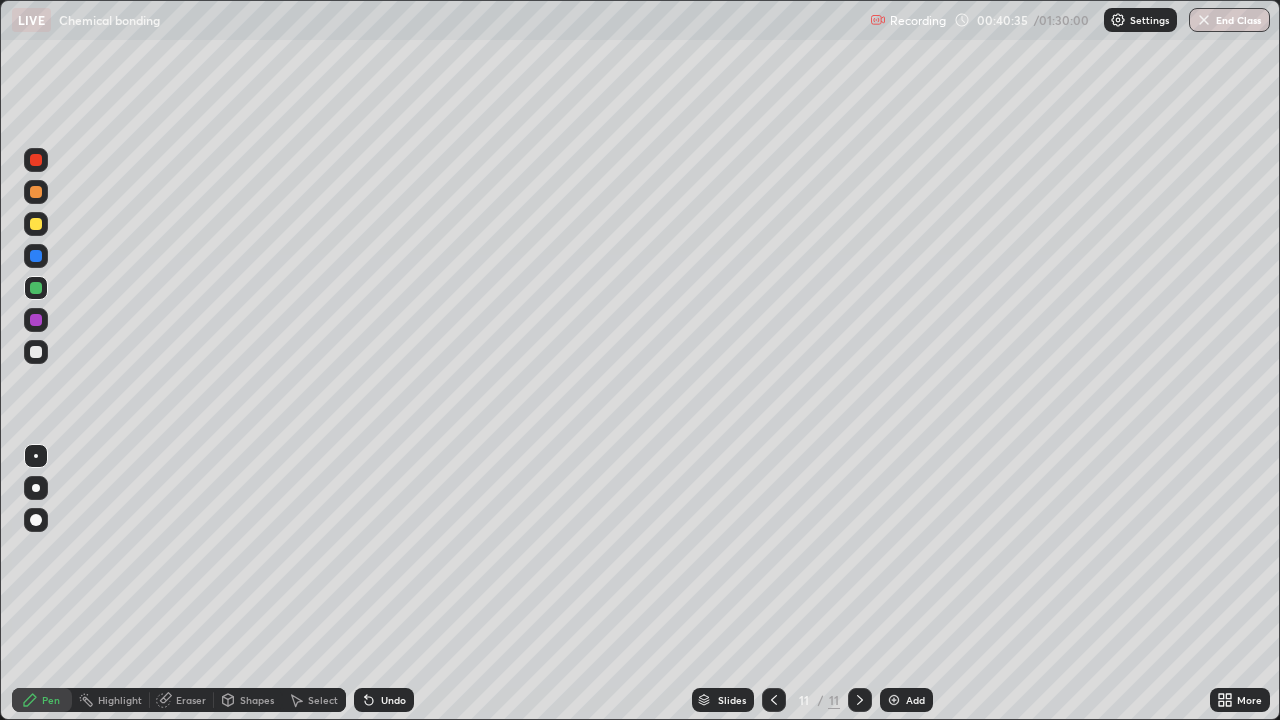click at bounding box center [36, 320] 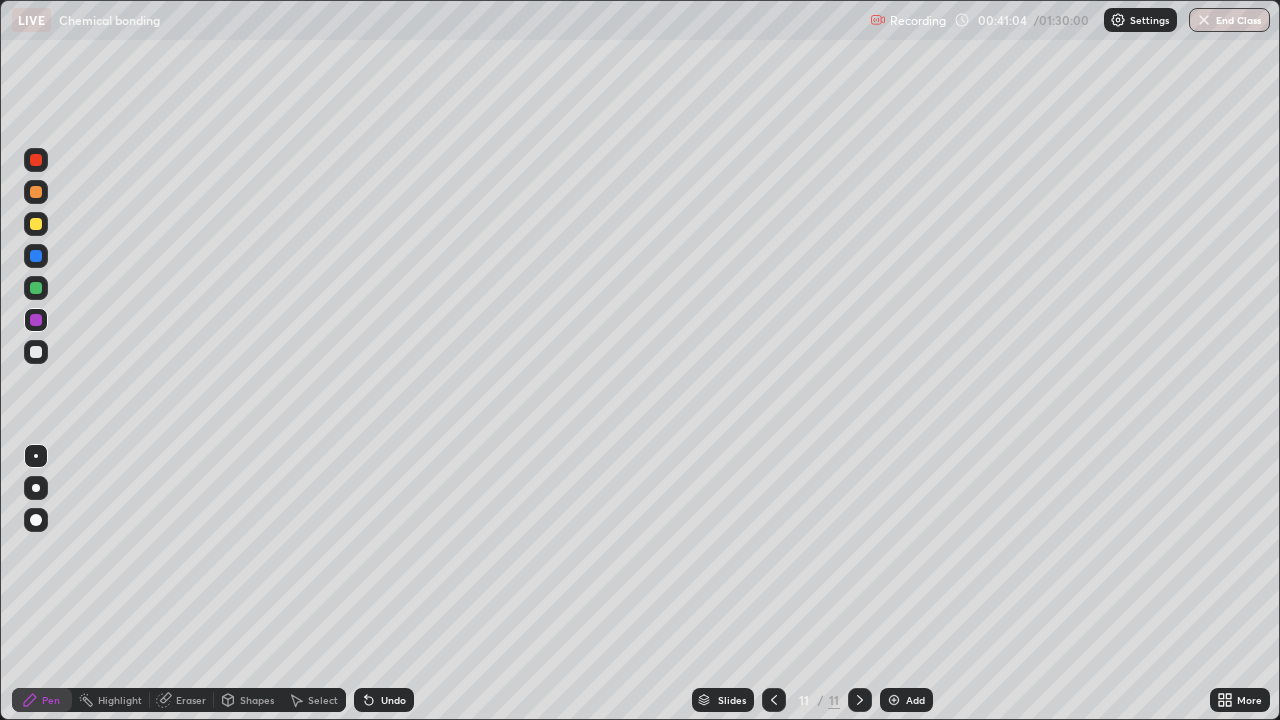 click at bounding box center [36, 224] 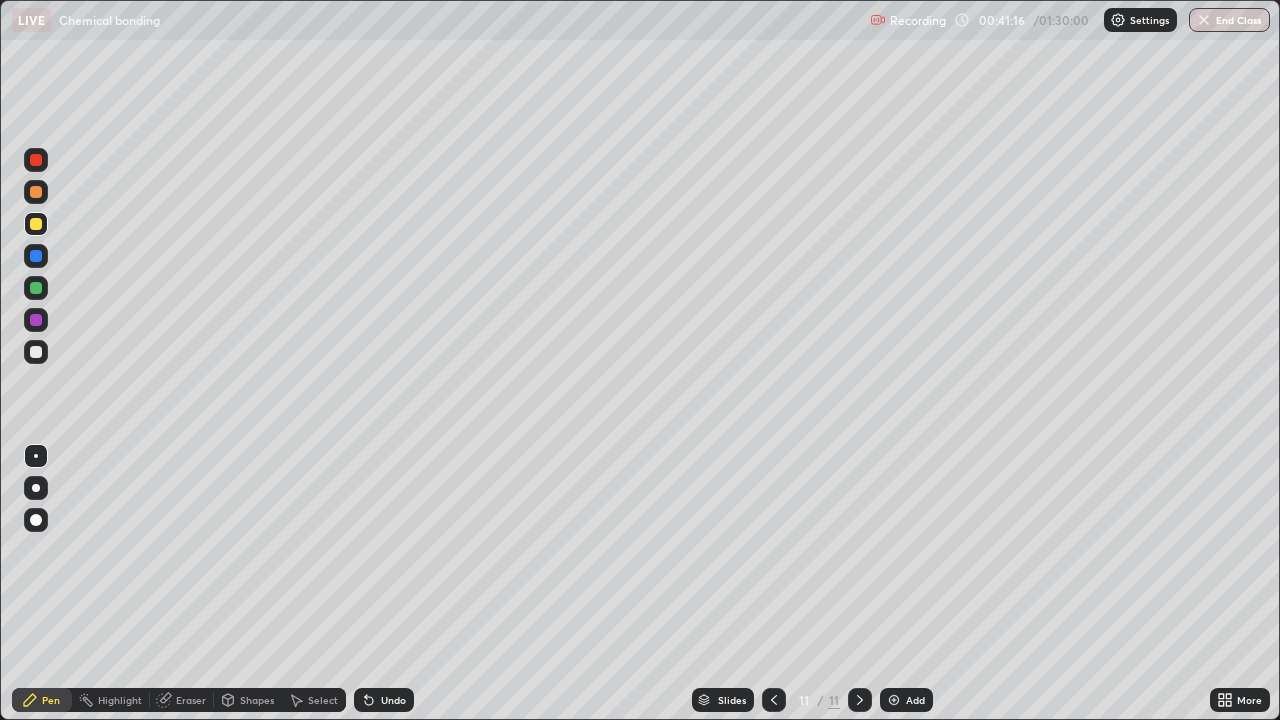 click on "Eraser" at bounding box center [191, 700] 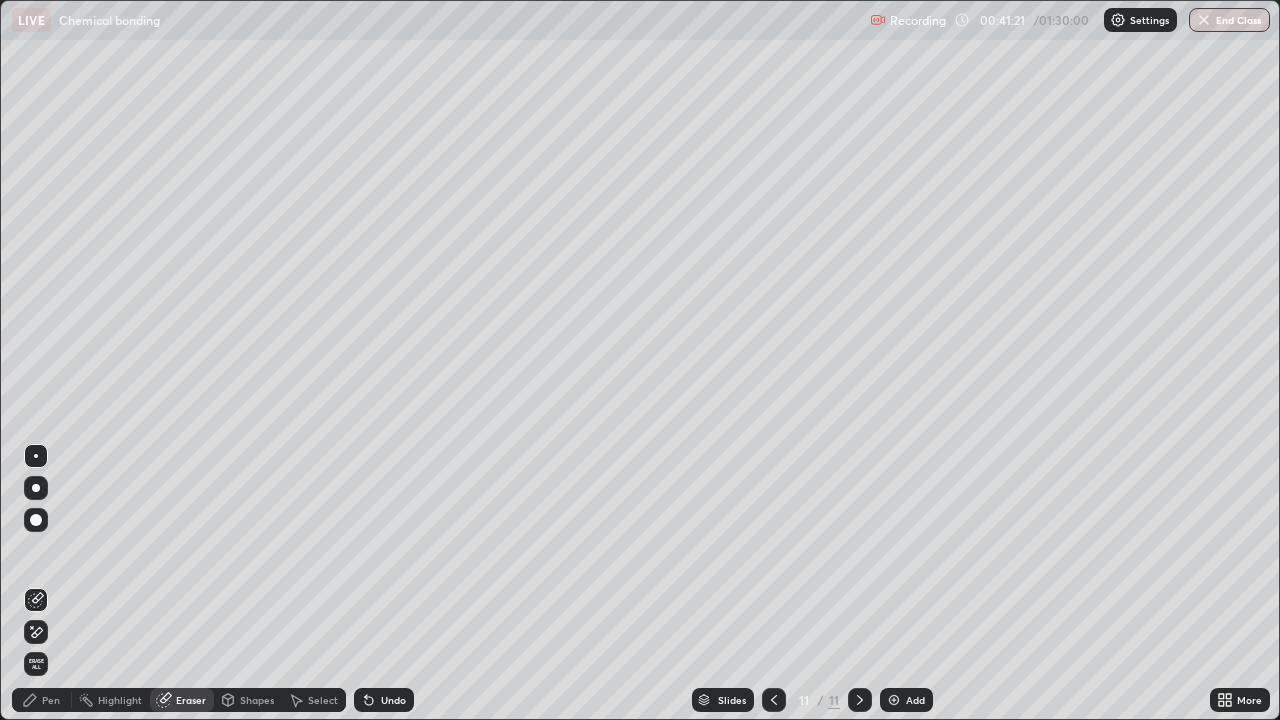 click on "Pen" at bounding box center (51, 700) 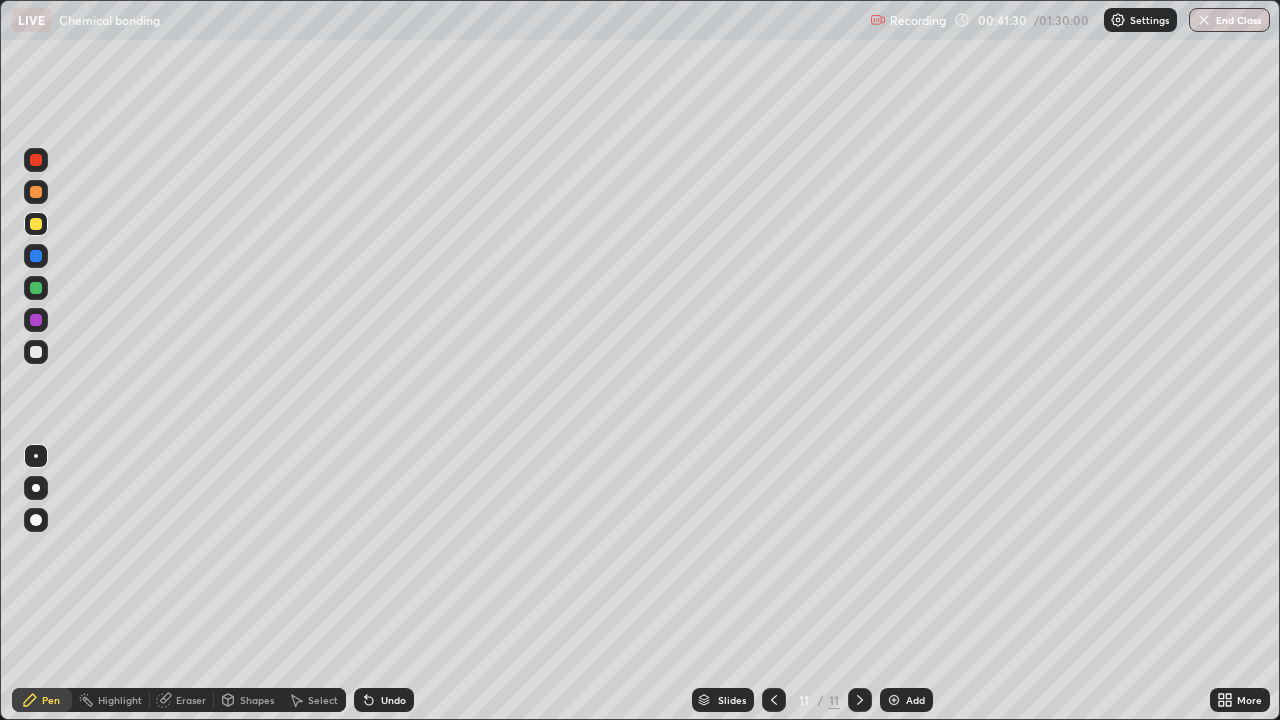 click at bounding box center (36, 256) 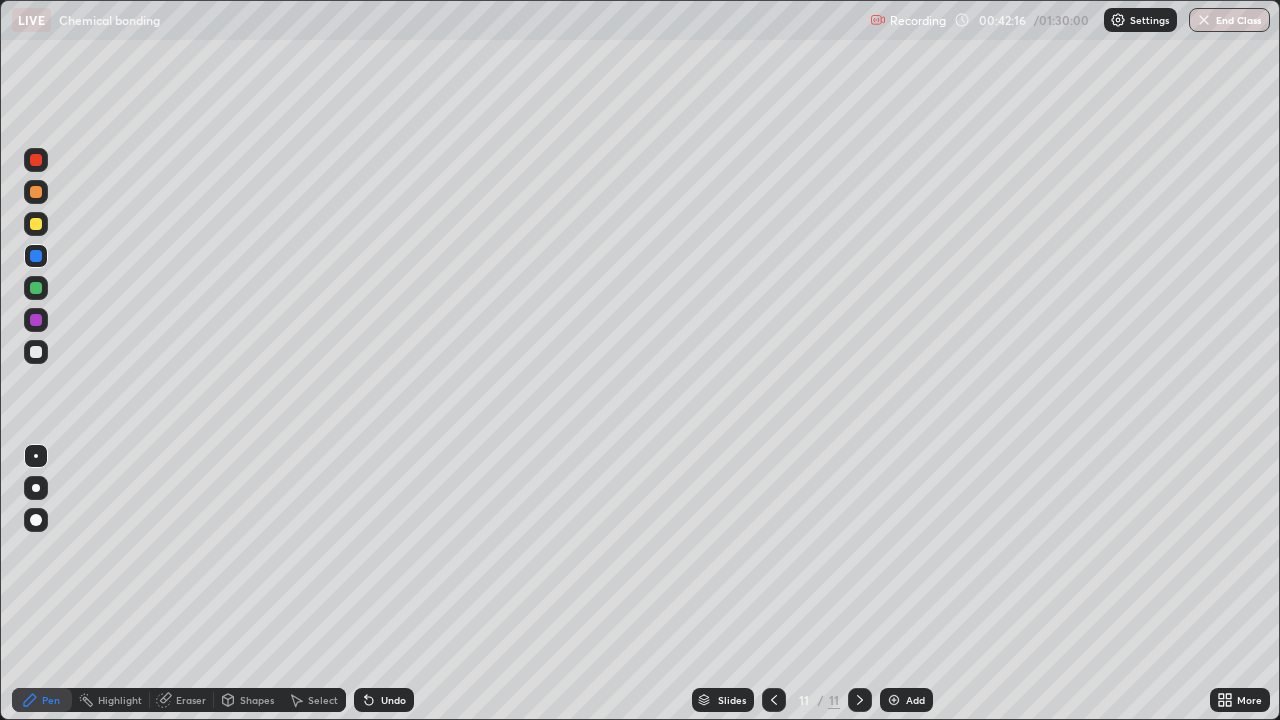 click at bounding box center (36, 224) 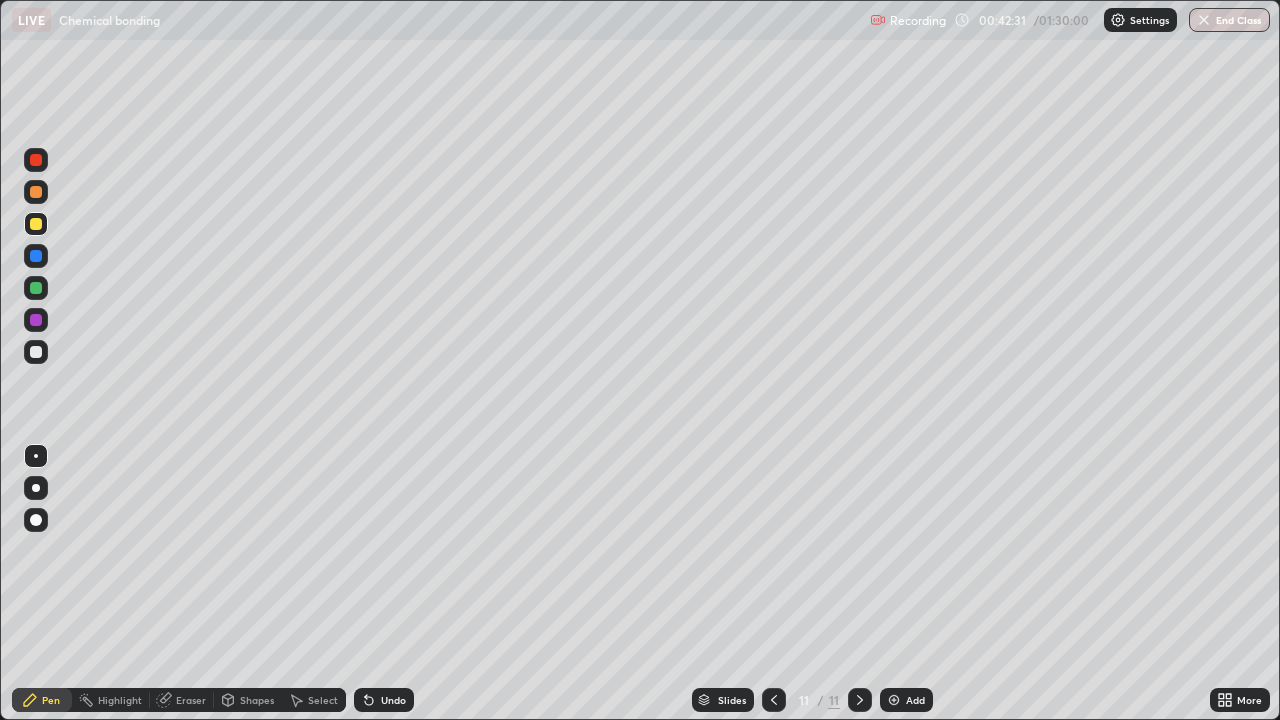 click at bounding box center (36, 192) 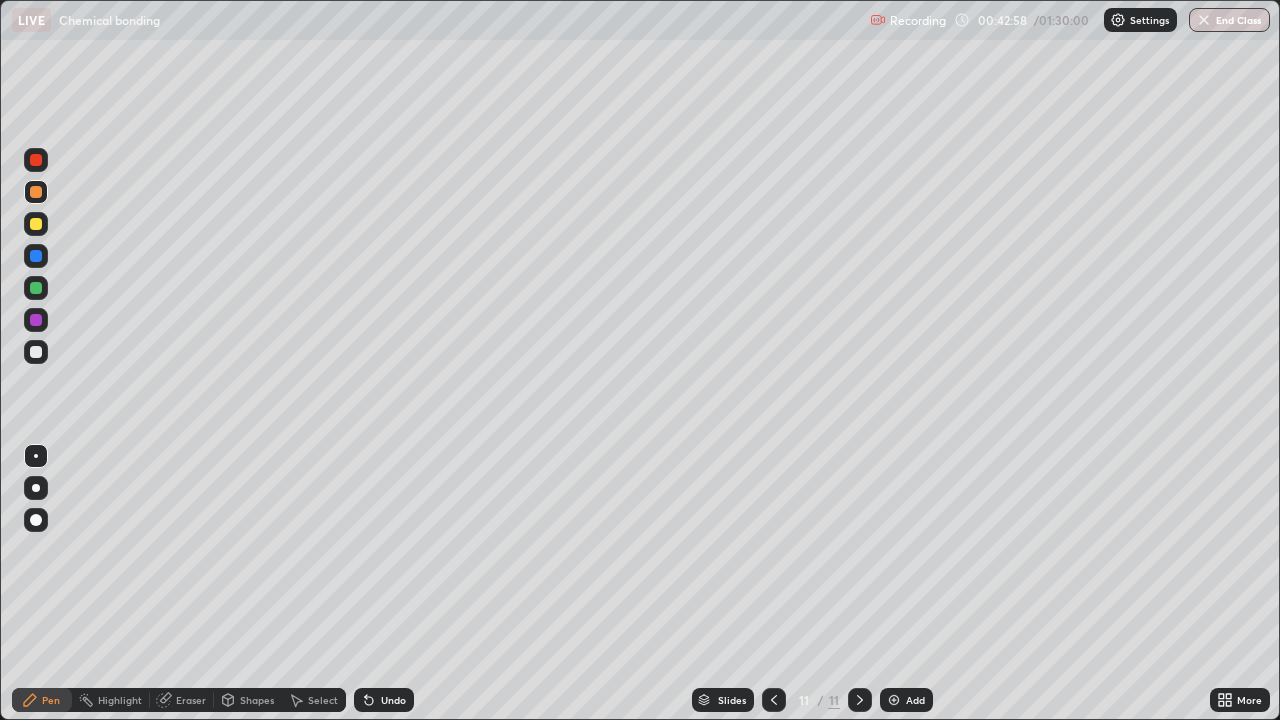 click at bounding box center (36, 256) 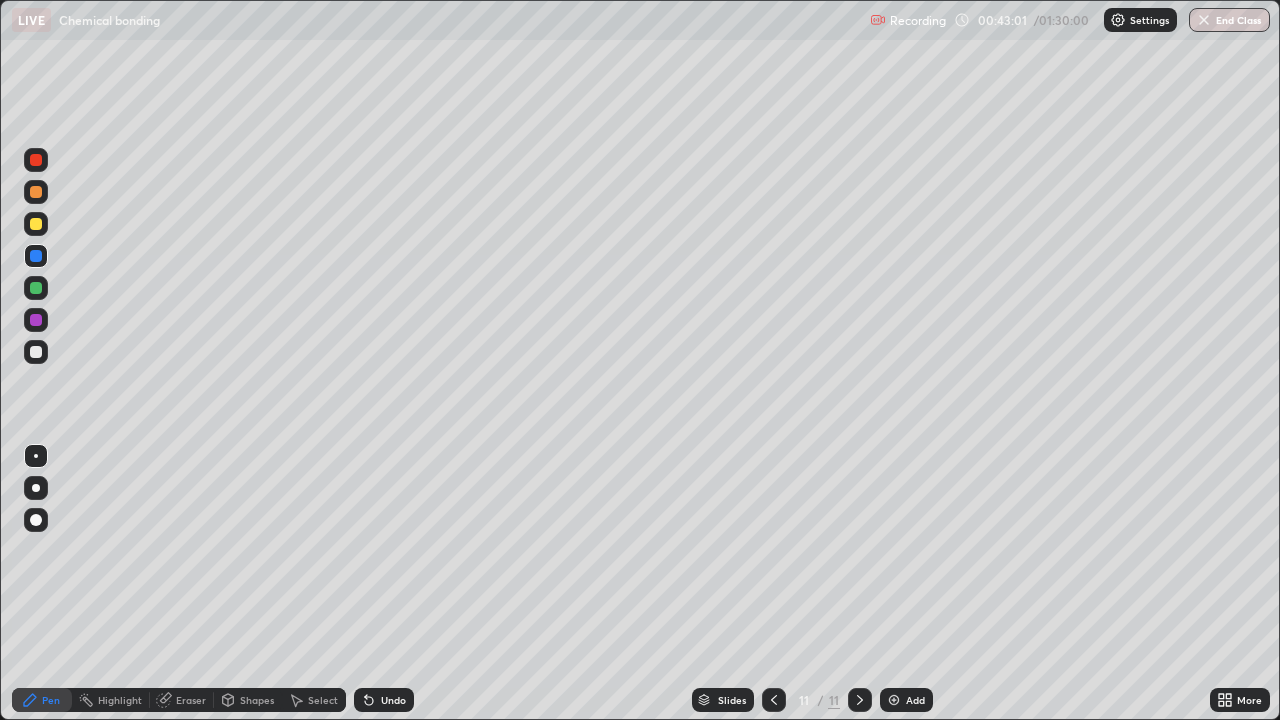 click at bounding box center [36, 160] 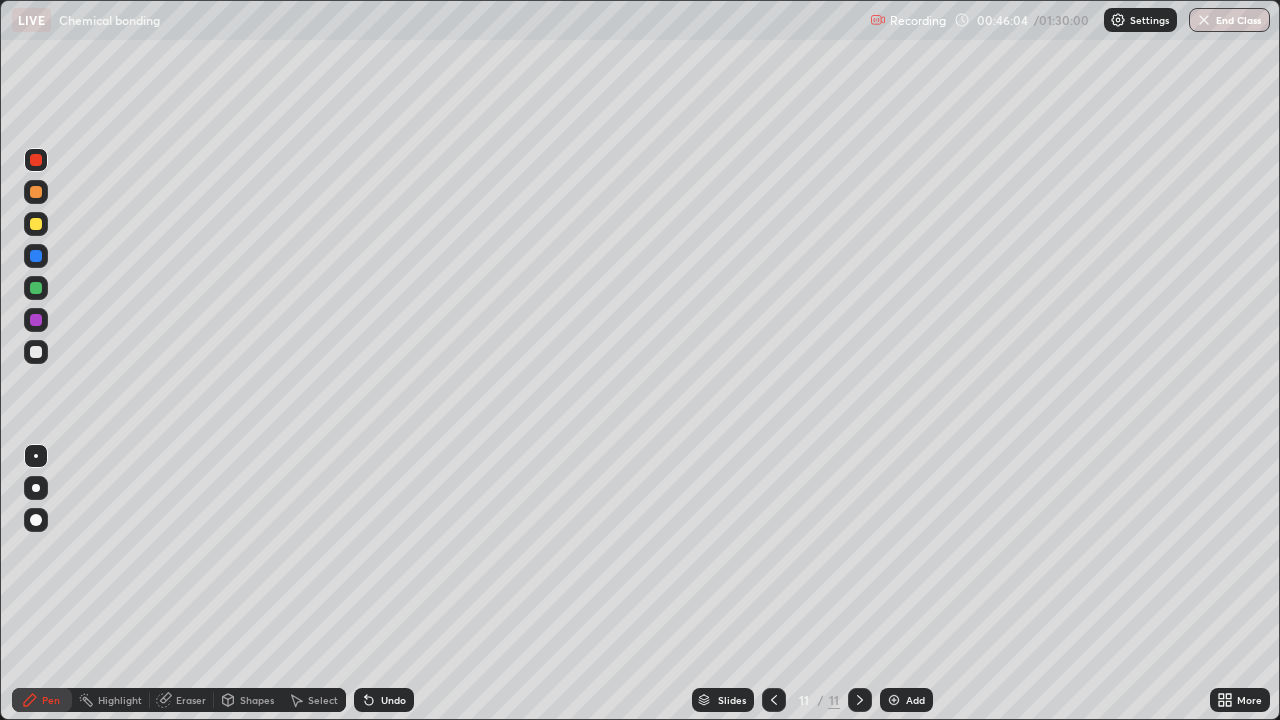 click on "Add" at bounding box center [906, 700] 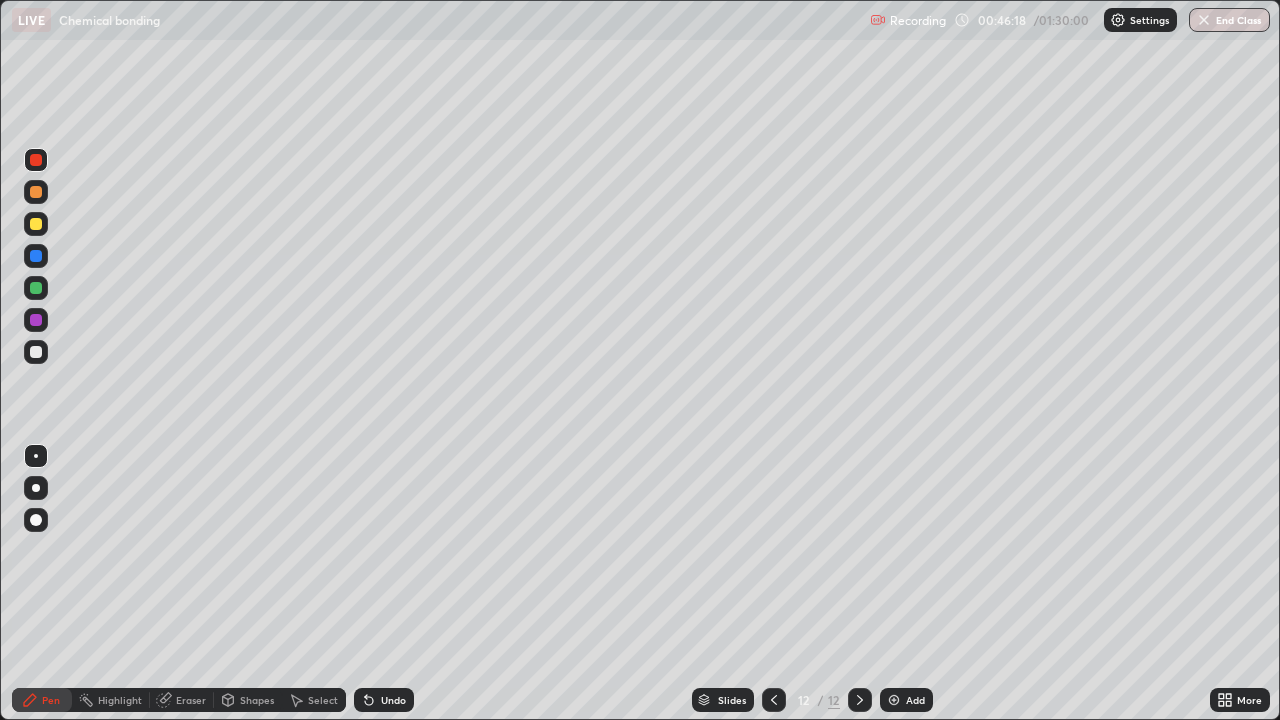 click at bounding box center [36, 224] 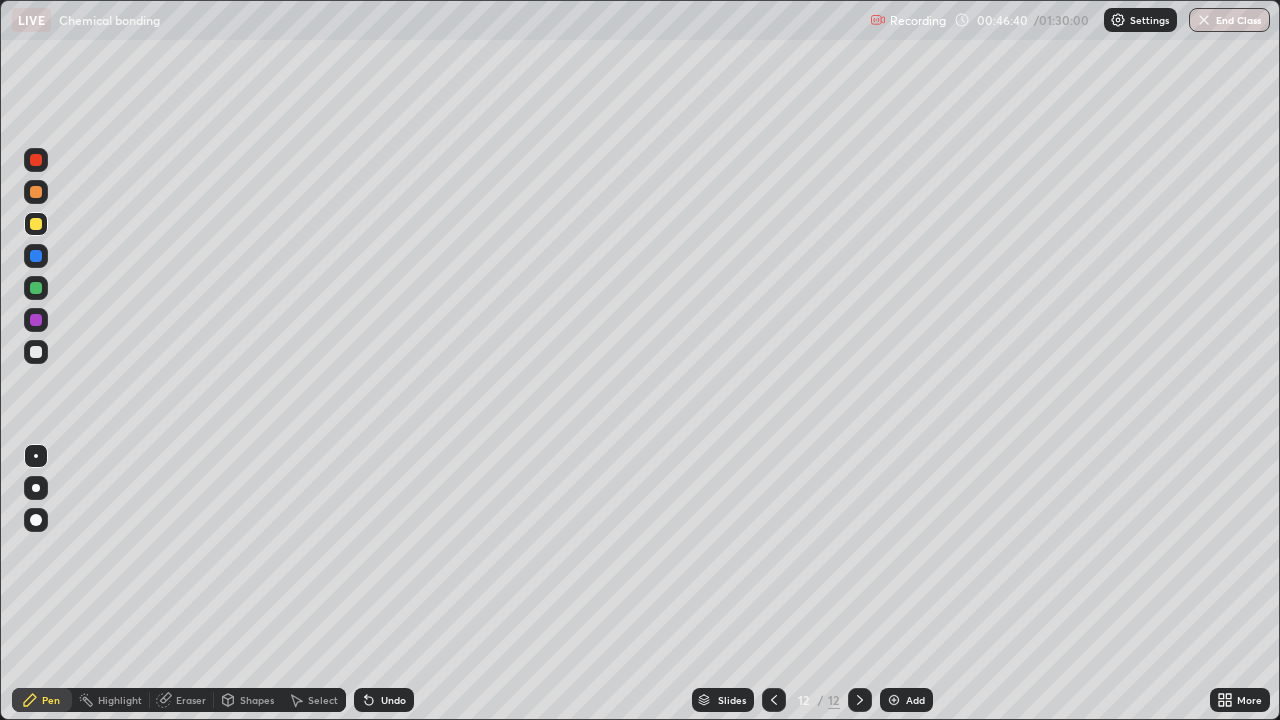 click at bounding box center [36, 192] 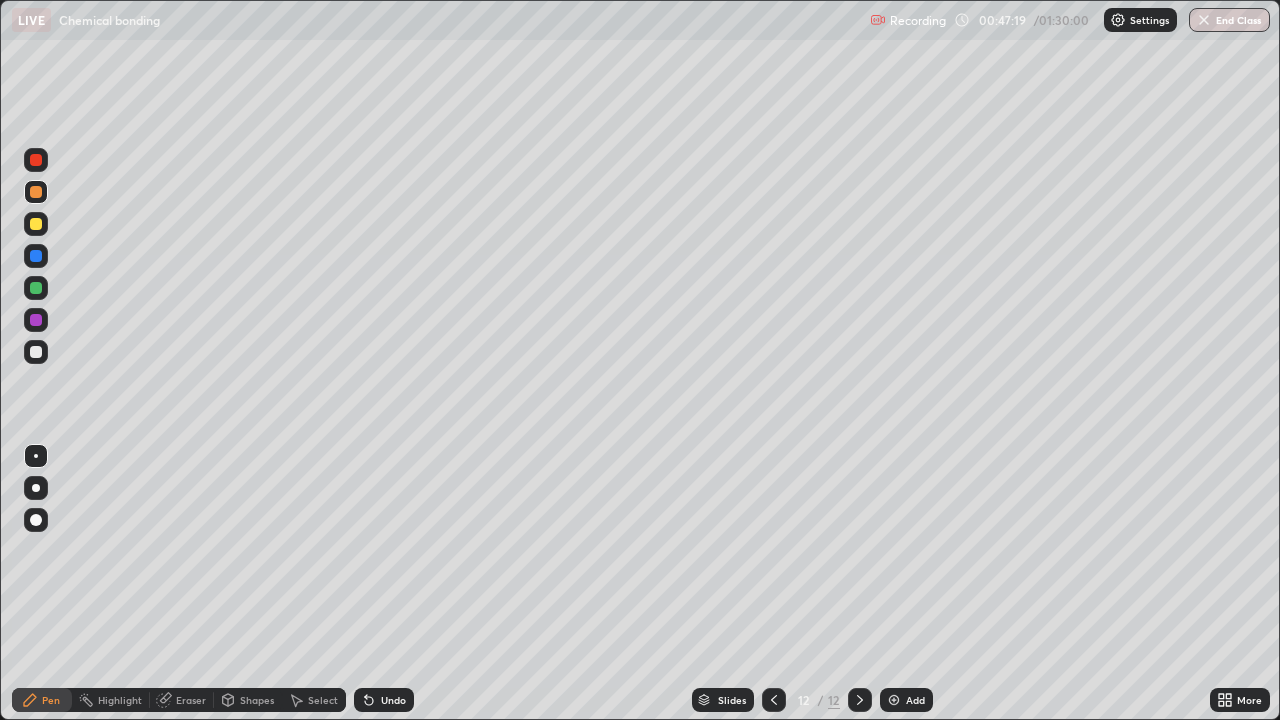 click at bounding box center [36, 288] 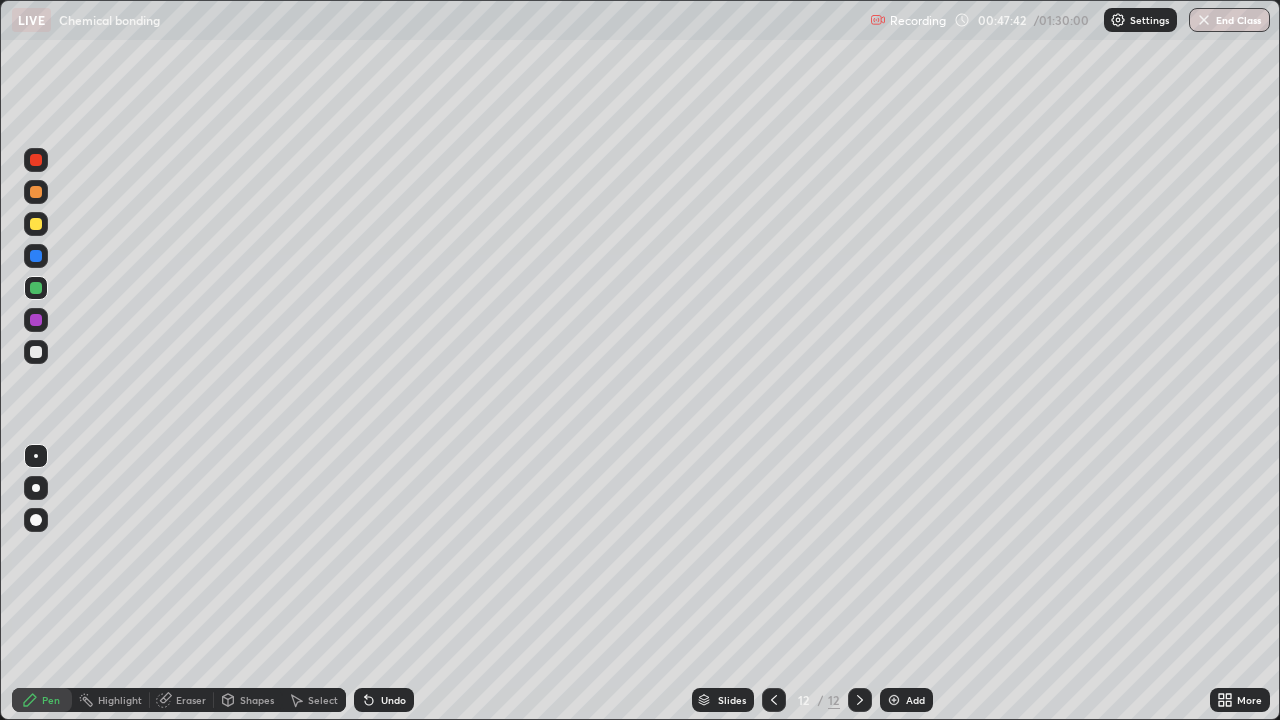 click at bounding box center (36, 320) 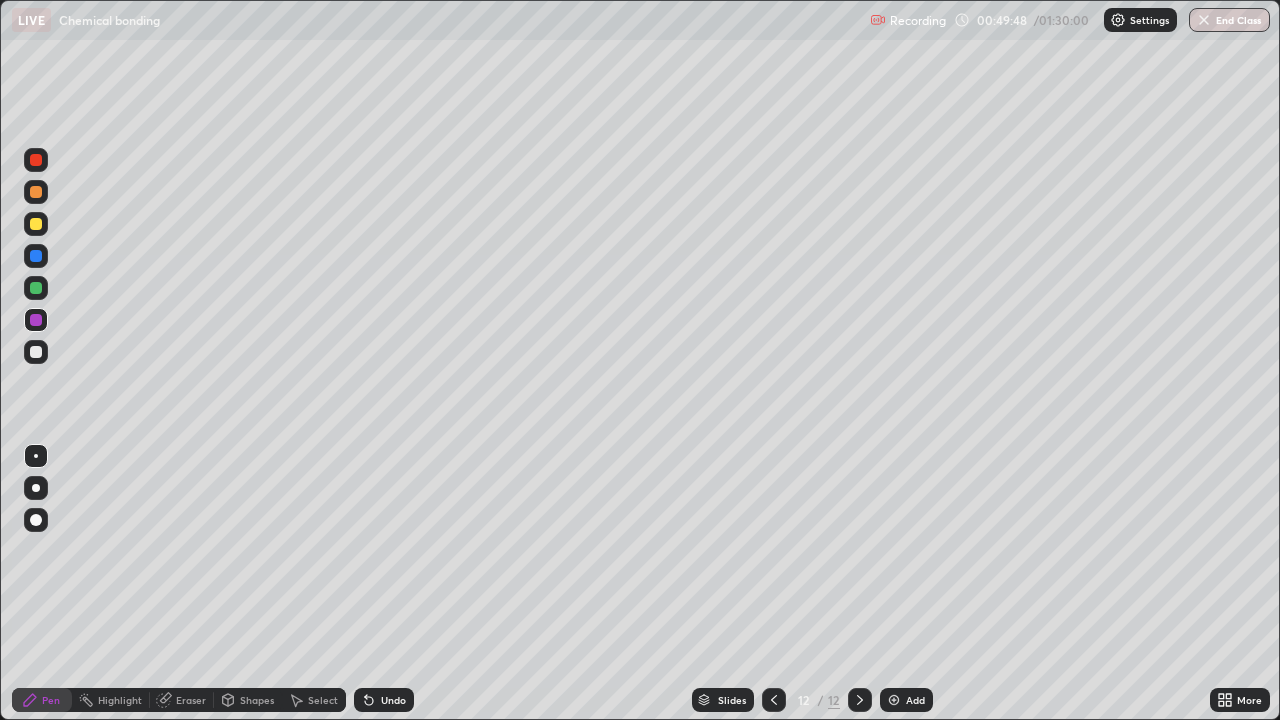 click on "Eraser" at bounding box center (191, 700) 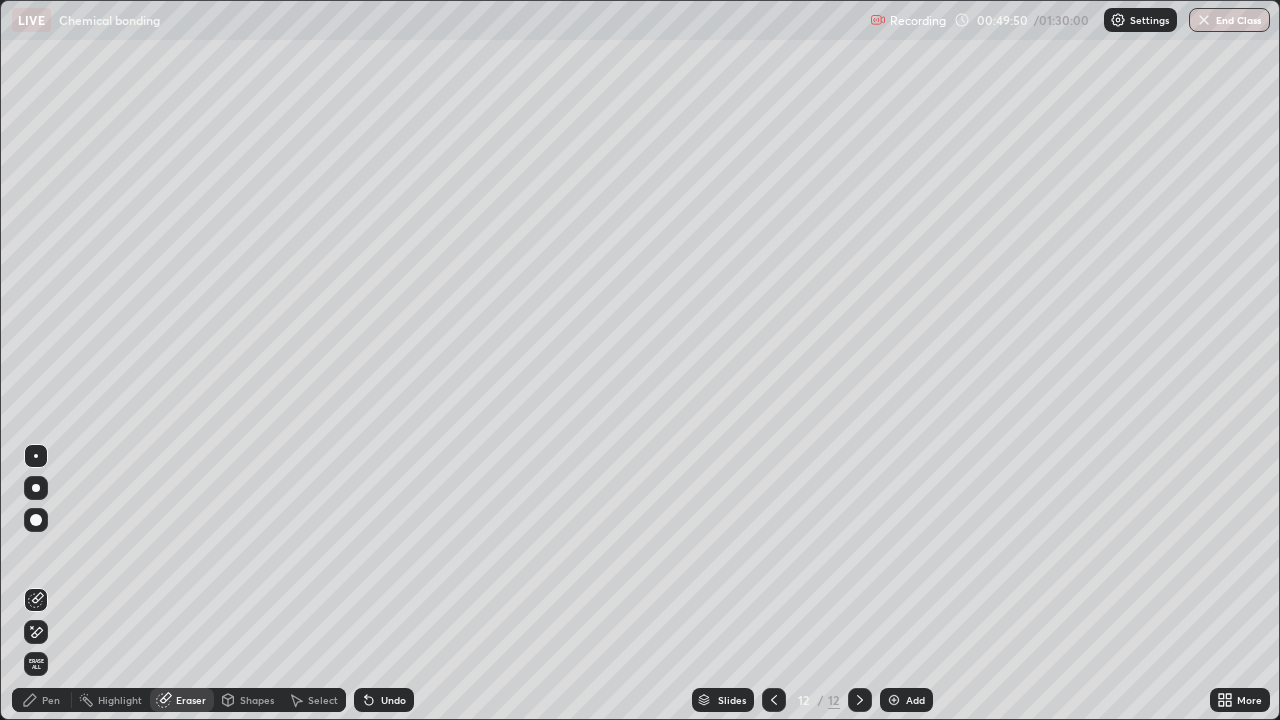 click on "Pen" at bounding box center (51, 700) 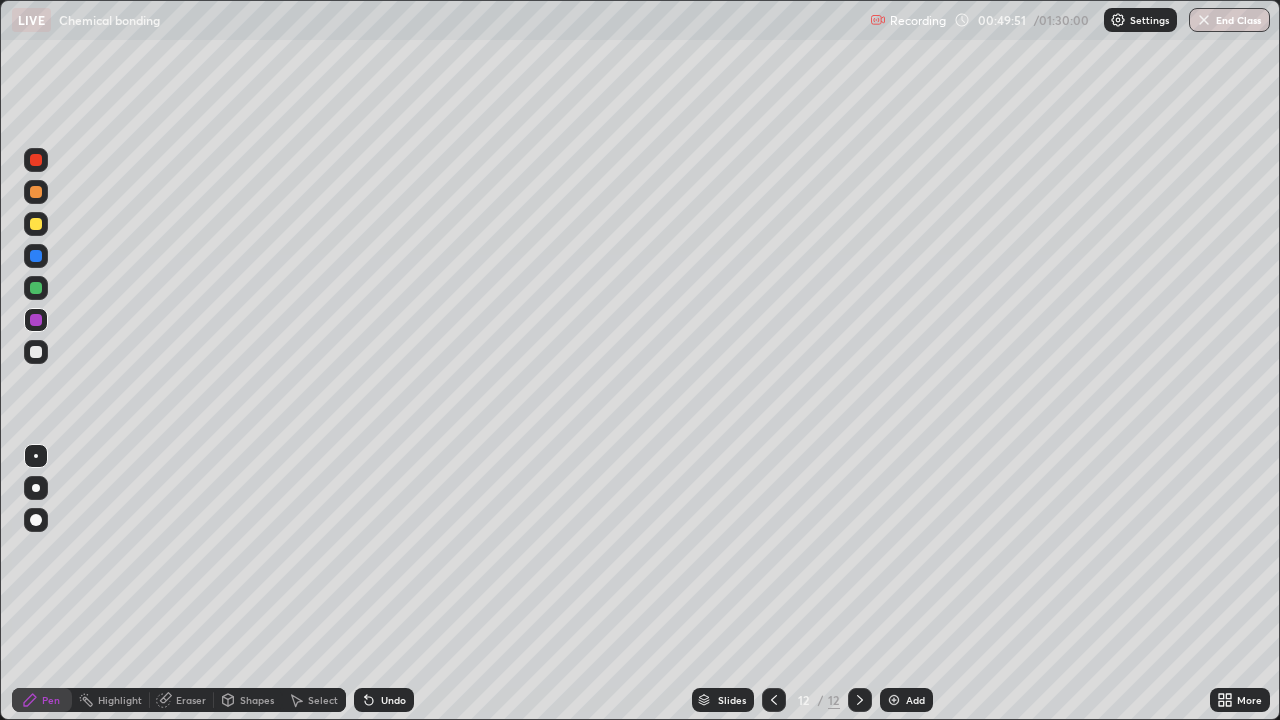 click at bounding box center [36, 288] 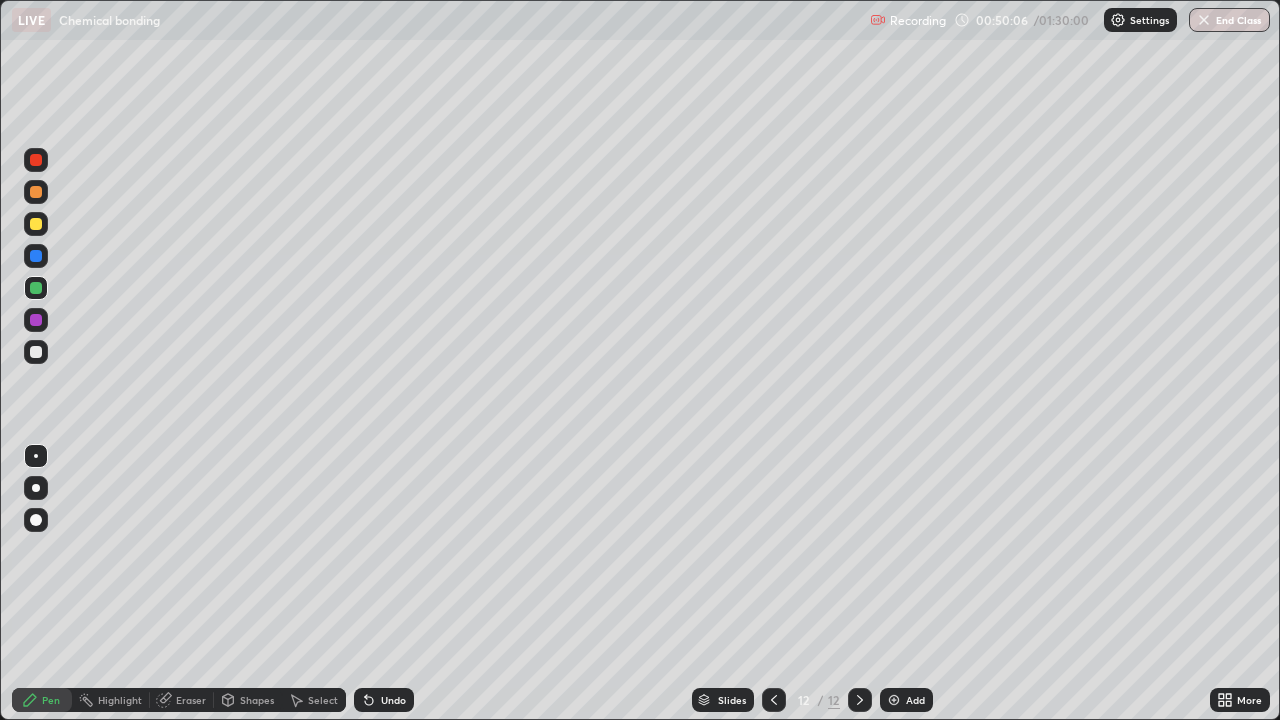 click at bounding box center (36, 256) 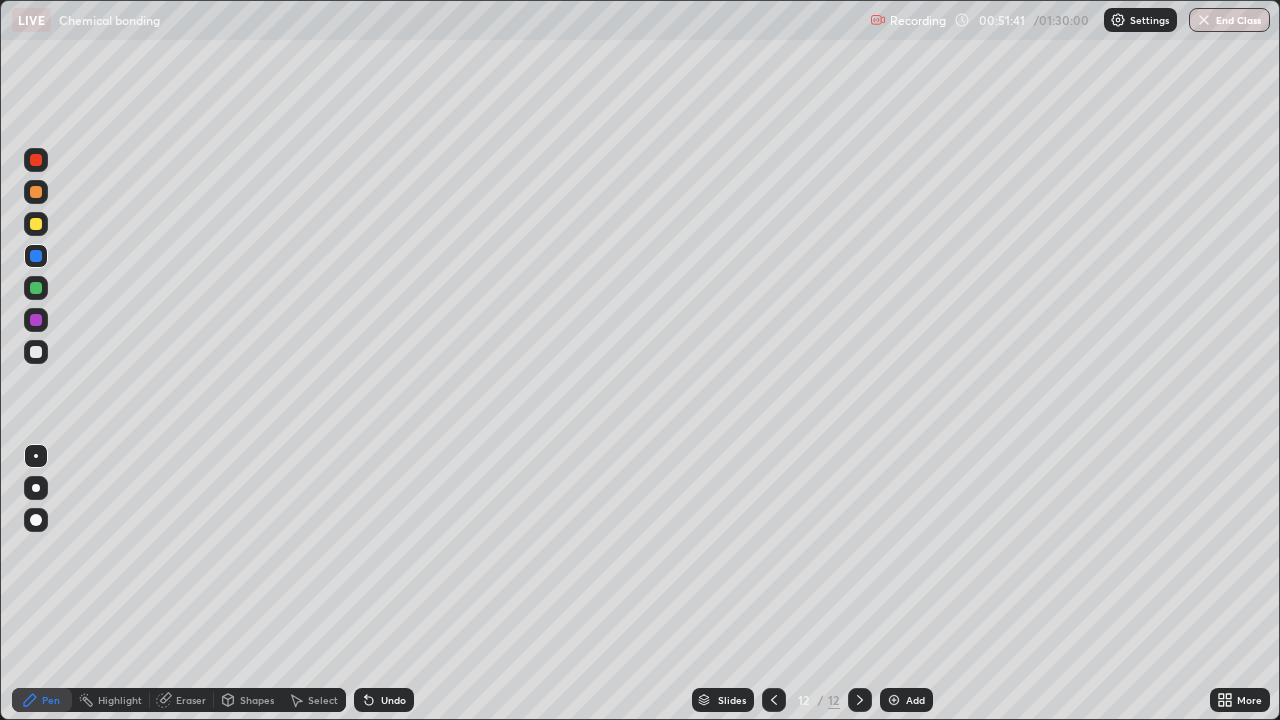 click at bounding box center (36, 320) 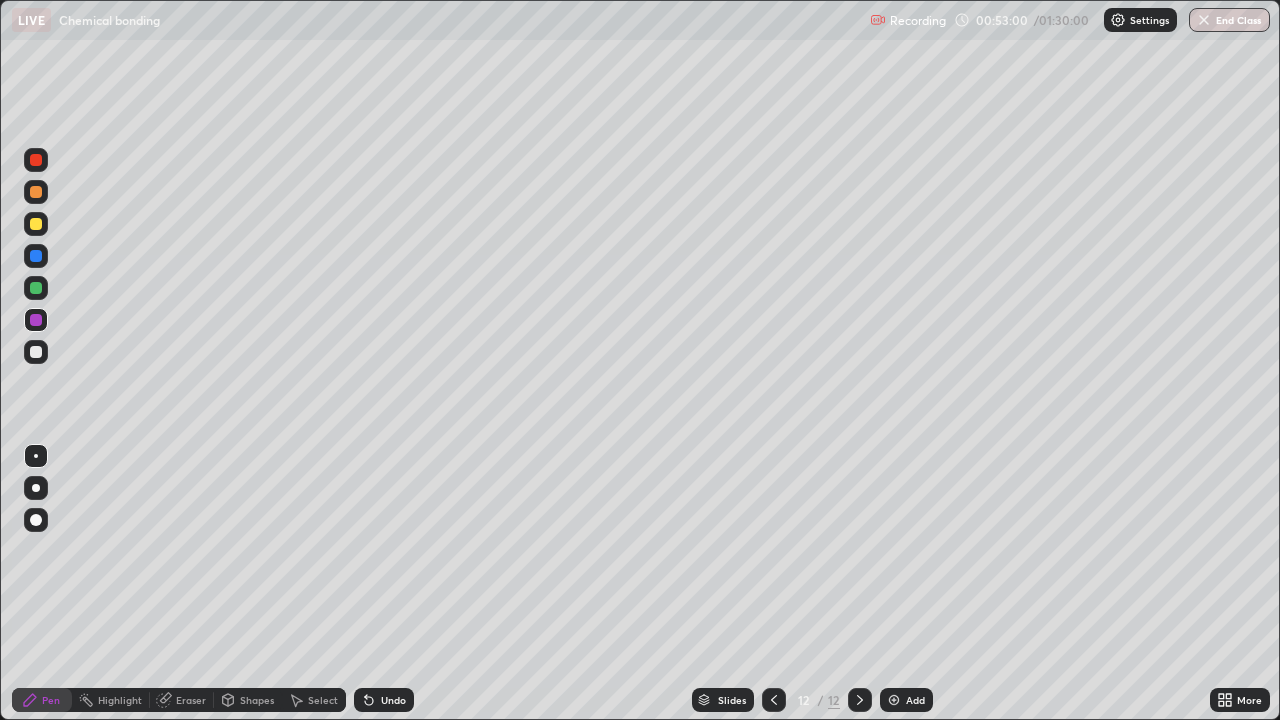 click at bounding box center [36, 160] 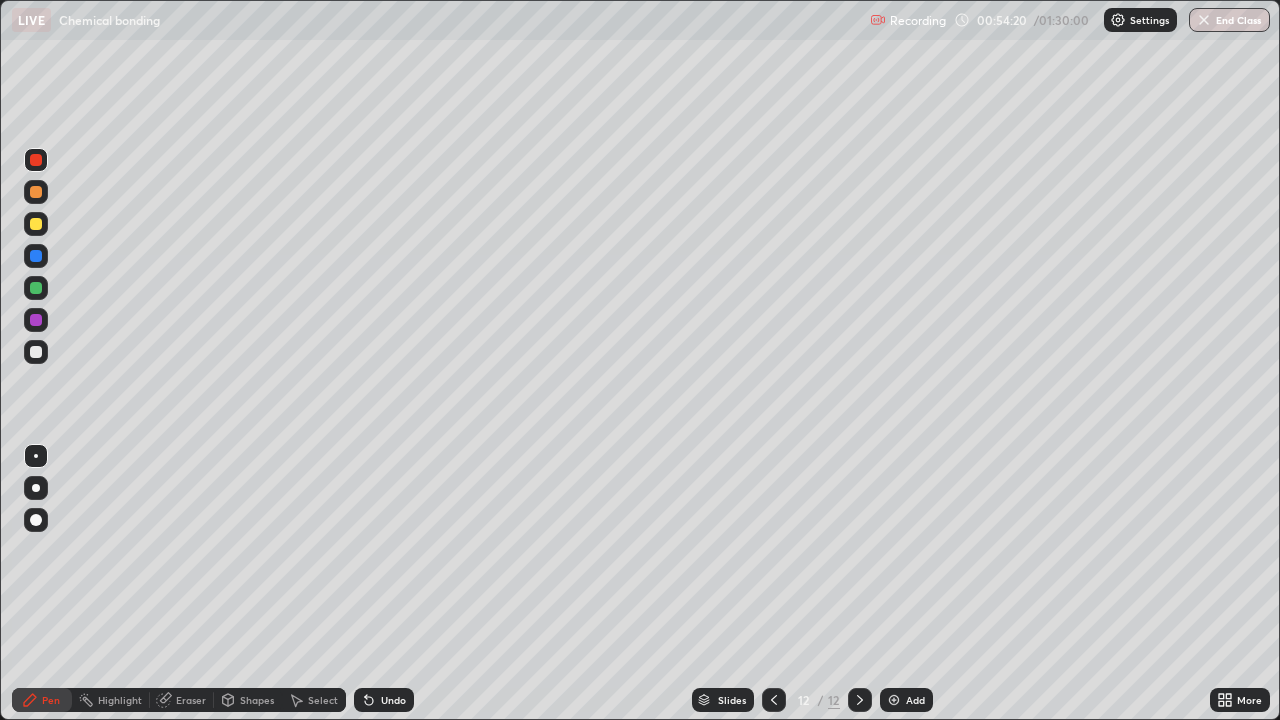 click on "Eraser" at bounding box center [191, 700] 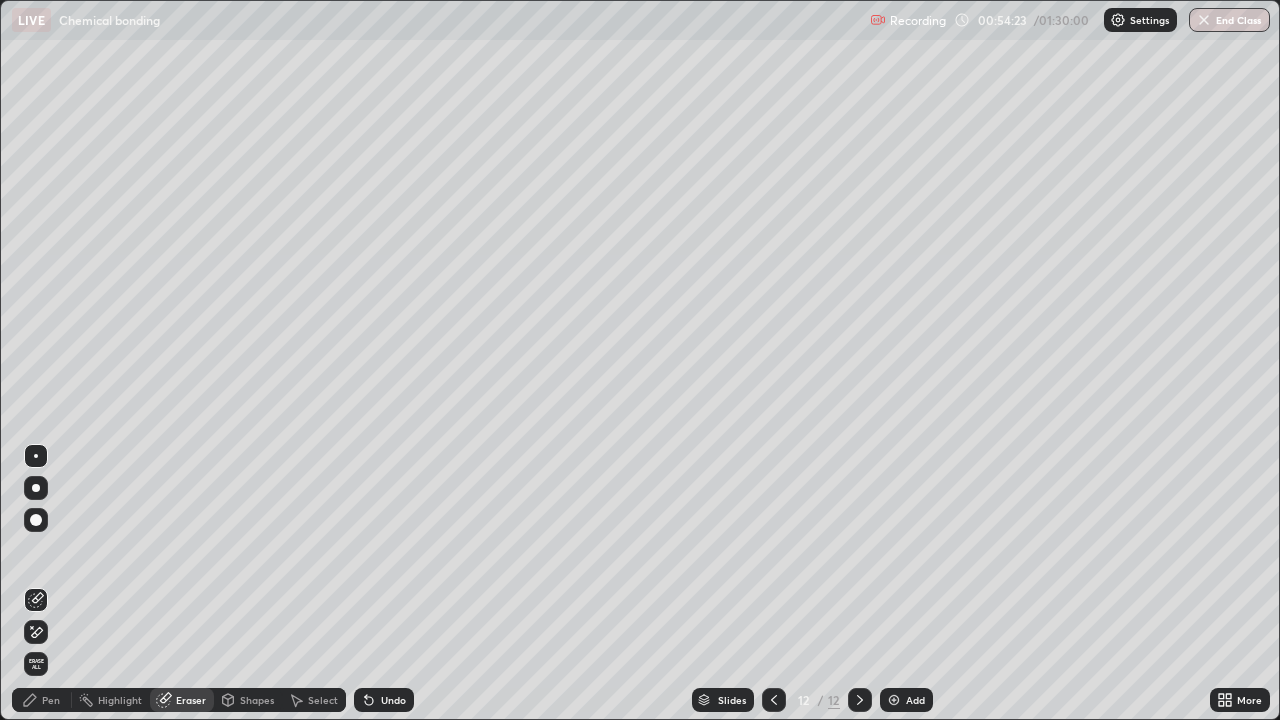 click on "Pen" at bounding box center [51, 700] 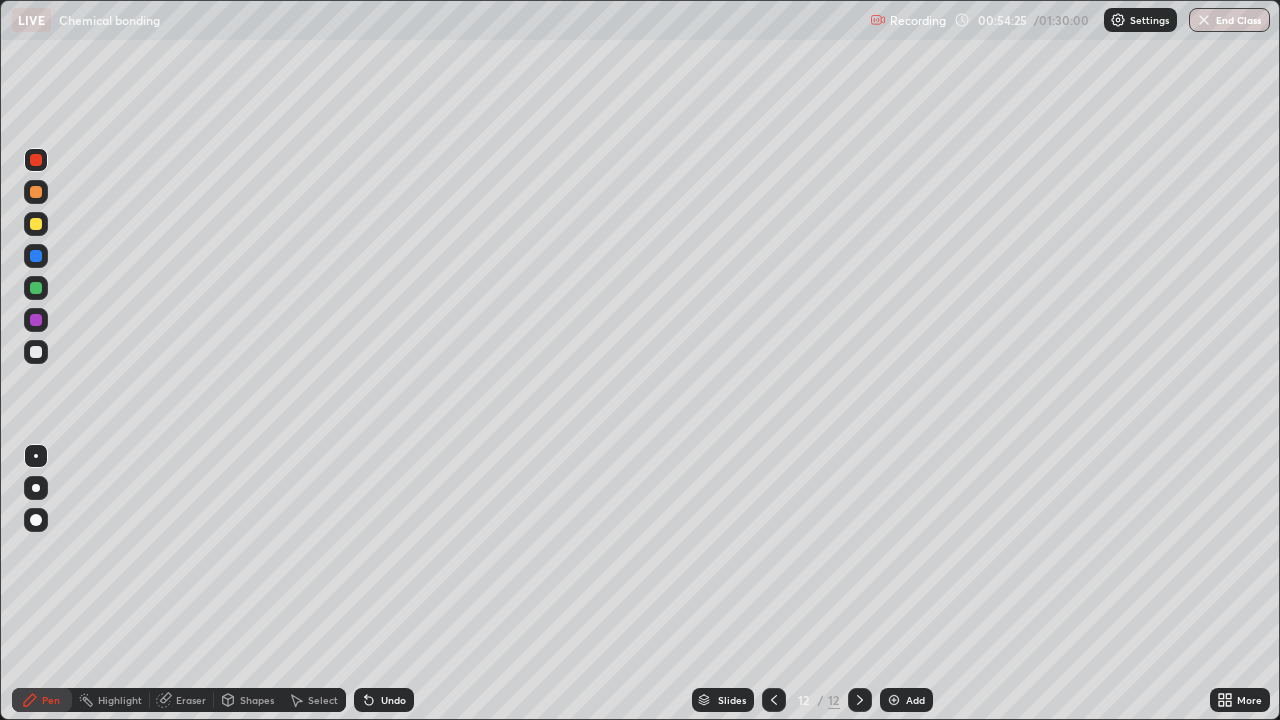 click at bounding box center [36, 192] 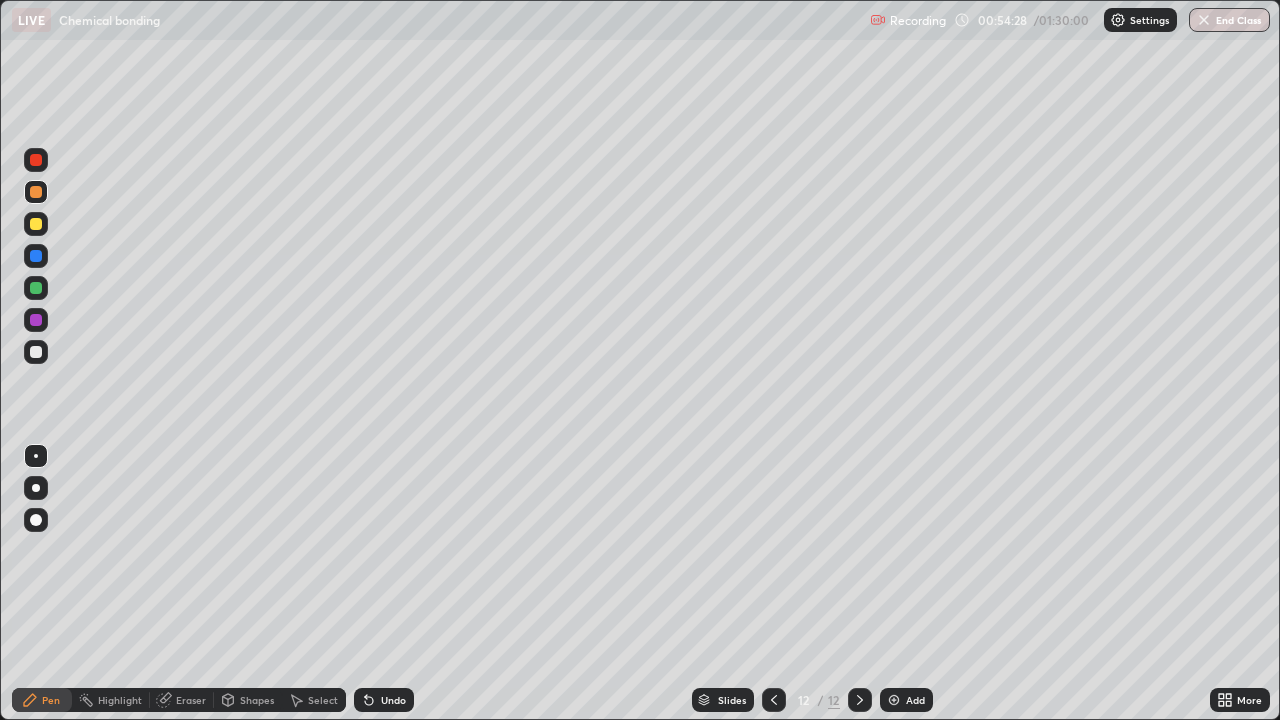 click at bounding box center (36, 160) 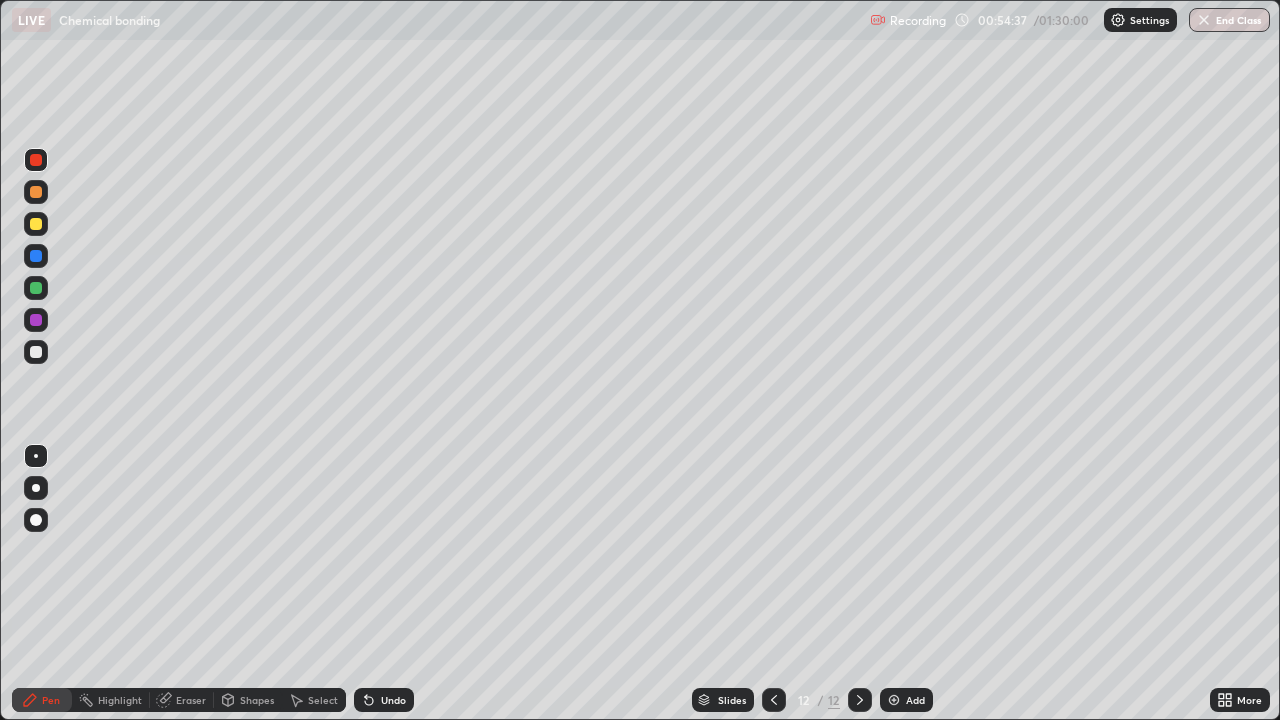 click at bounding box center (36, 224) 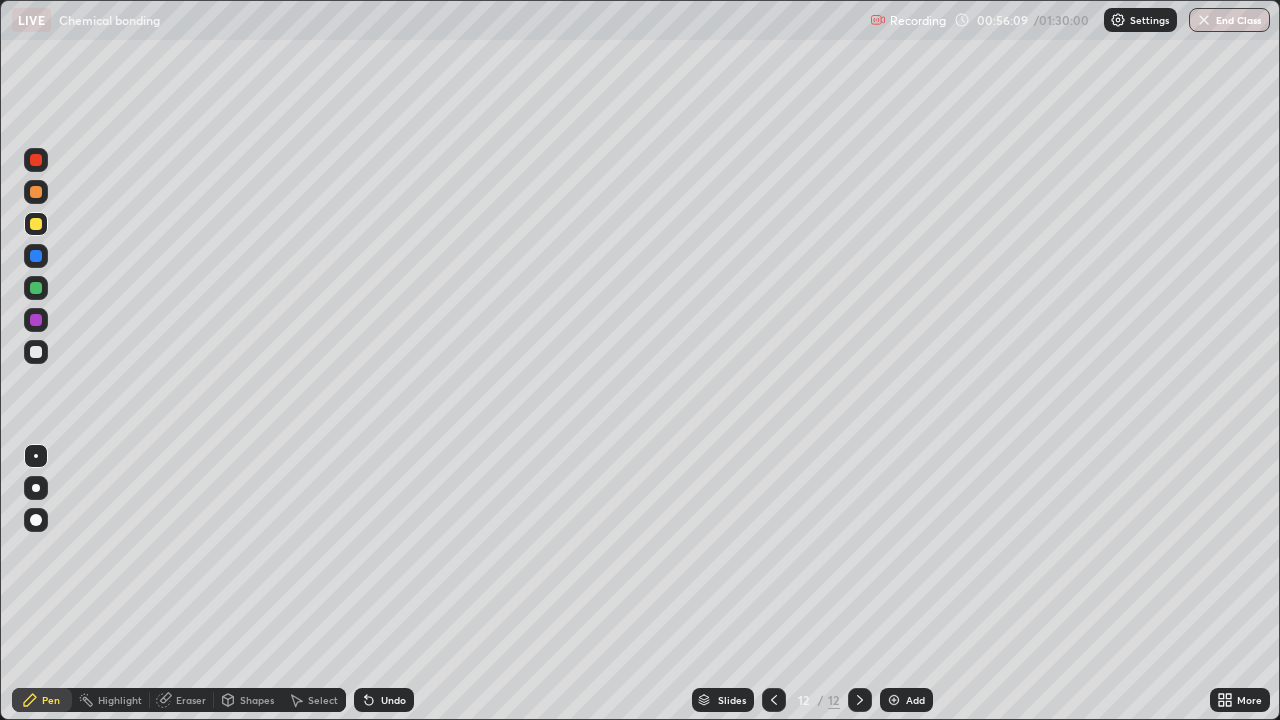 click at bounding box center [894, 700] 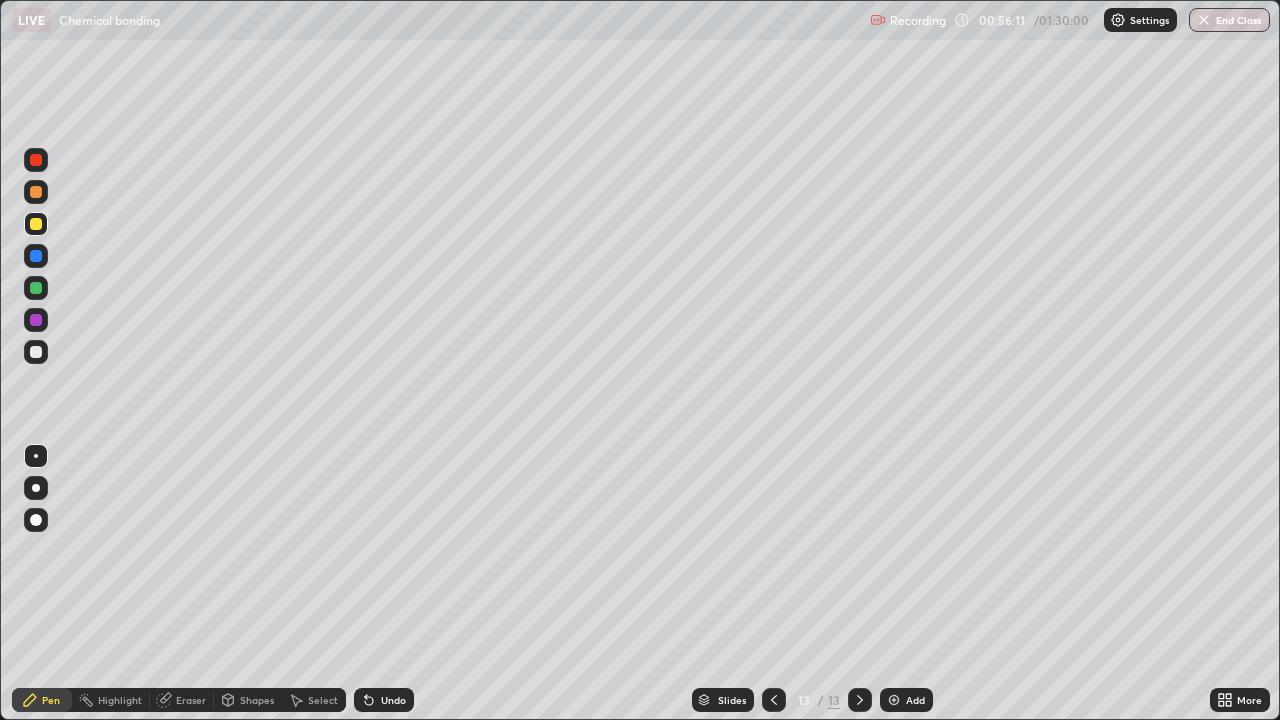 click at bounding box center (36, 192) 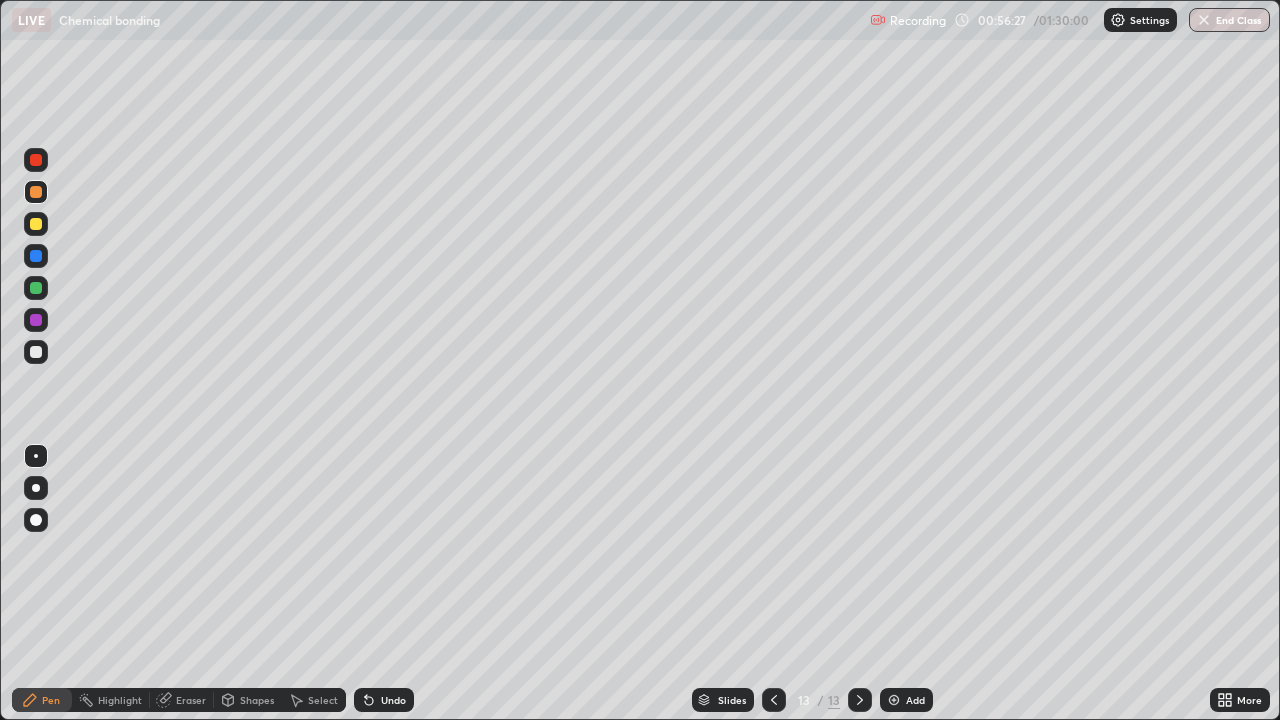 click at bounding box center [36, 224] 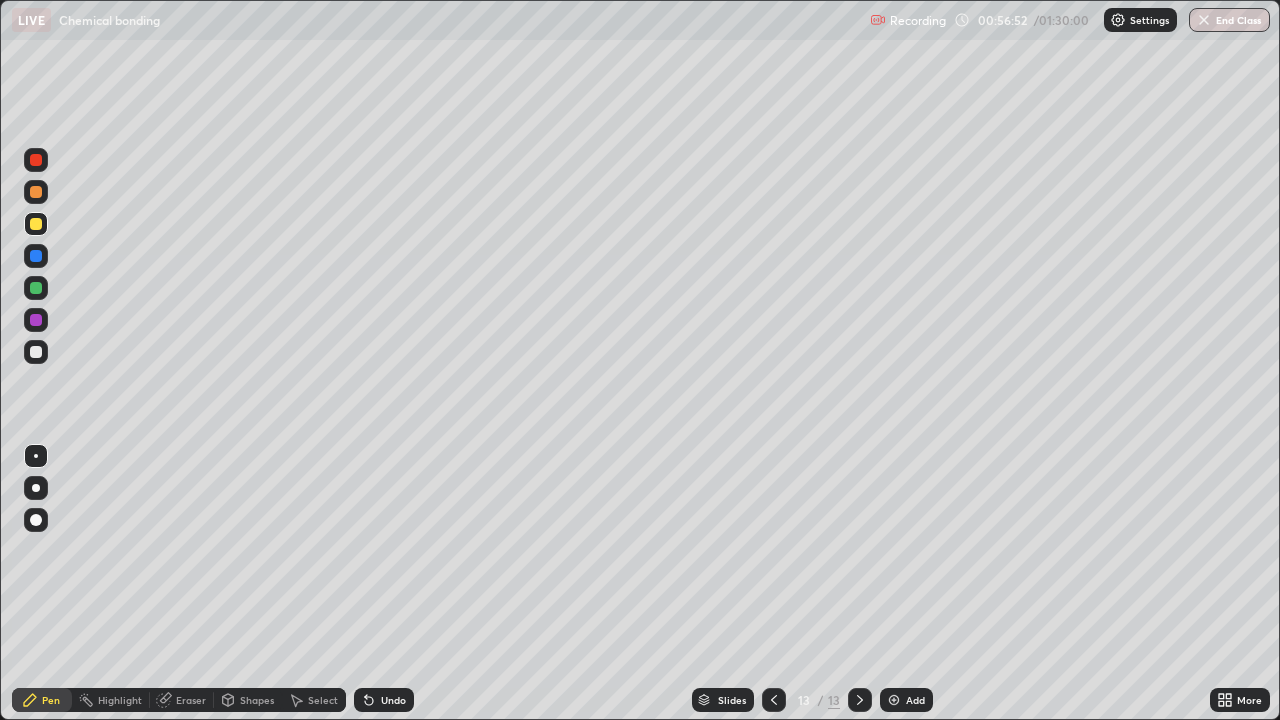 click at bounding box center (894, 700) 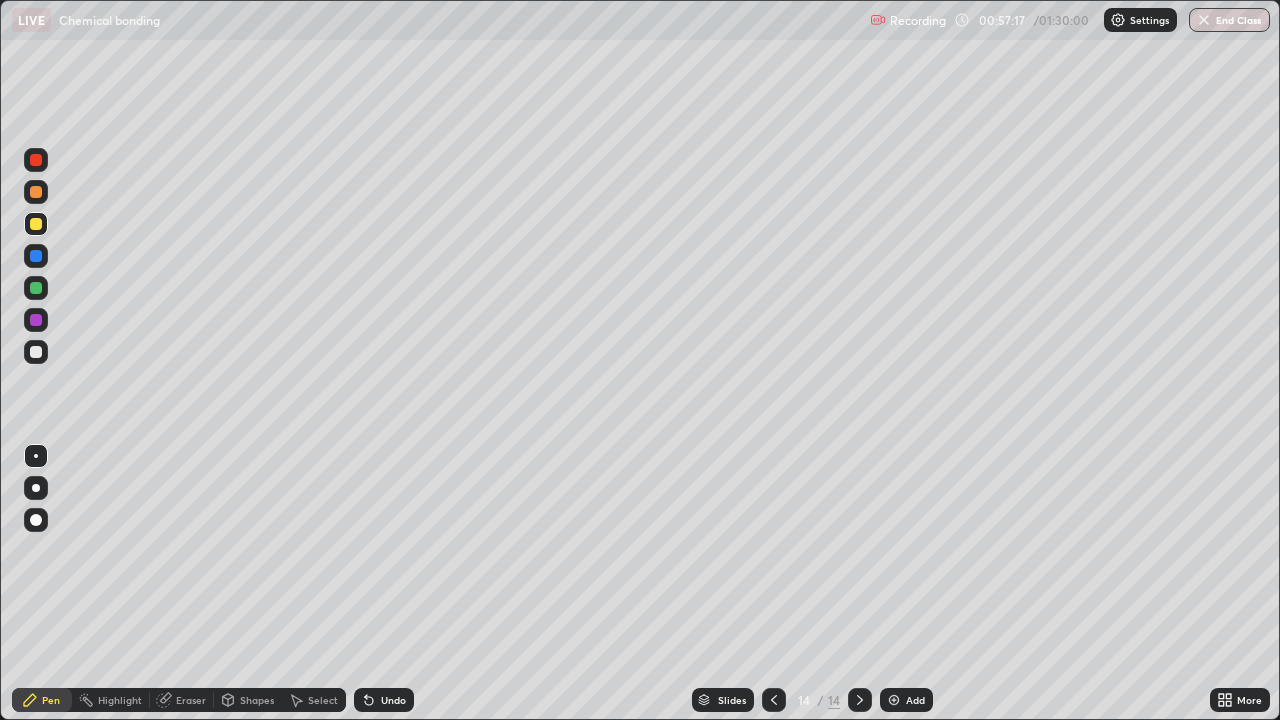 click at bounding box center [36, 320] 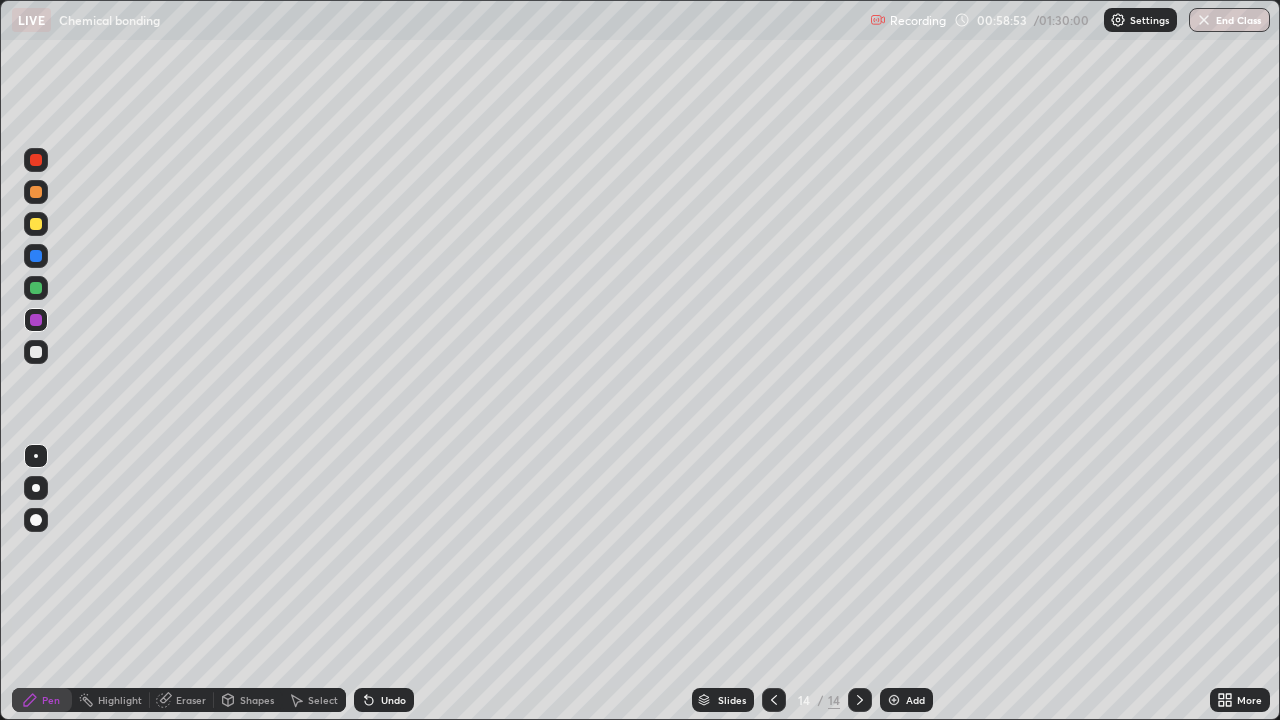 click 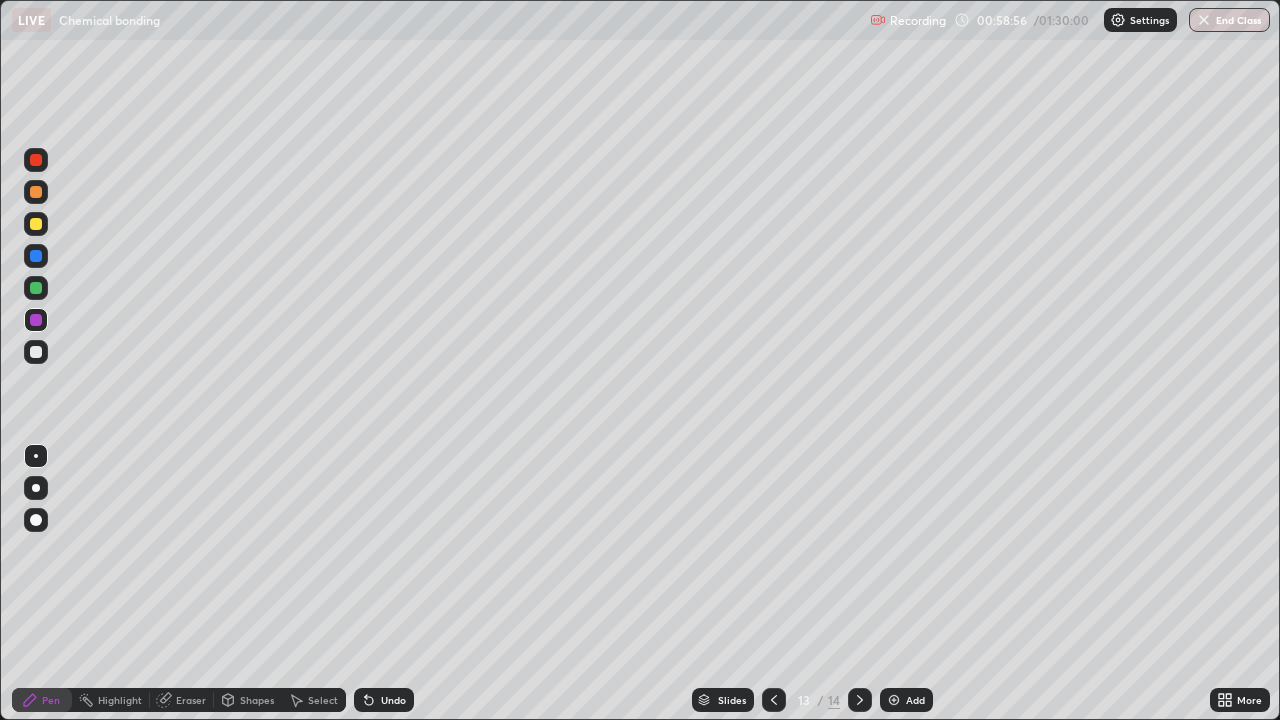 click at bounding box center [36, 256] 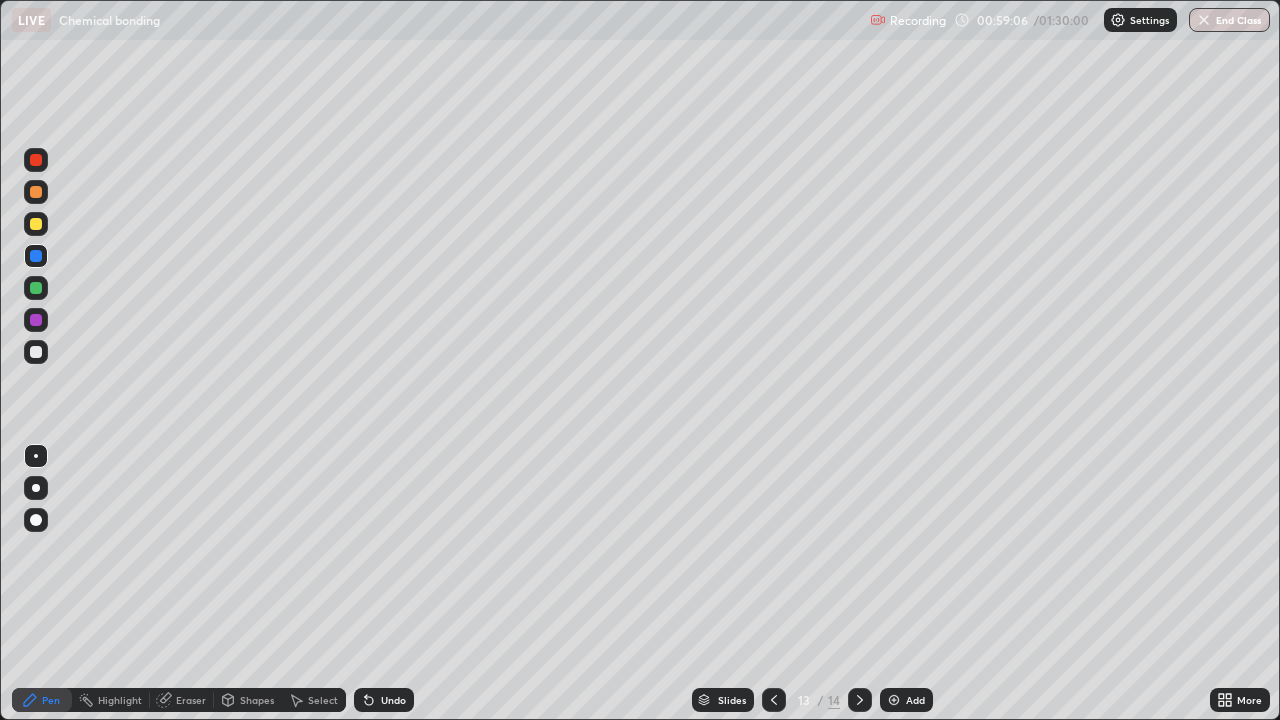 click at bounding box center (36, 288) 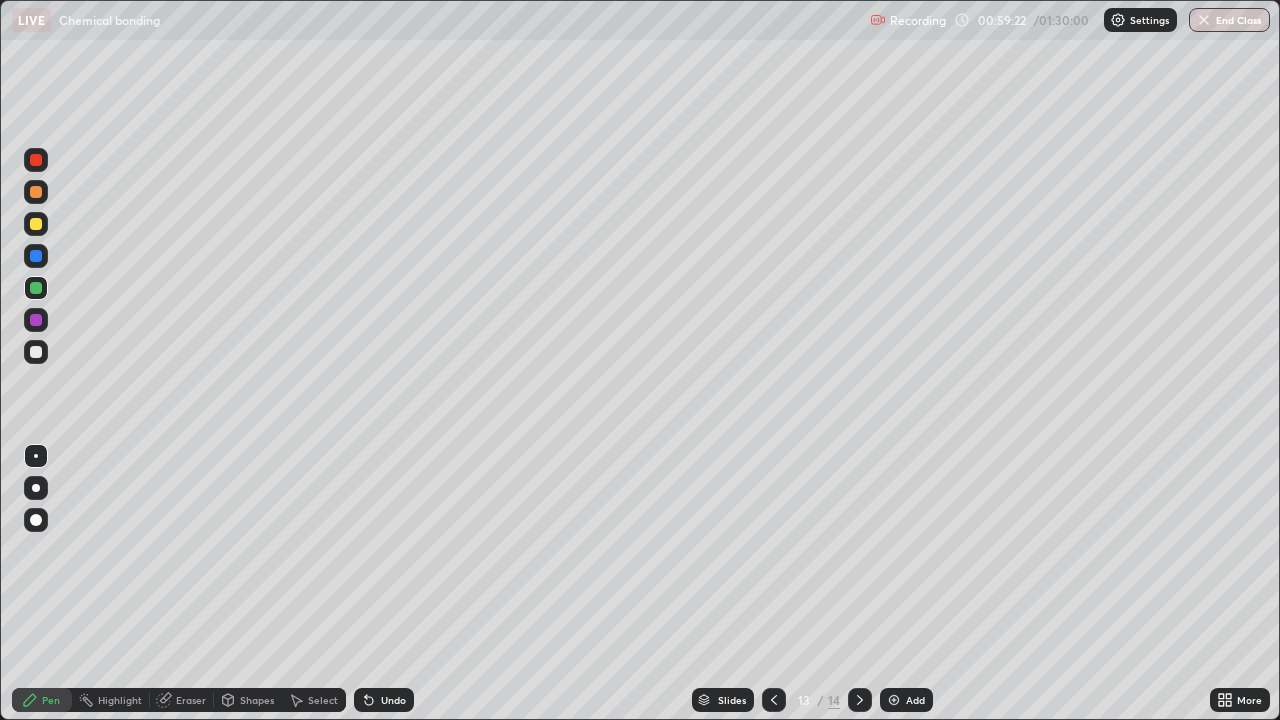 click at bounding box center [36, 288] 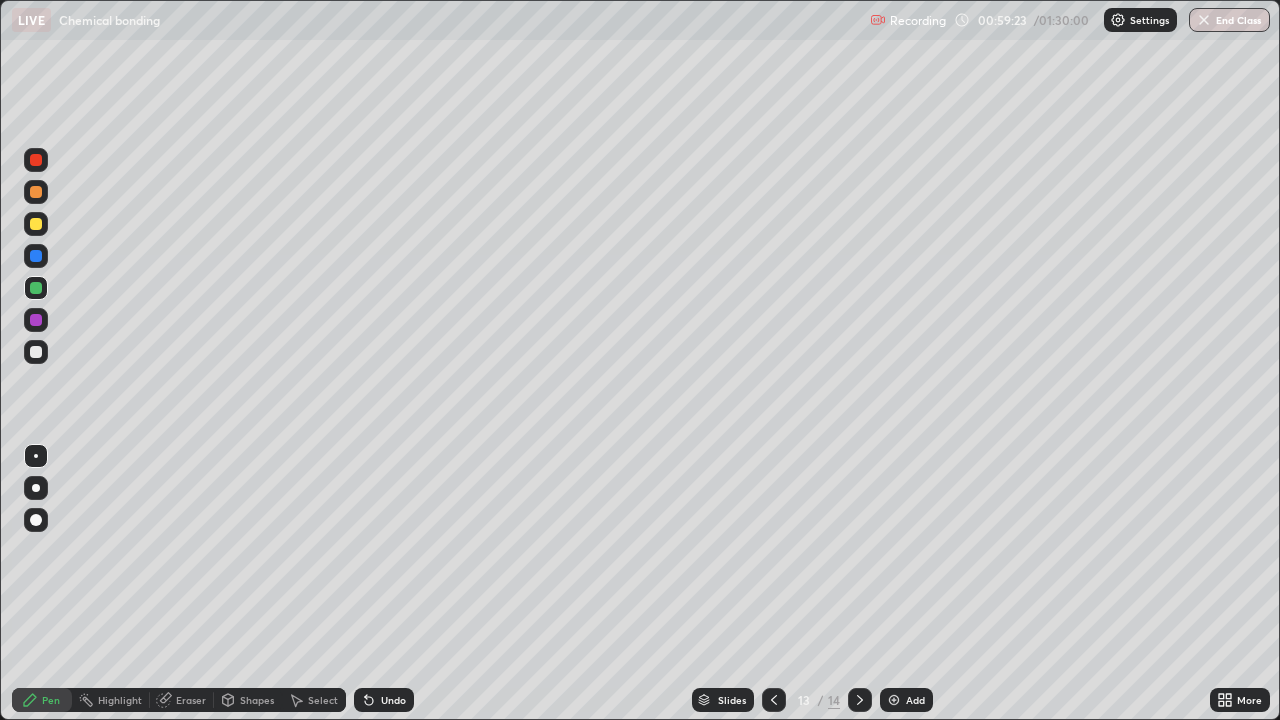 click at bounding box center (36, 256) 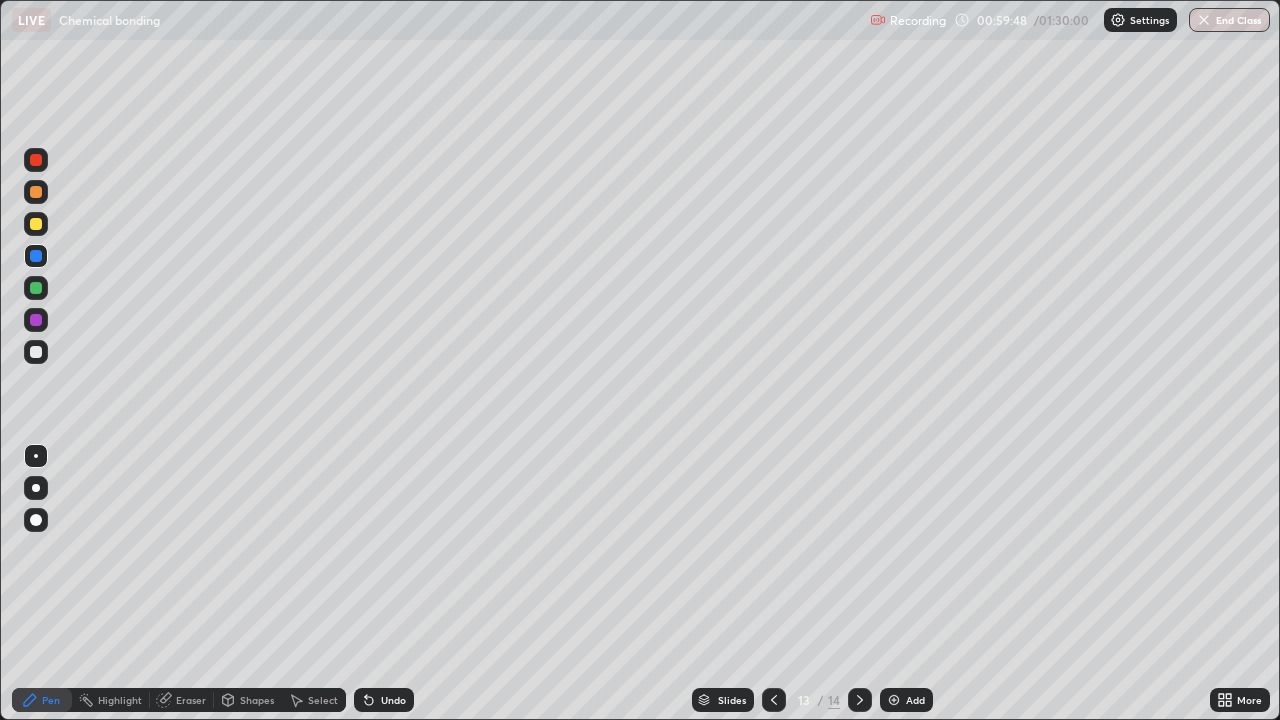 click at bounding box center (36, 192) 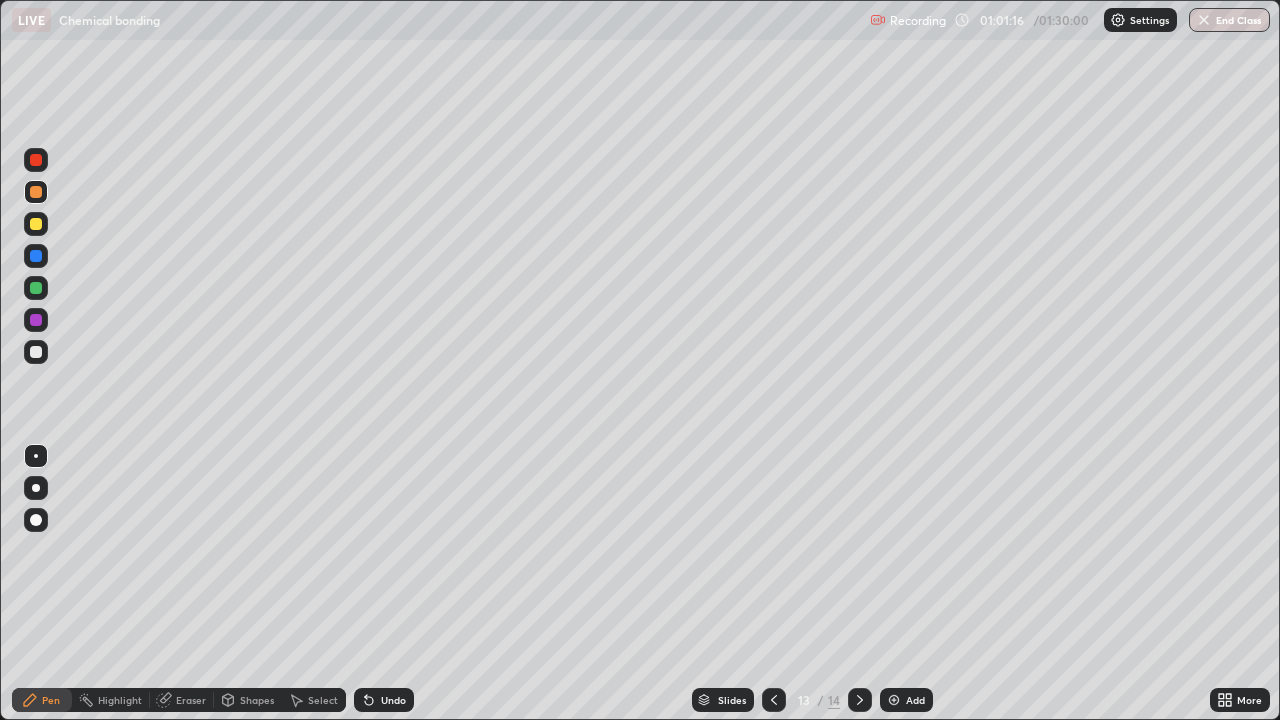 click at bounding box center [36, 256] 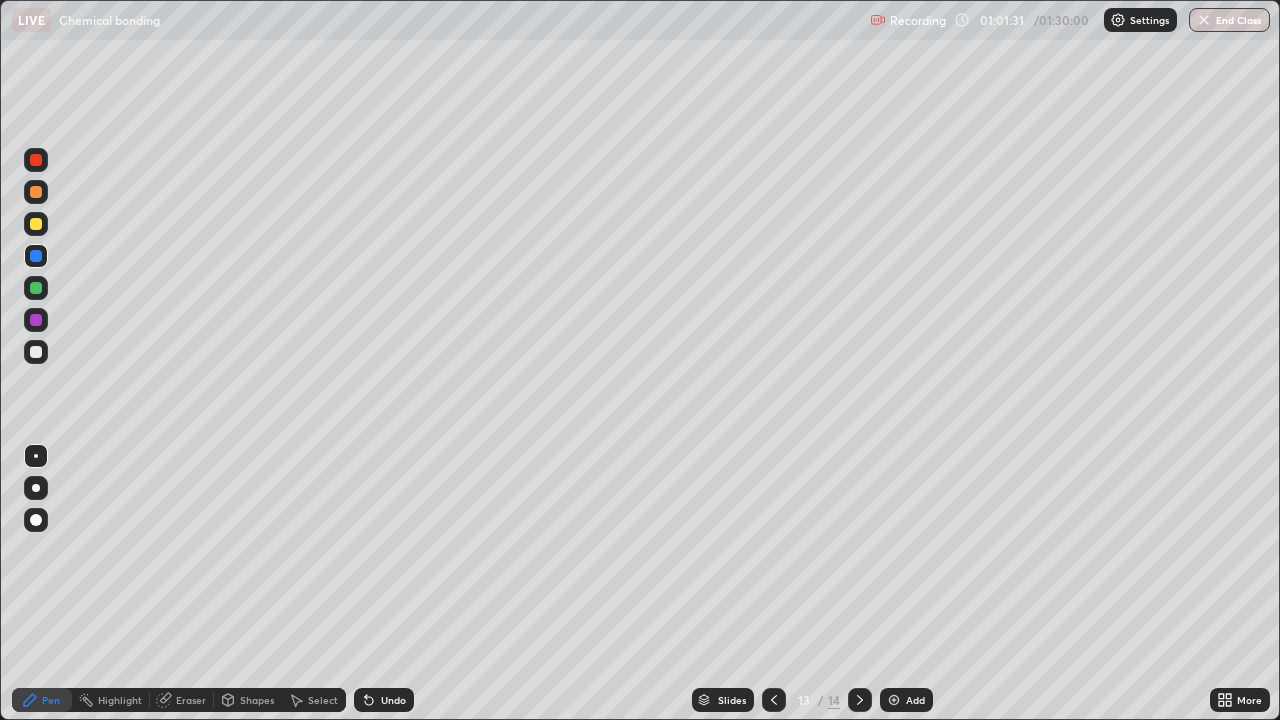 click at bounding box center (36, 224) 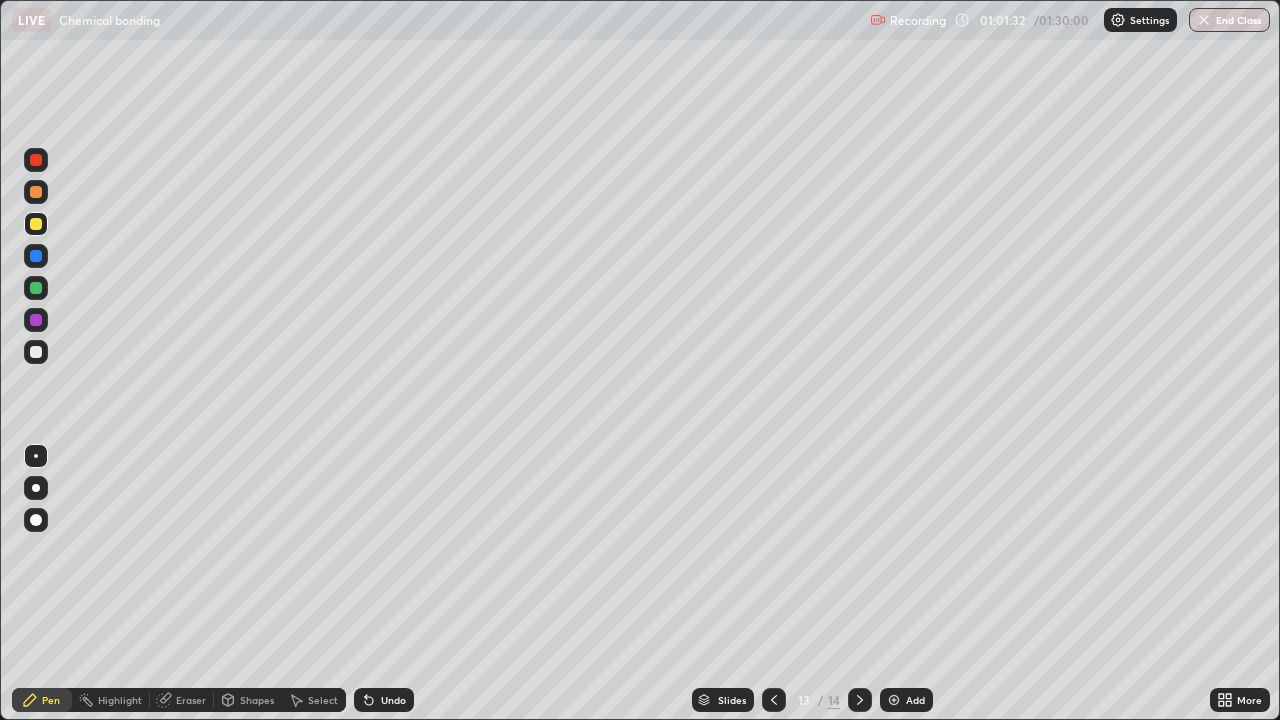click at bounding box center (36, 160) 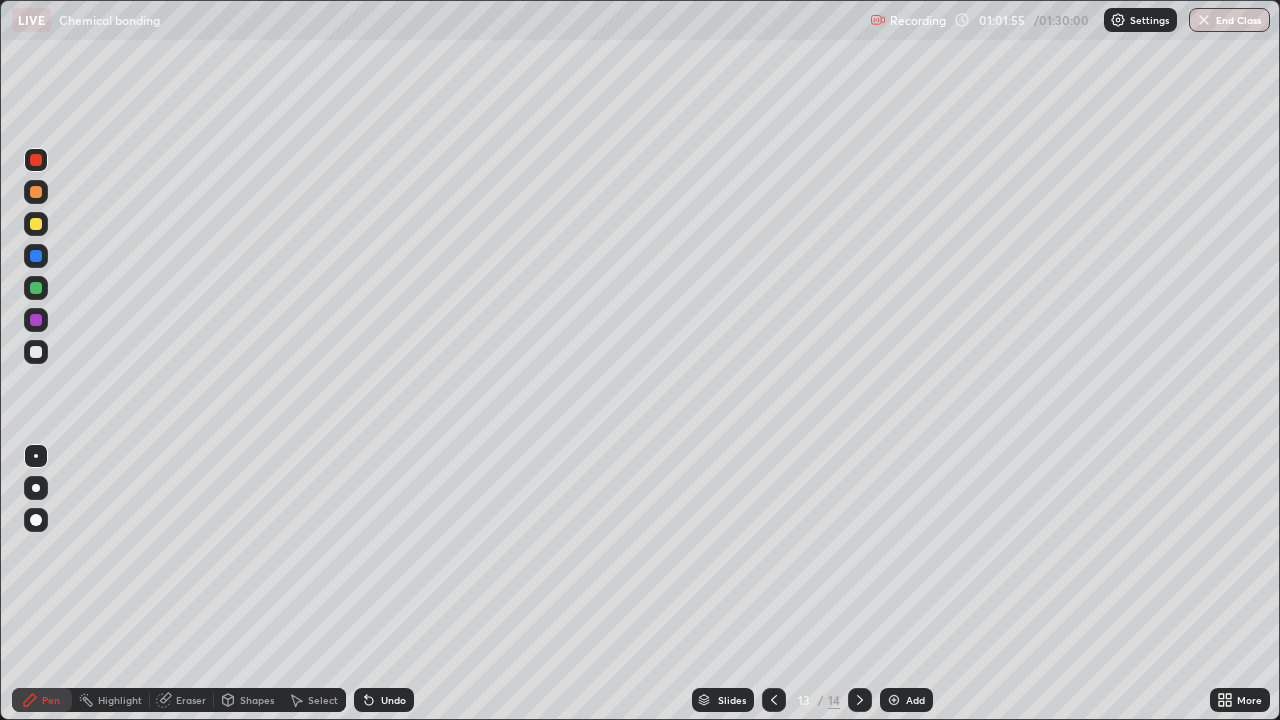click on "Add" at bounding box center [906, 700] 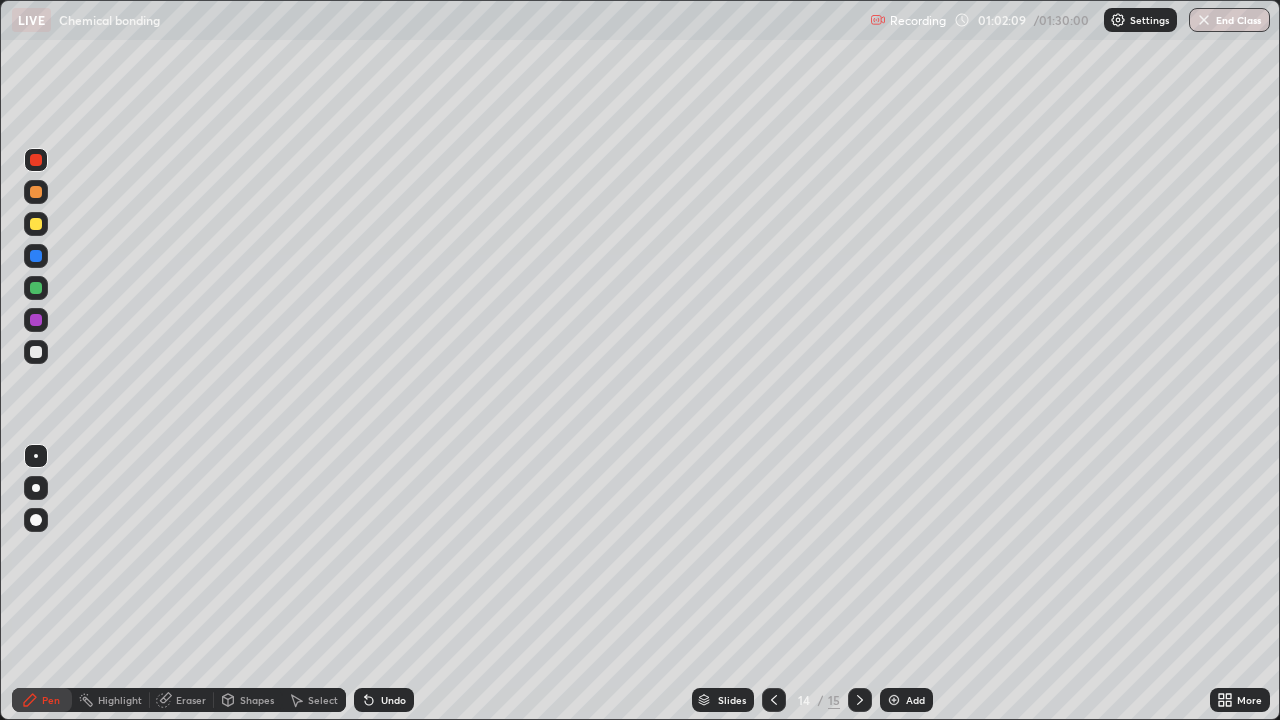 click at bounding box center [774, 700] 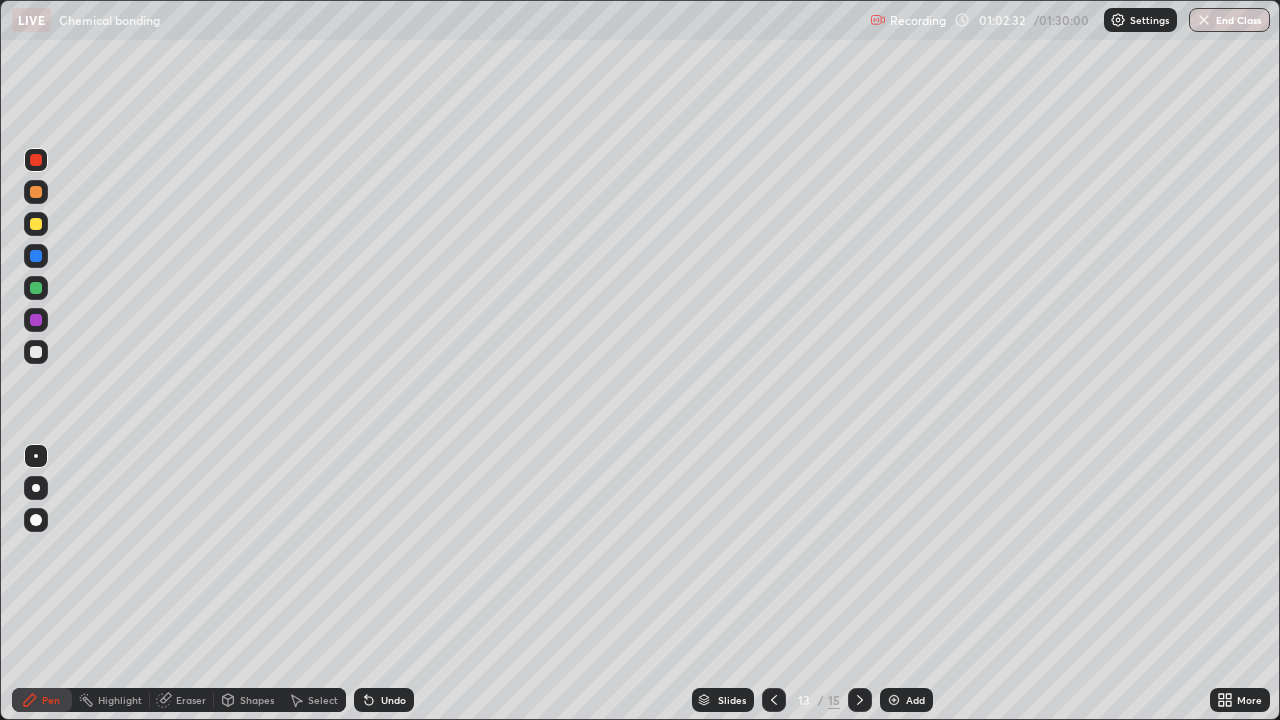 click 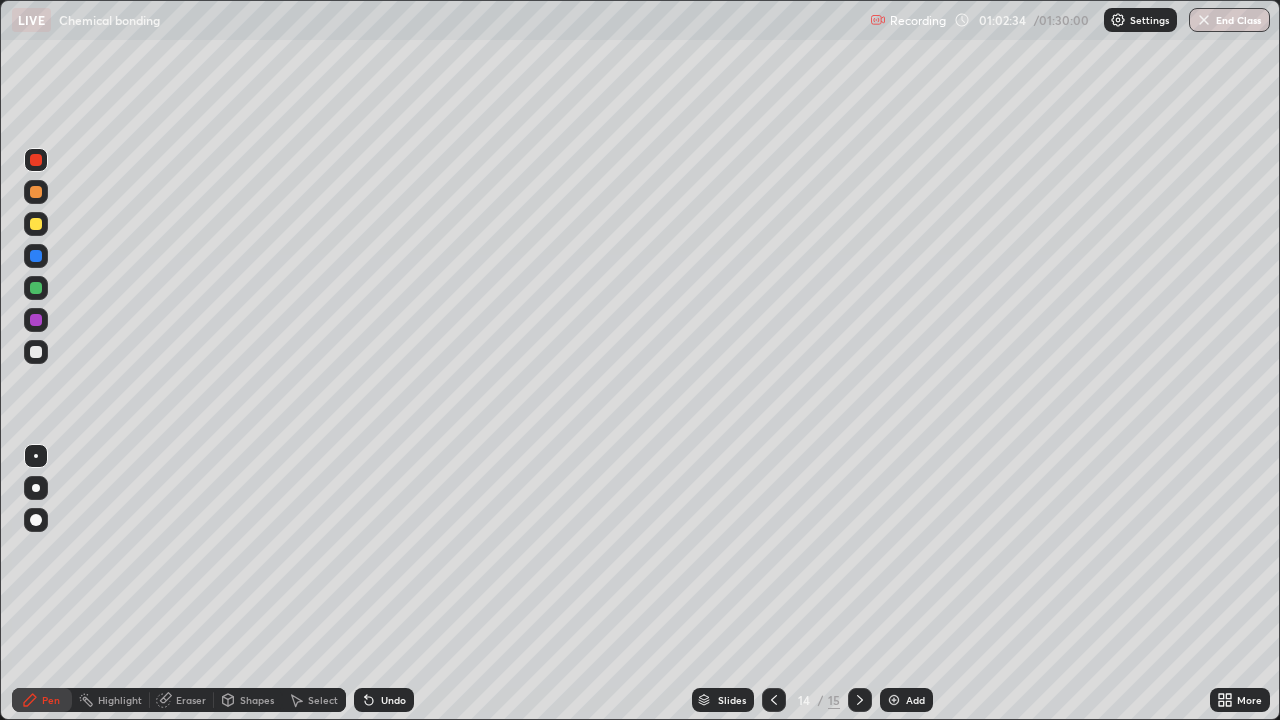 click at bounding box center [774, 700] 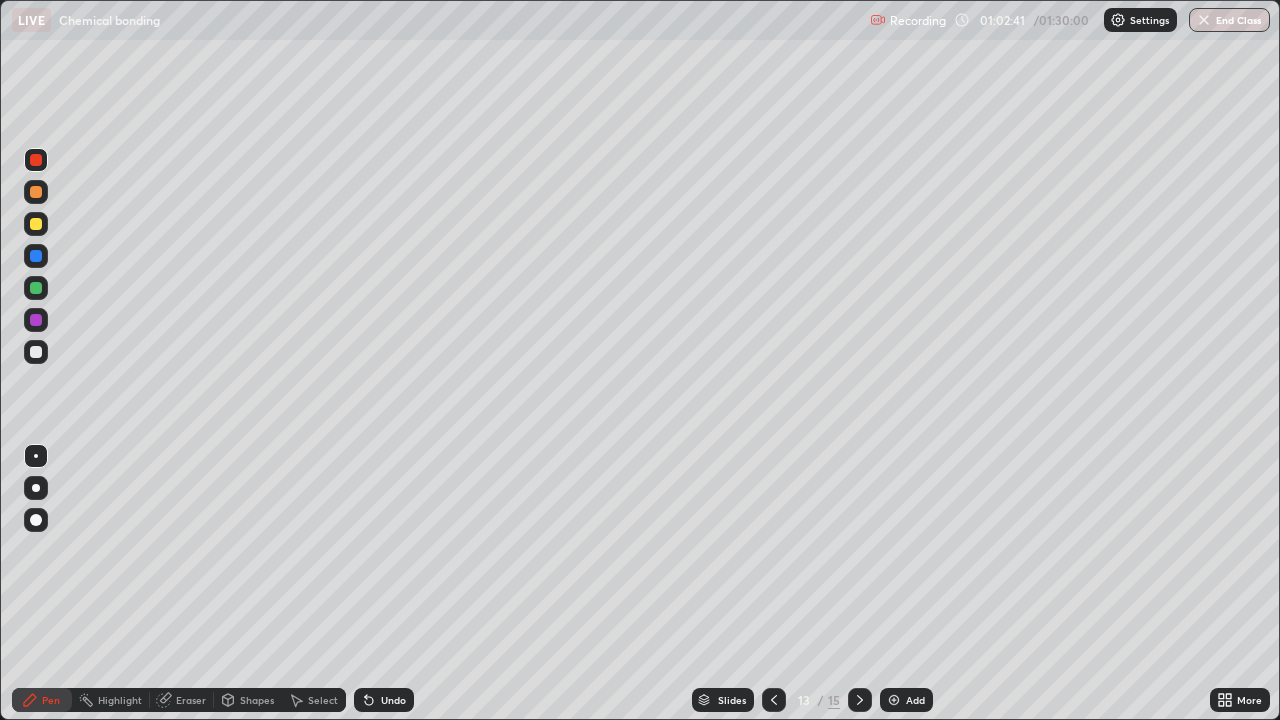 click 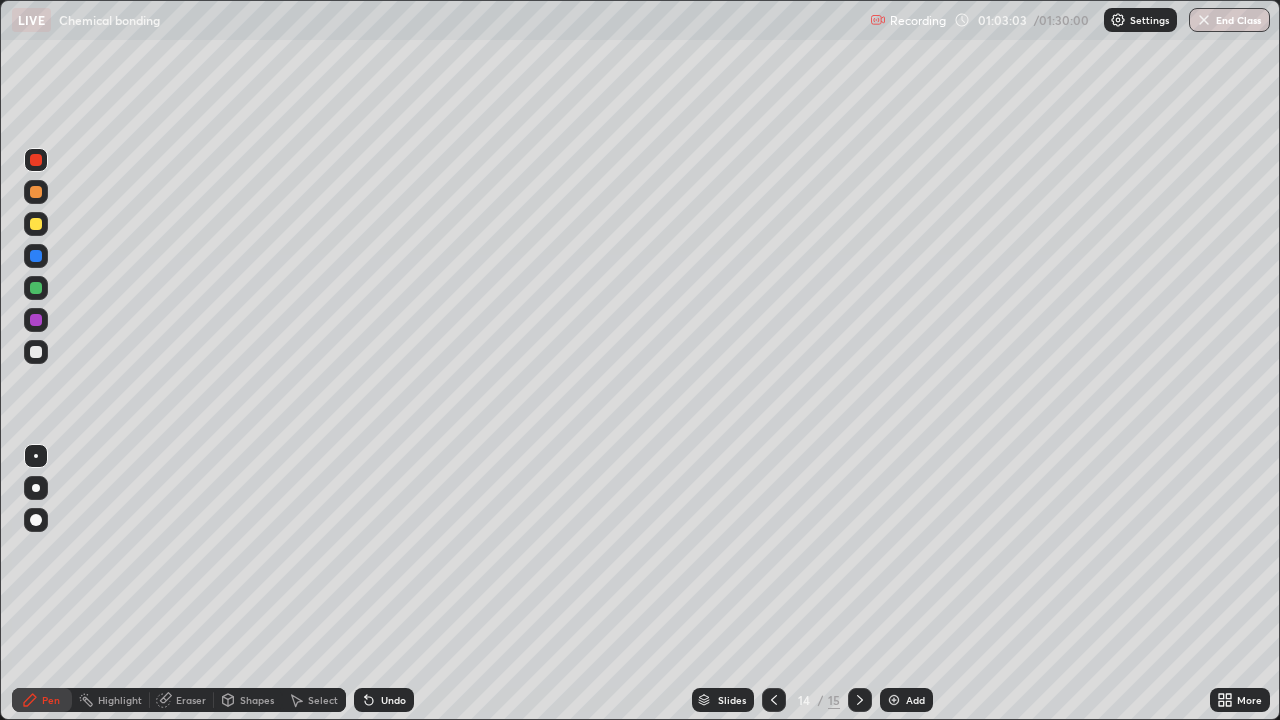click 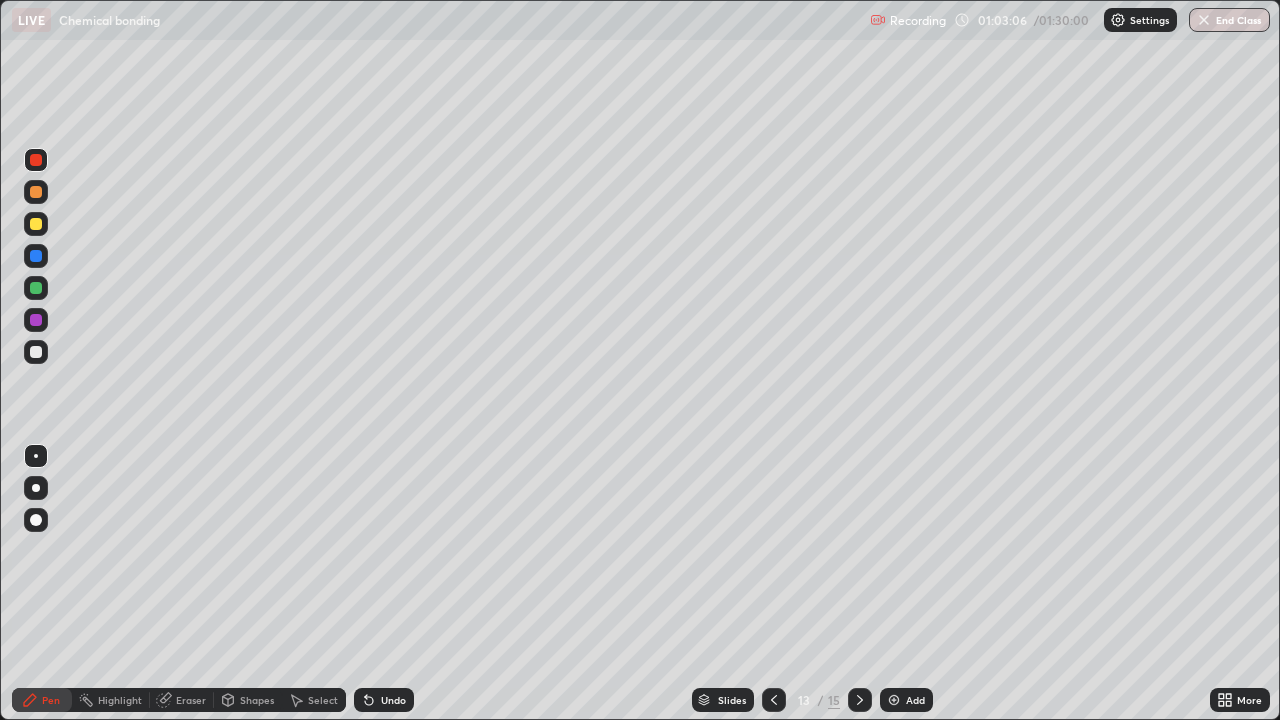 click at bounding box center (36, 320) 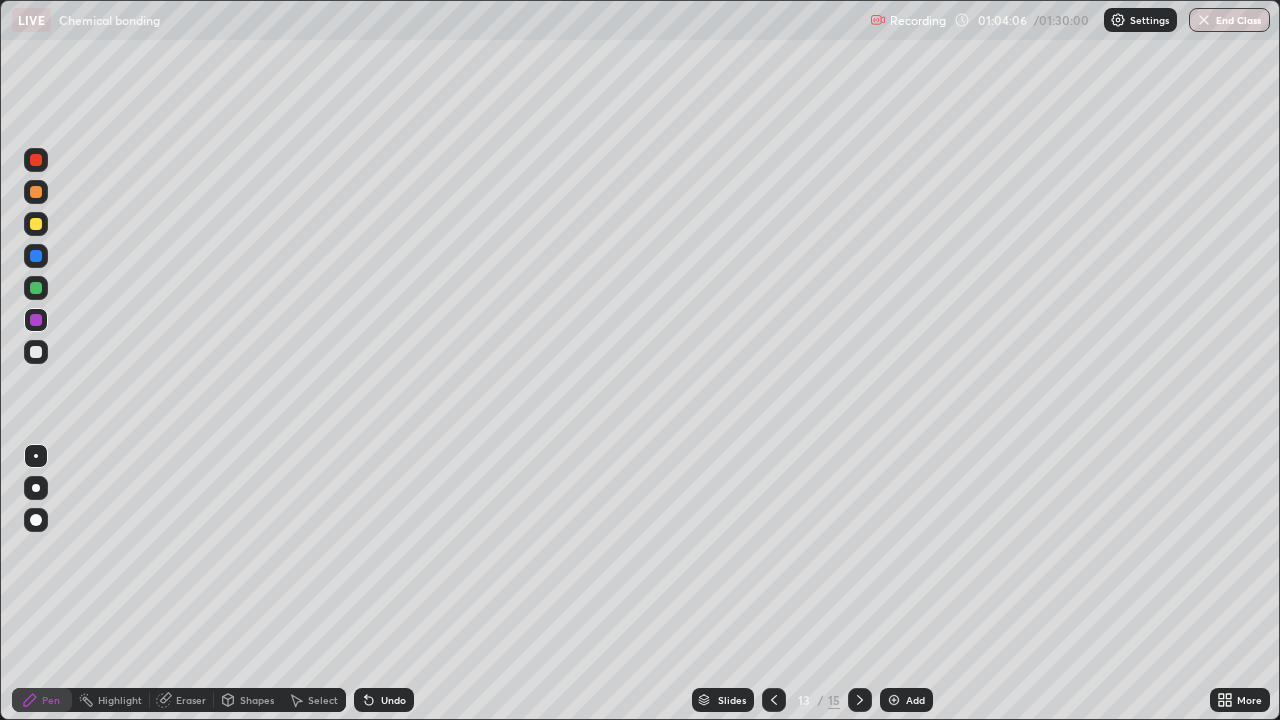click at bounding box center [36, 160] 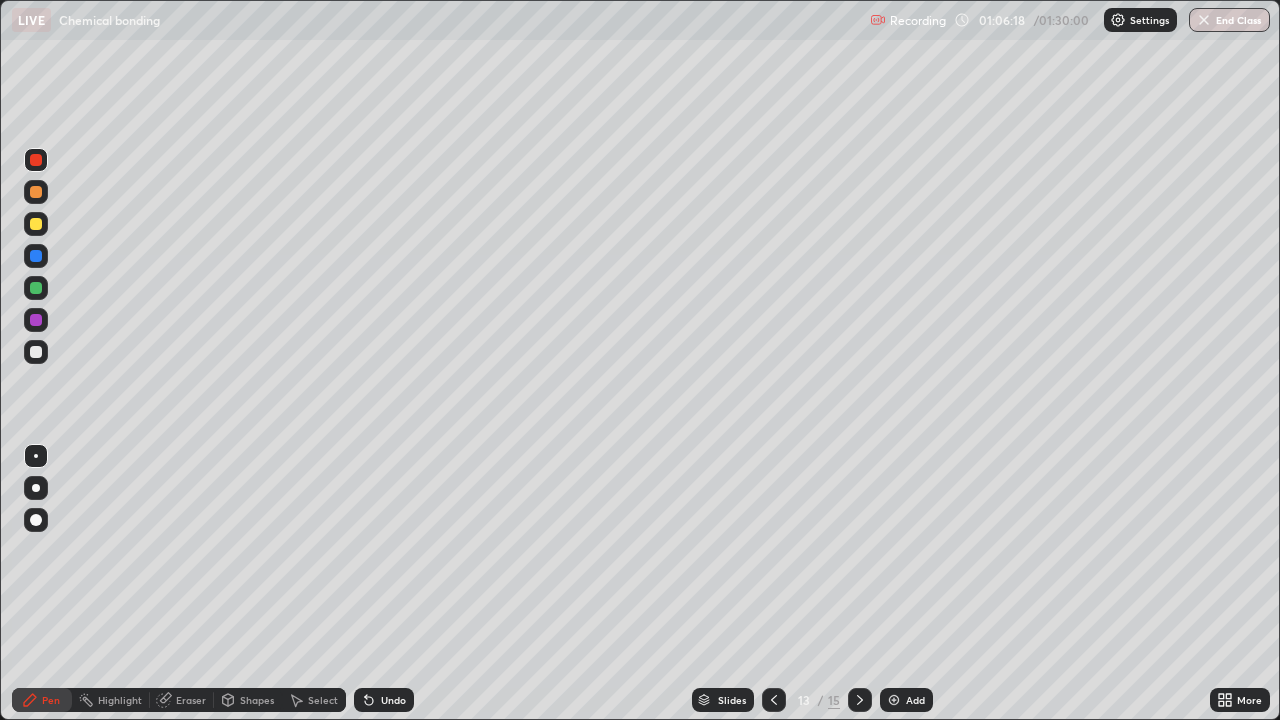 click at bounding box center [860, 700] 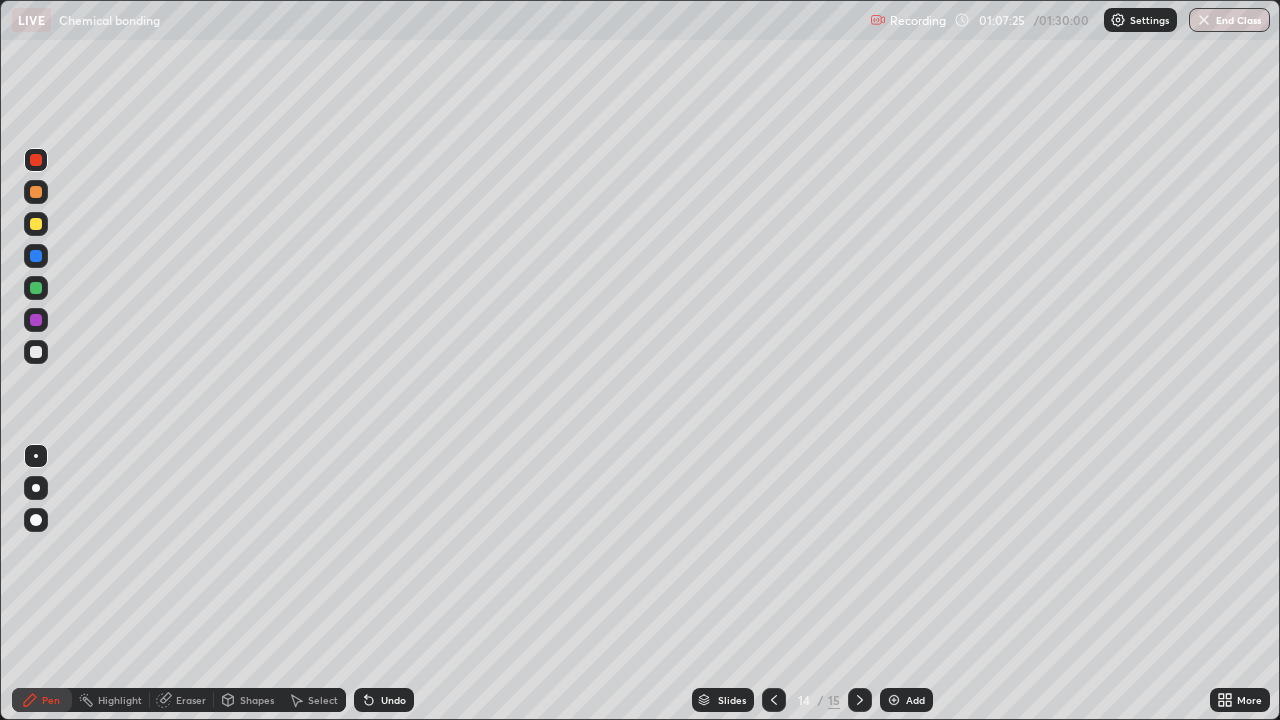 click 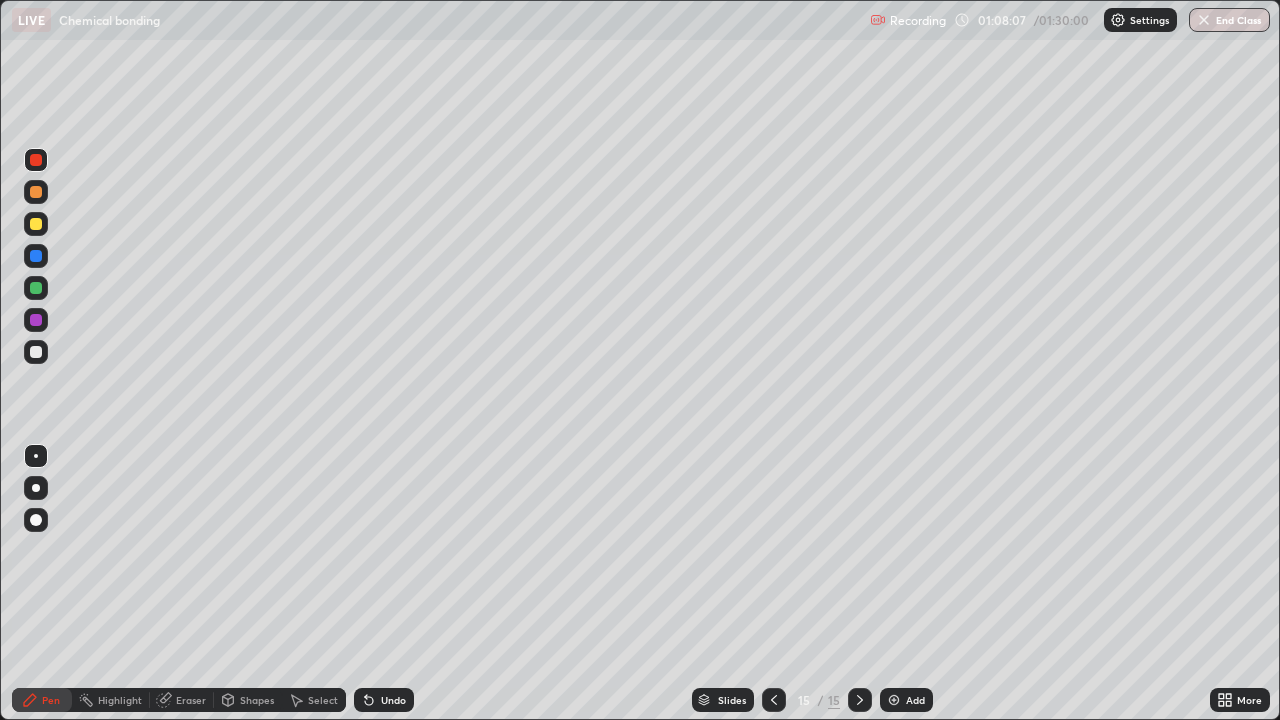 click at bounding box center [36, 320] 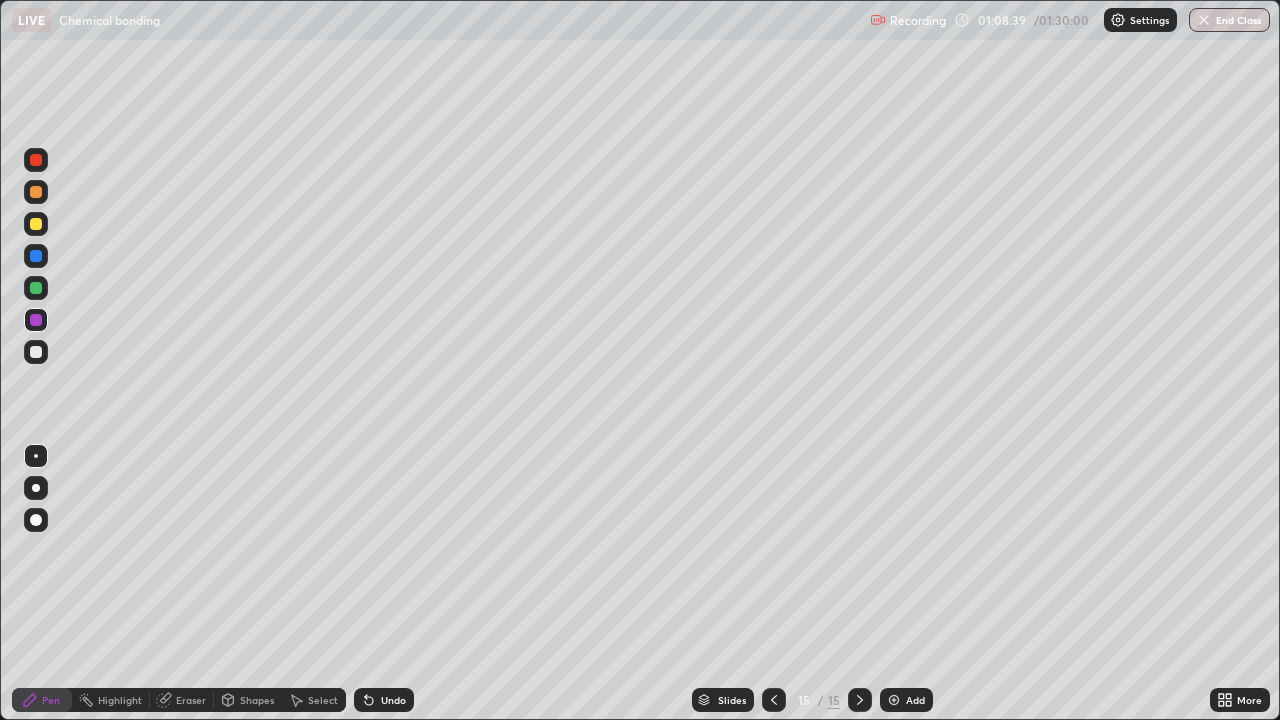 click at bounding box center [36, 288] 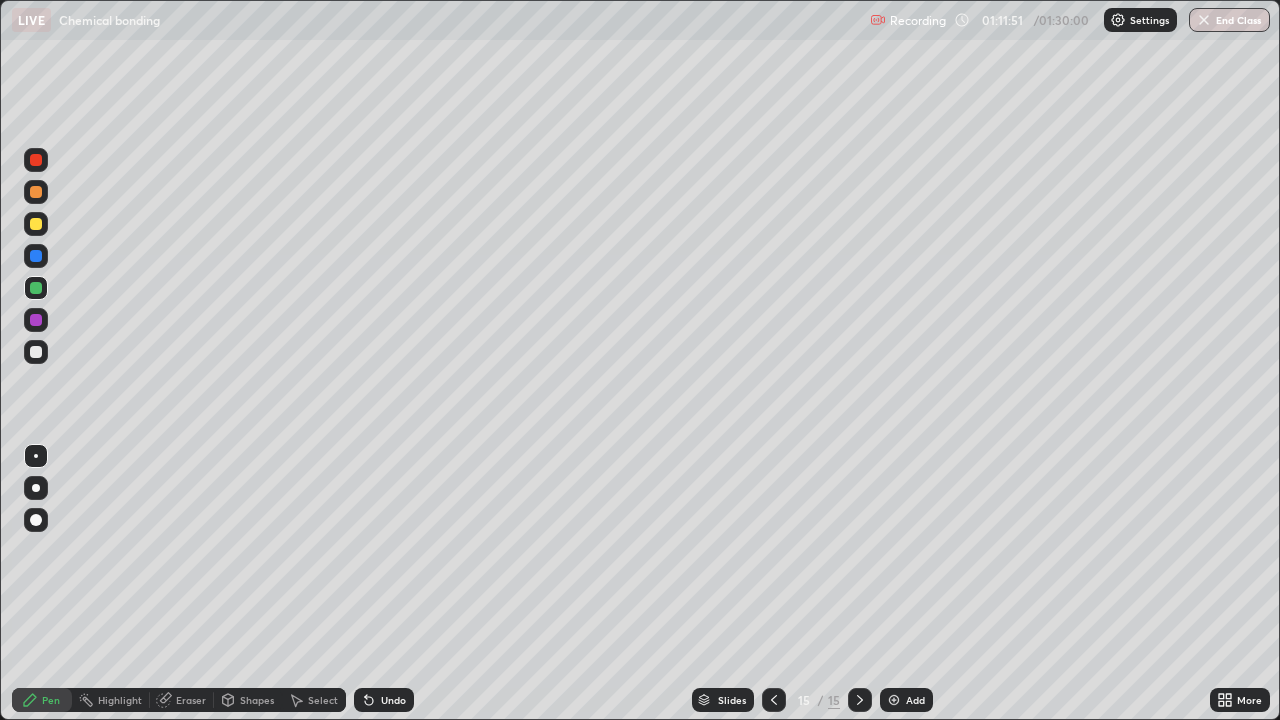 click at bounding box center (36, 256) 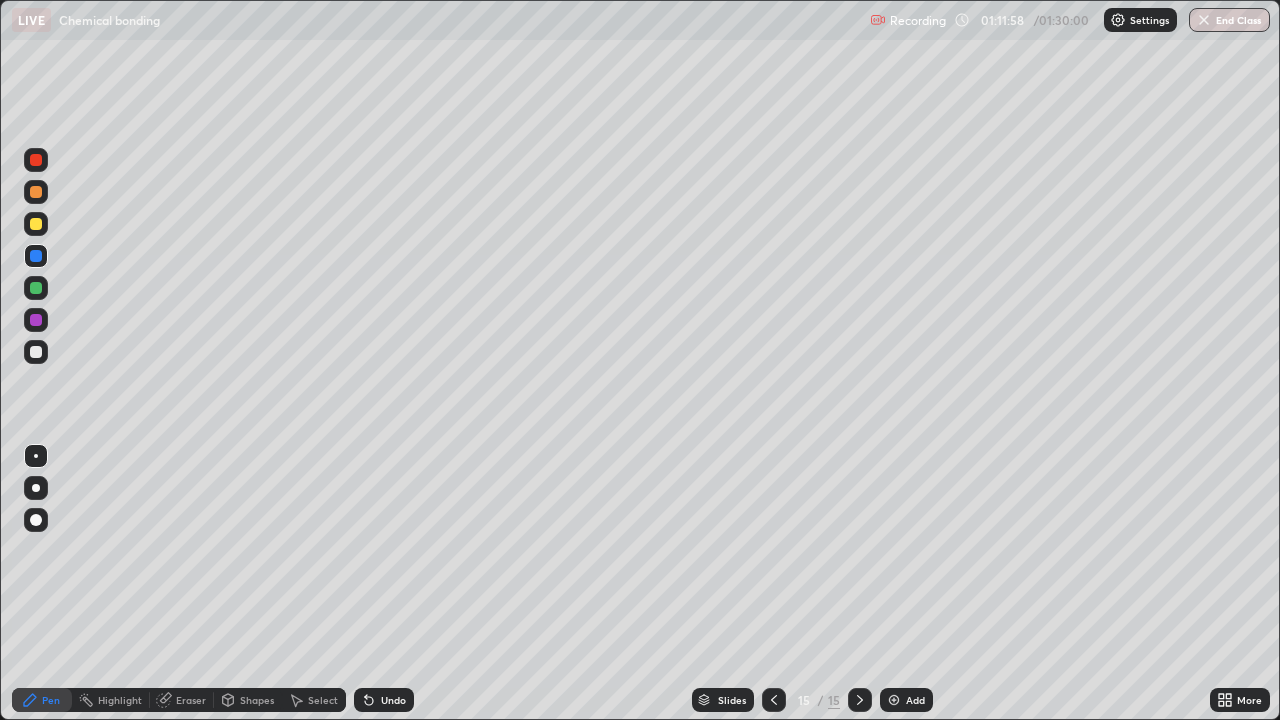 click at bounding box center [36, 224] 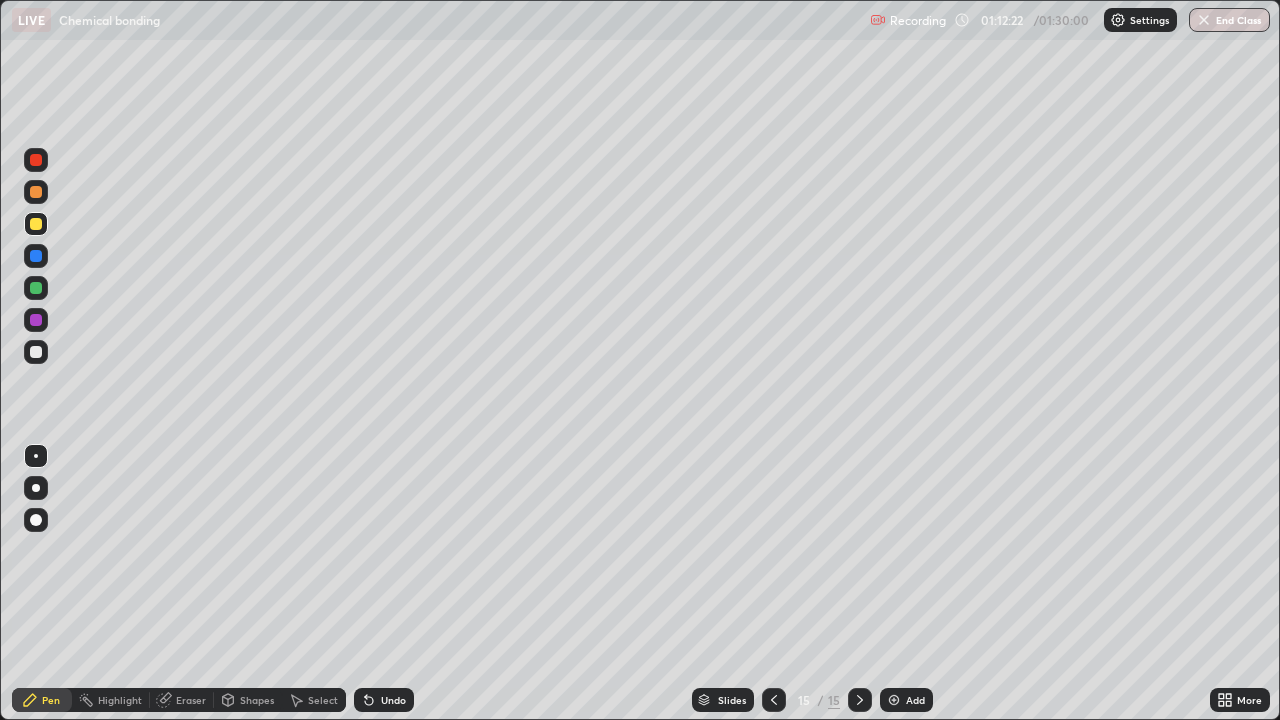 click at bounding box center [36, 288] 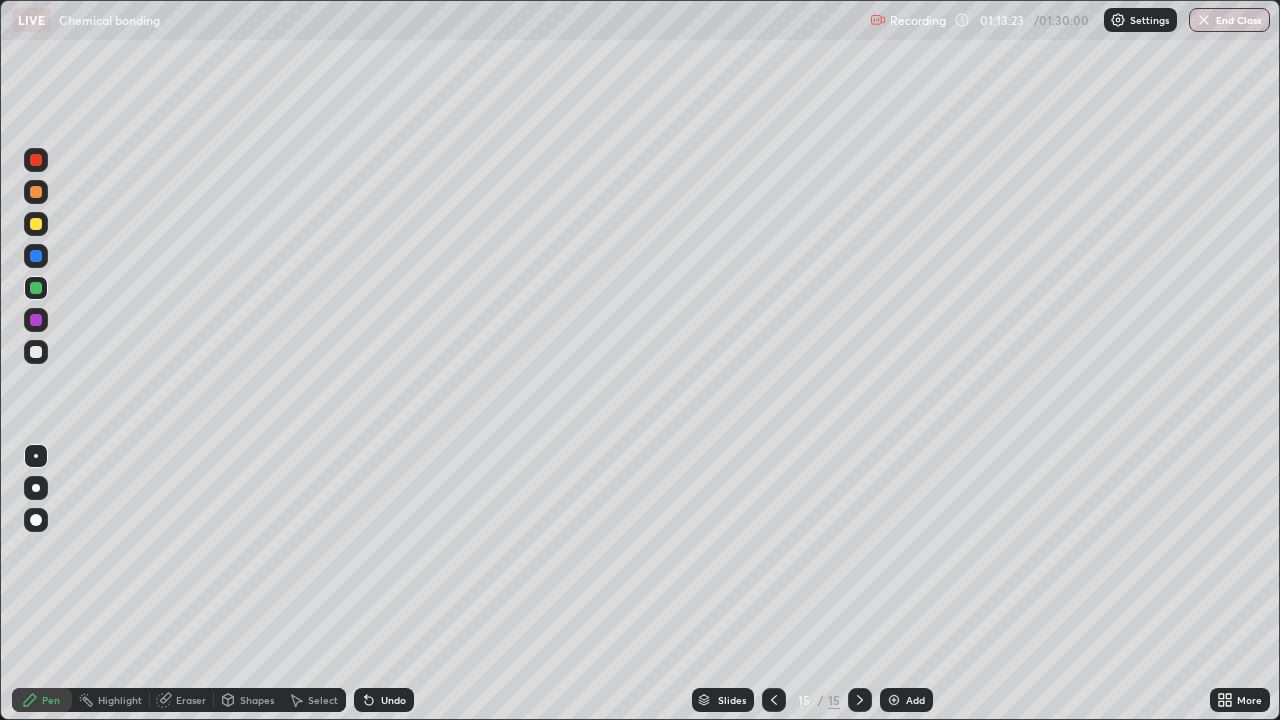 click on "Add" at bounding box center (915, 700) 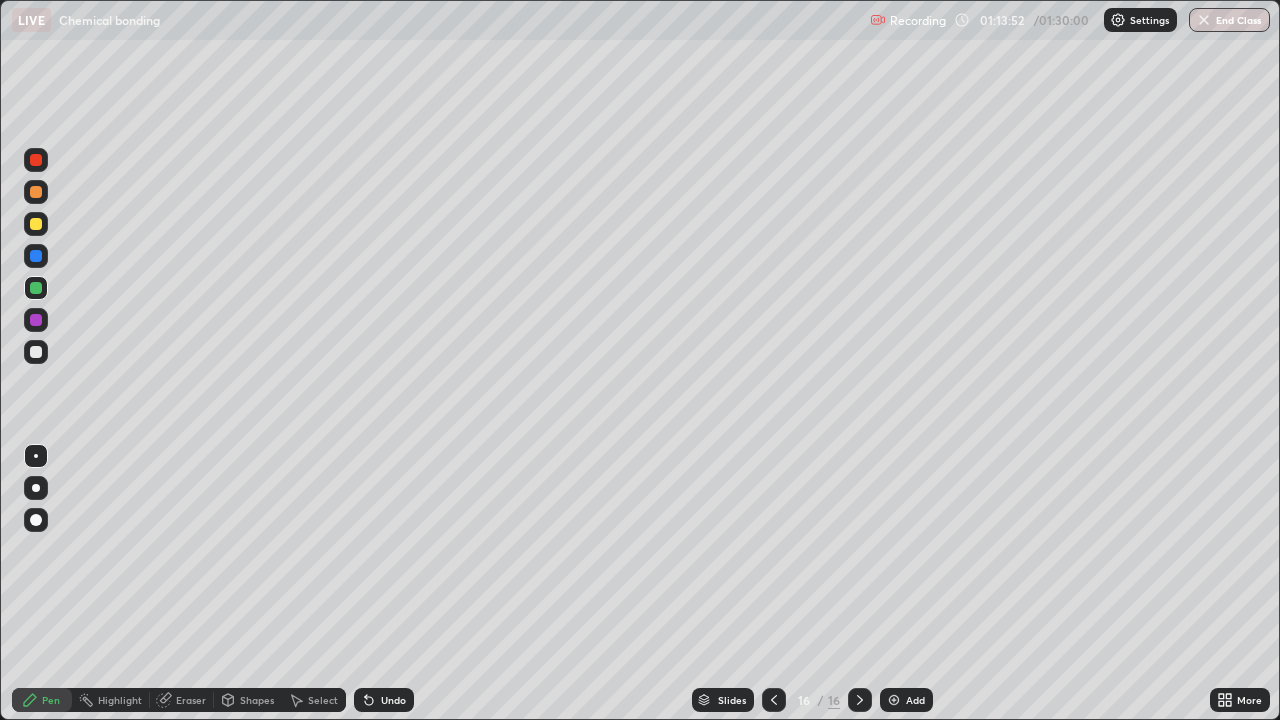 click at bounding box center (36, 320) 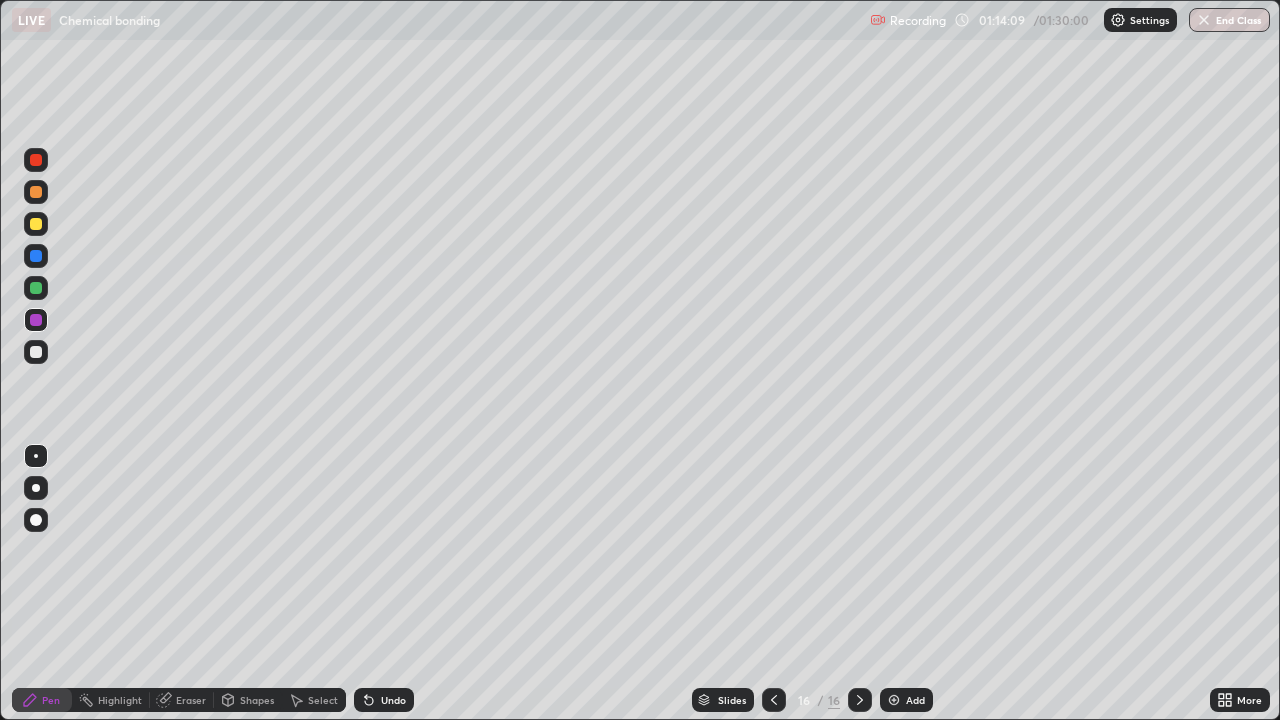 click at bounding box center (36, 288) 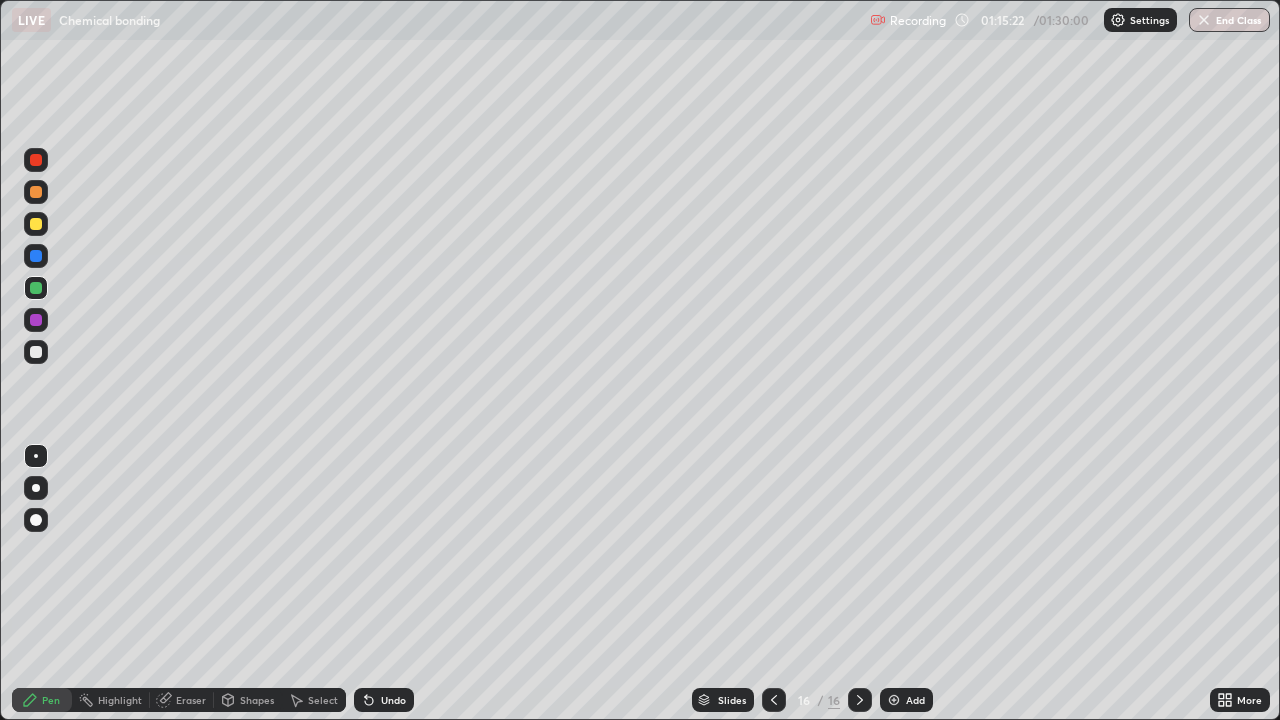 click at bounding box center (36, 160) 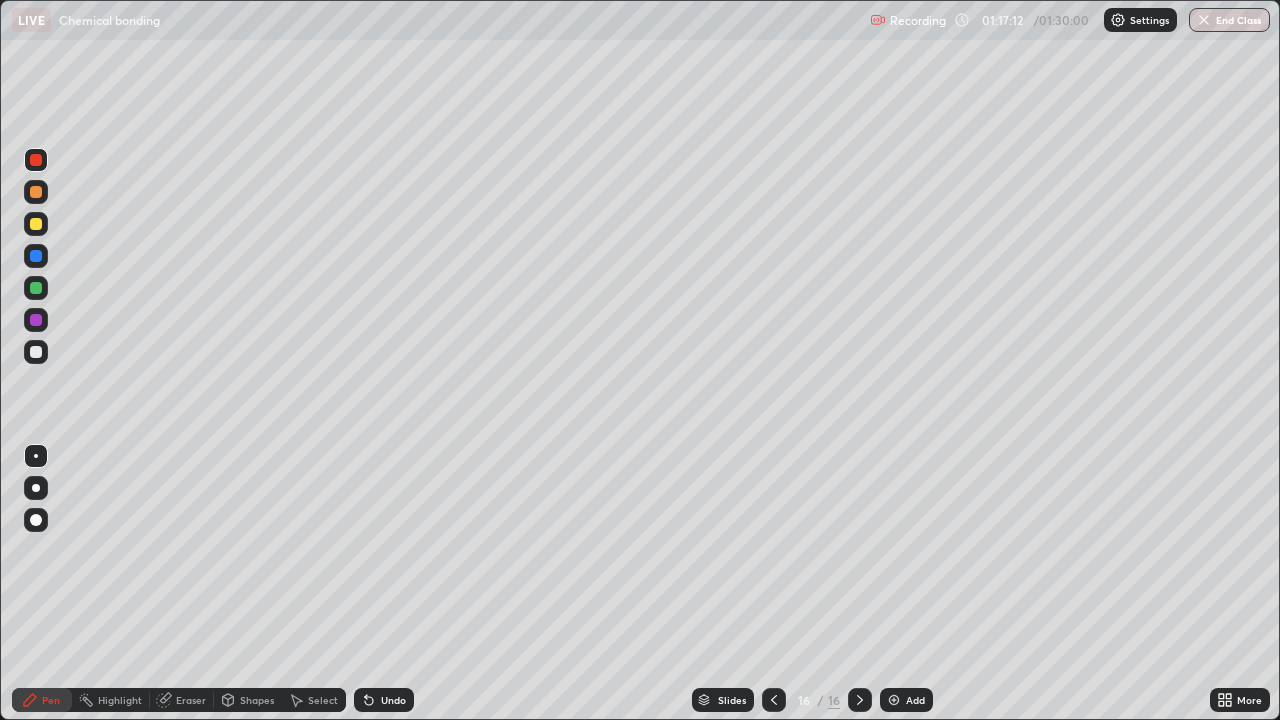 click at bounding box center (36, 288) 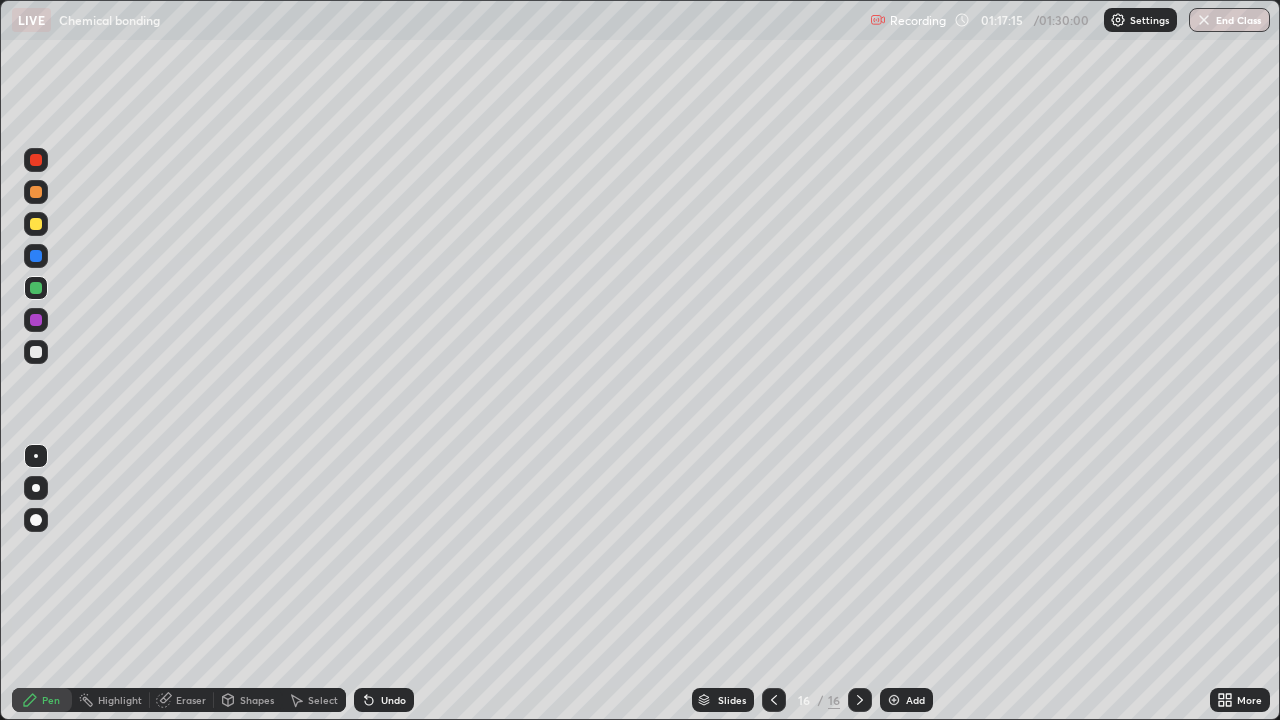 click at bounding box center [36, 256] 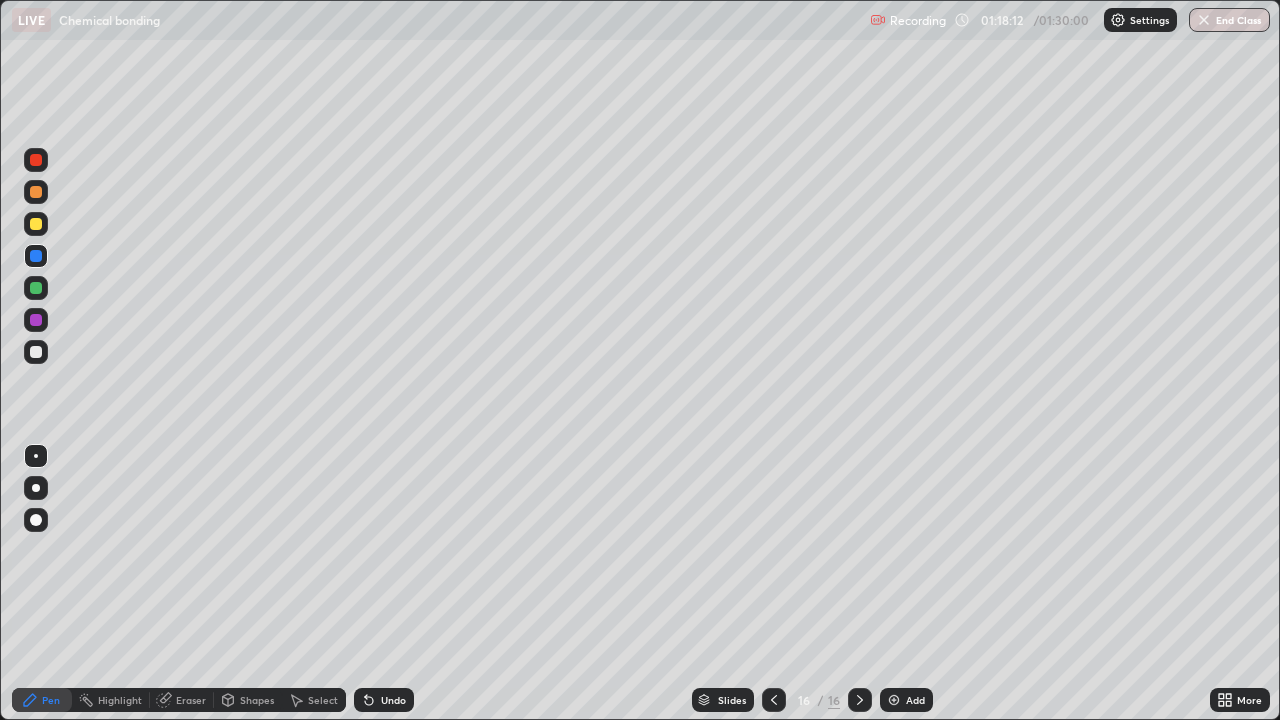 click at bounding box center [36, 224] 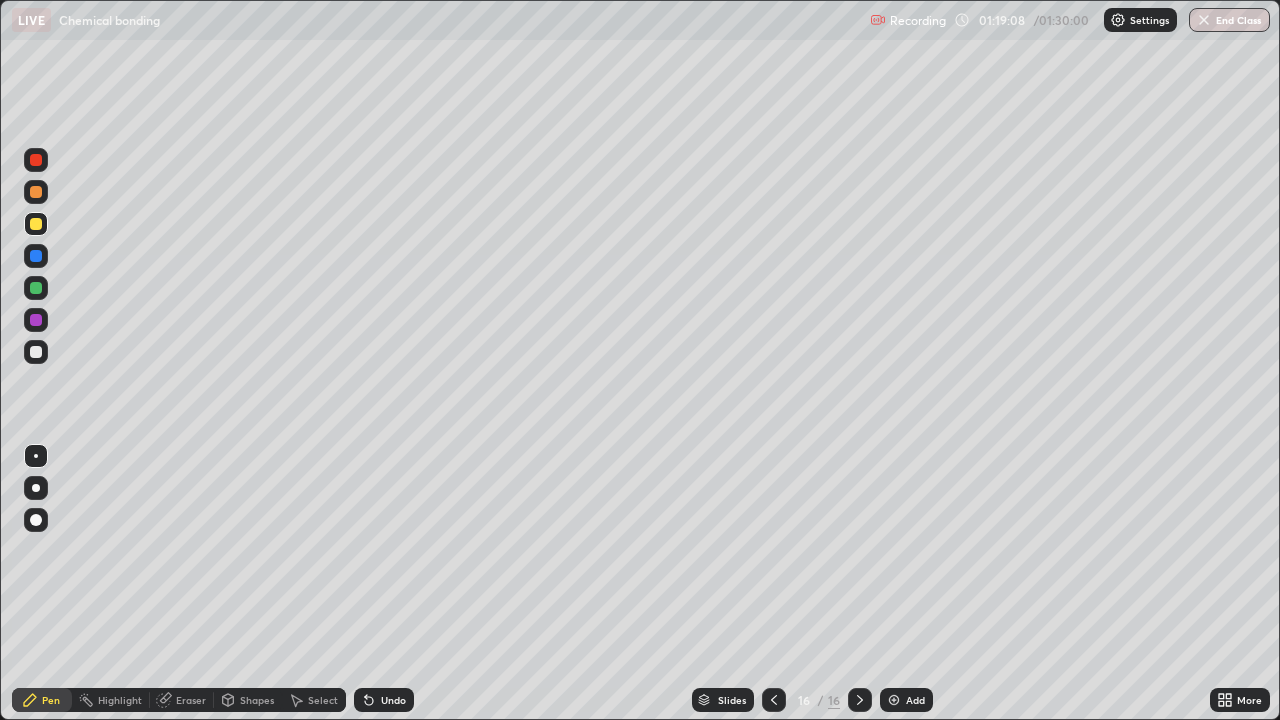 click at bounding box center (36, 192) 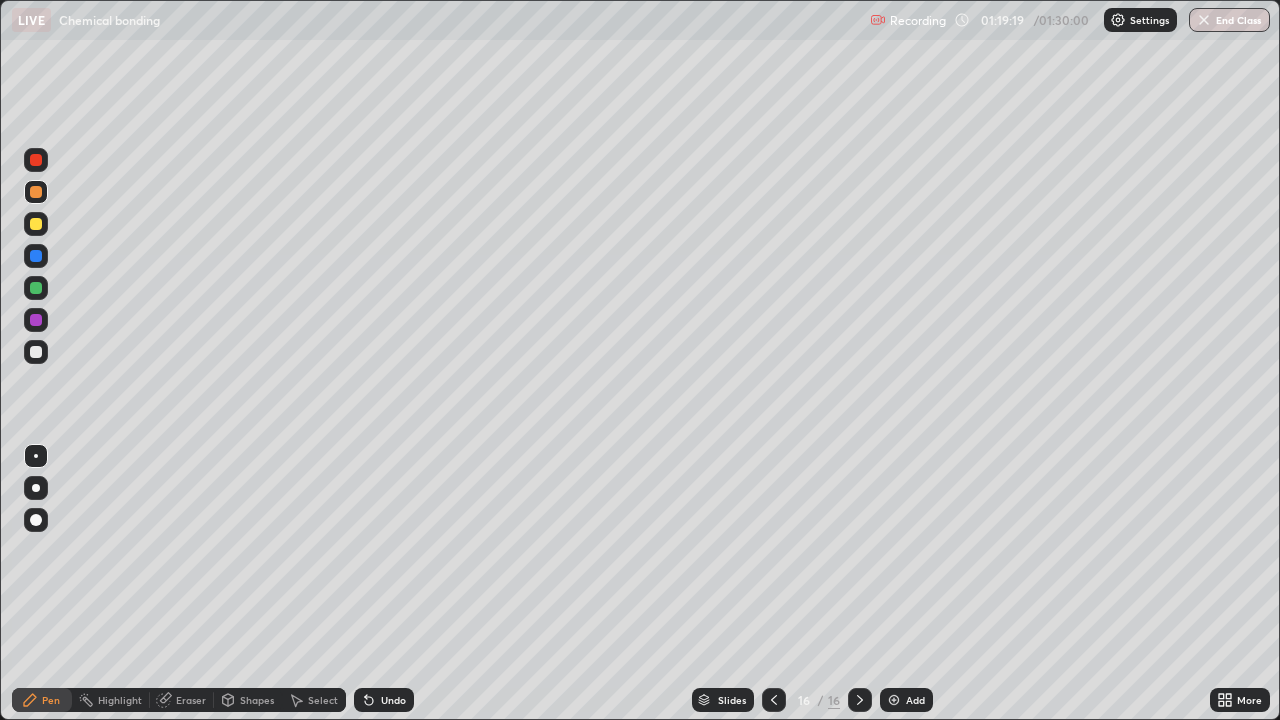 click on "Add" at bounding box center [906, 700] 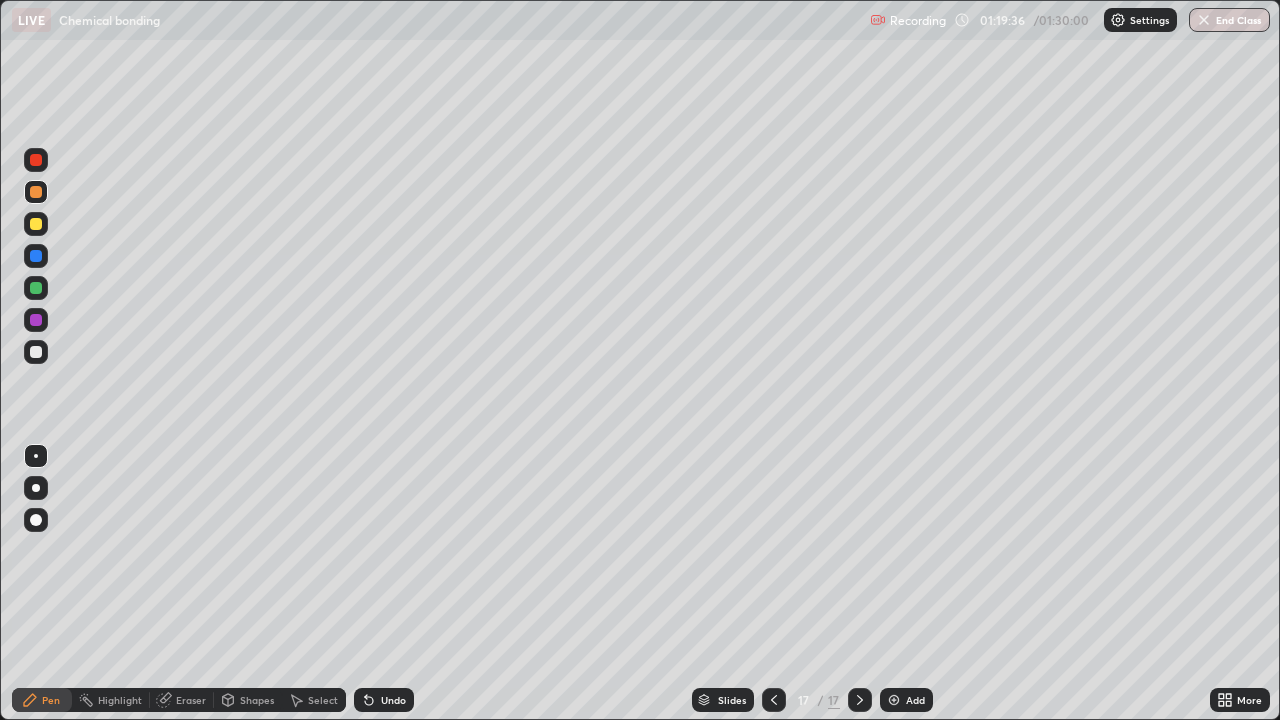 click at bounding box center (36, 320) 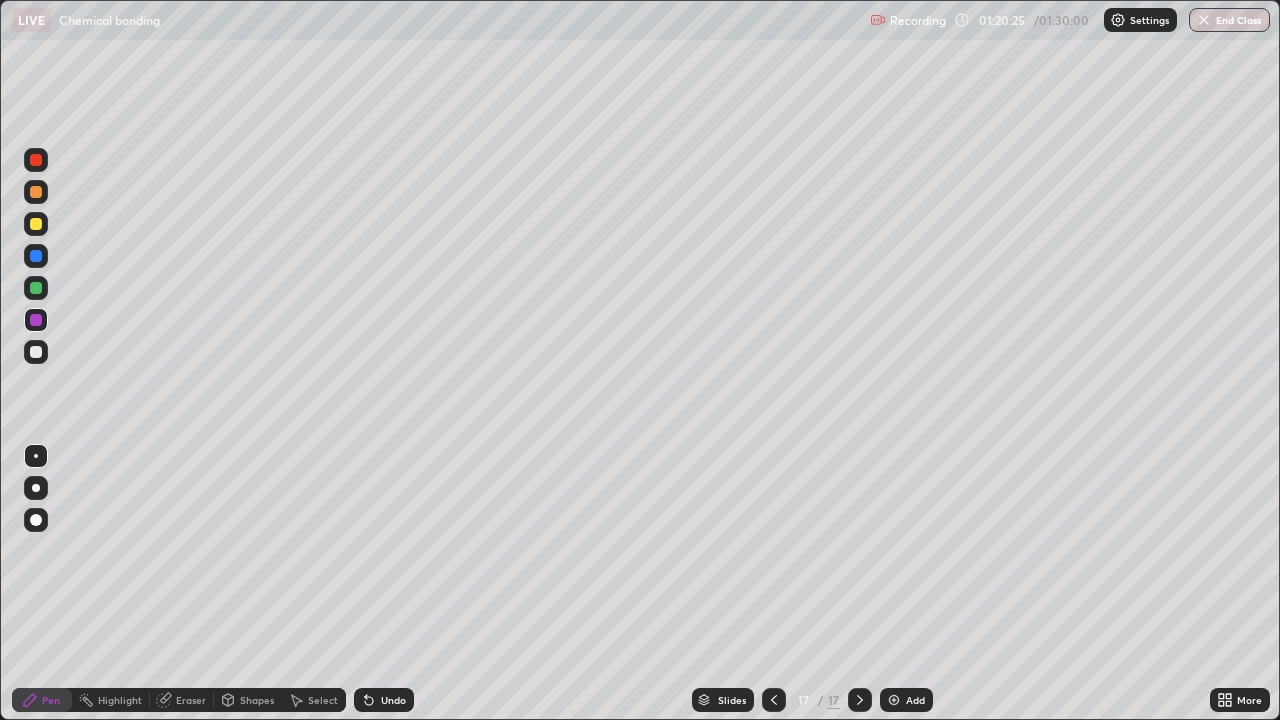click 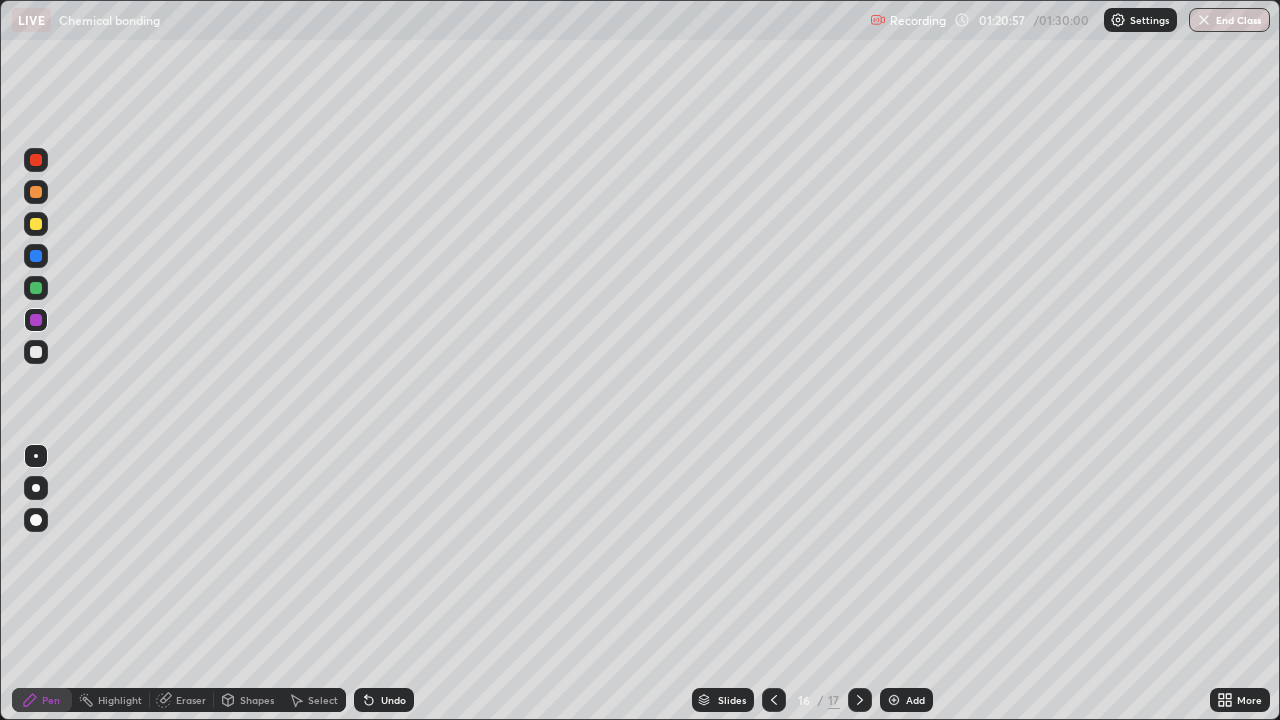 click 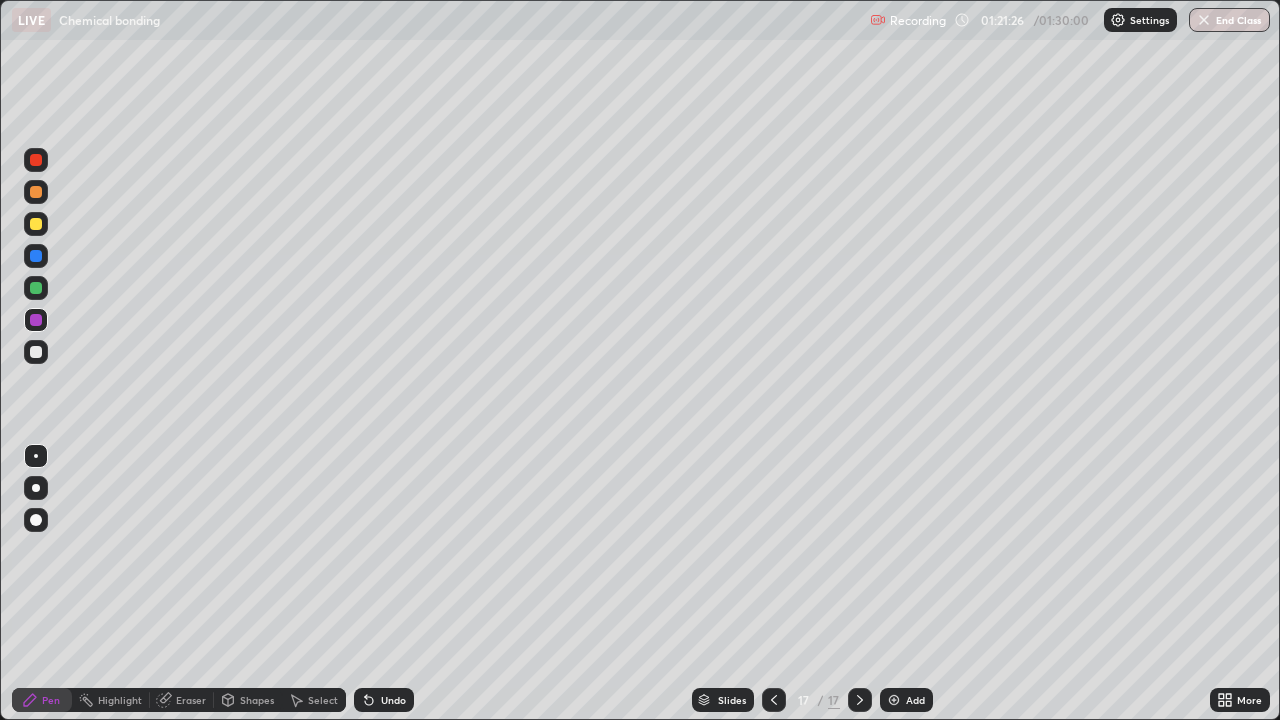 click at bounding box center [36, 256] 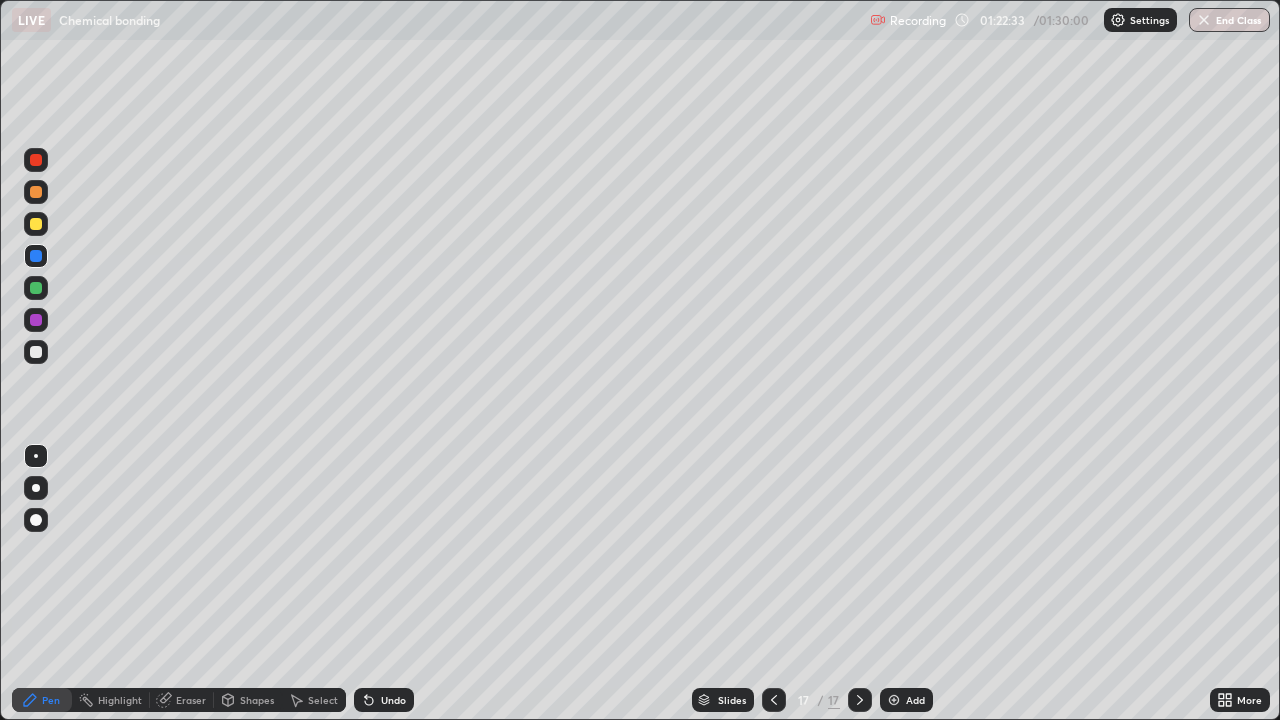 click 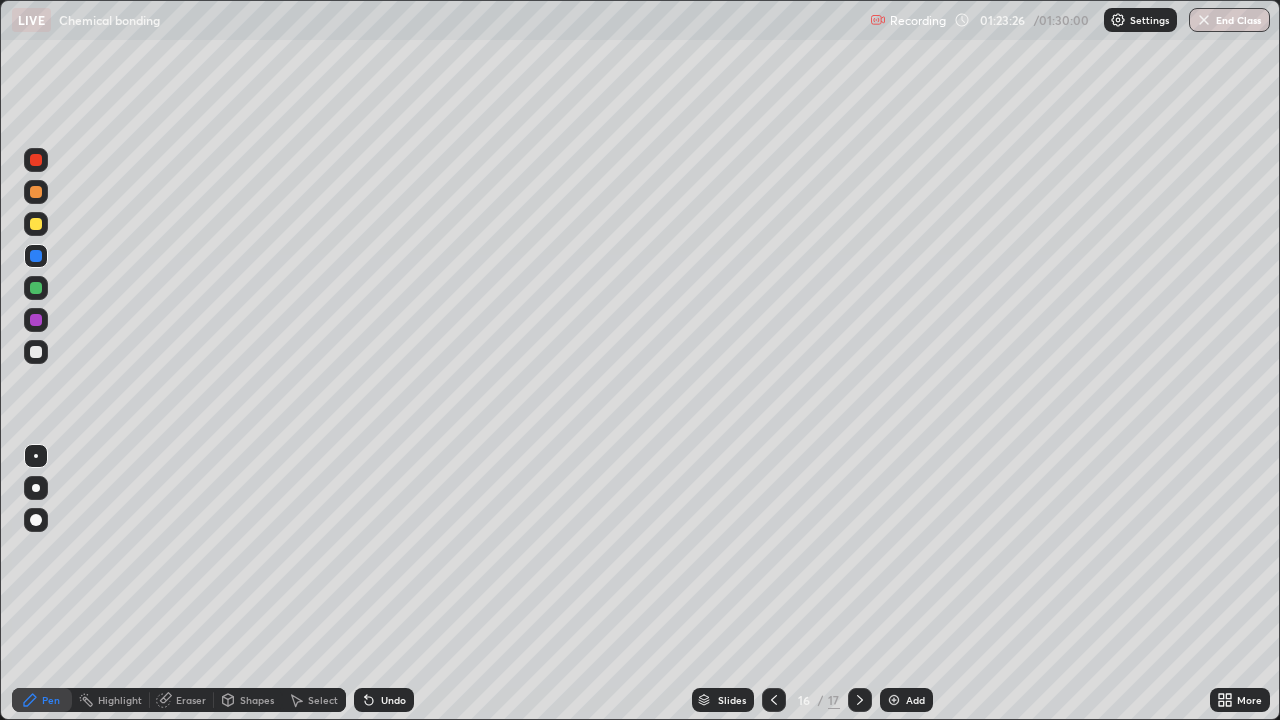 click 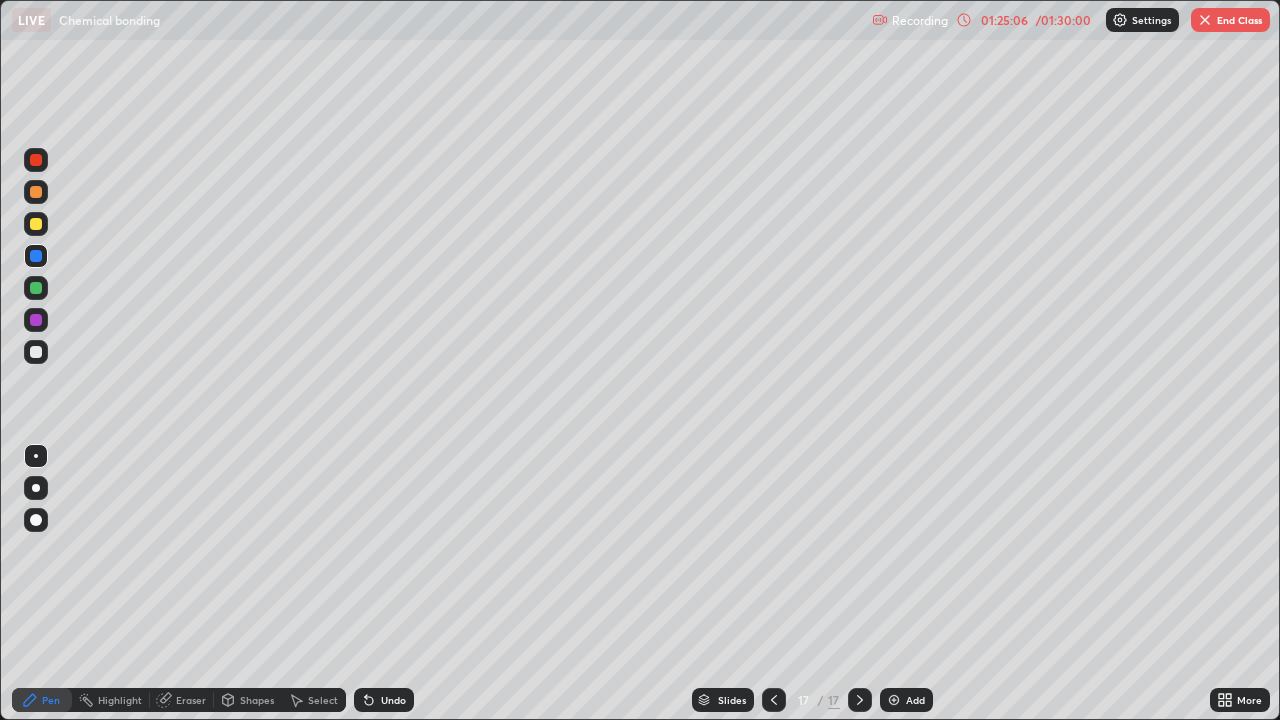 click on "End Class" at bounding box center [1230, 20] 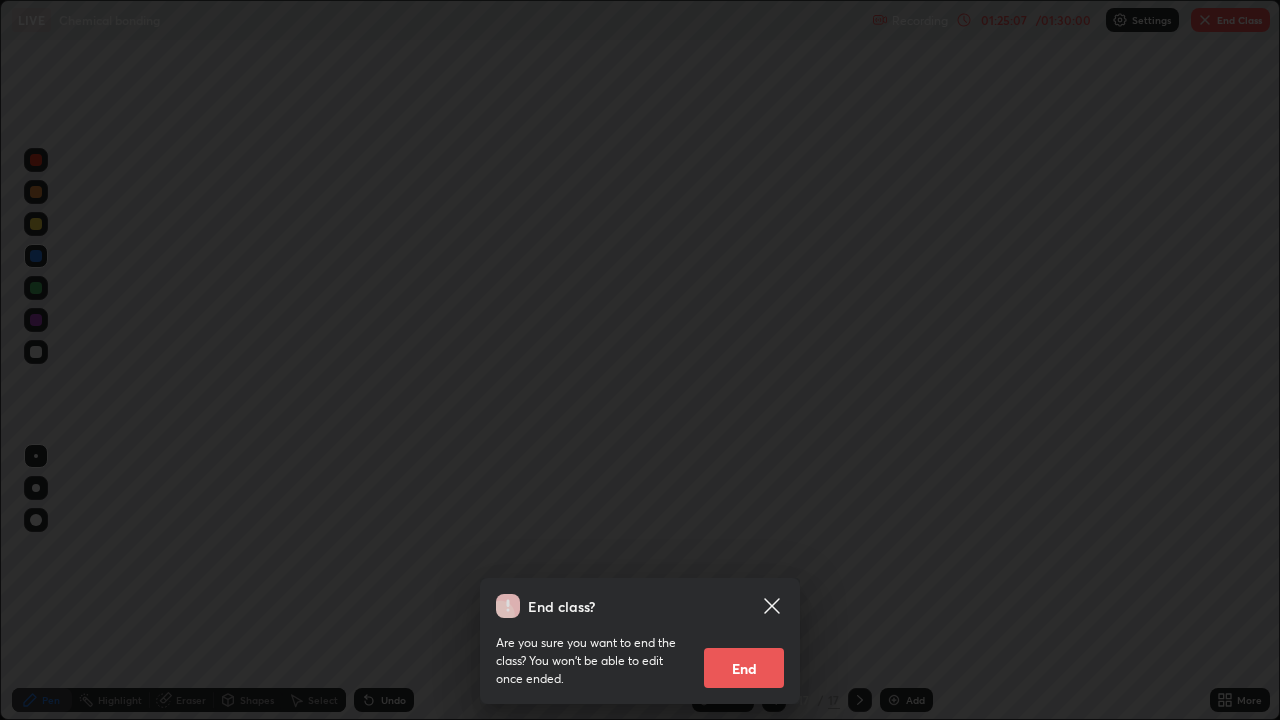 click on "End" at bounding box center (744, 668) 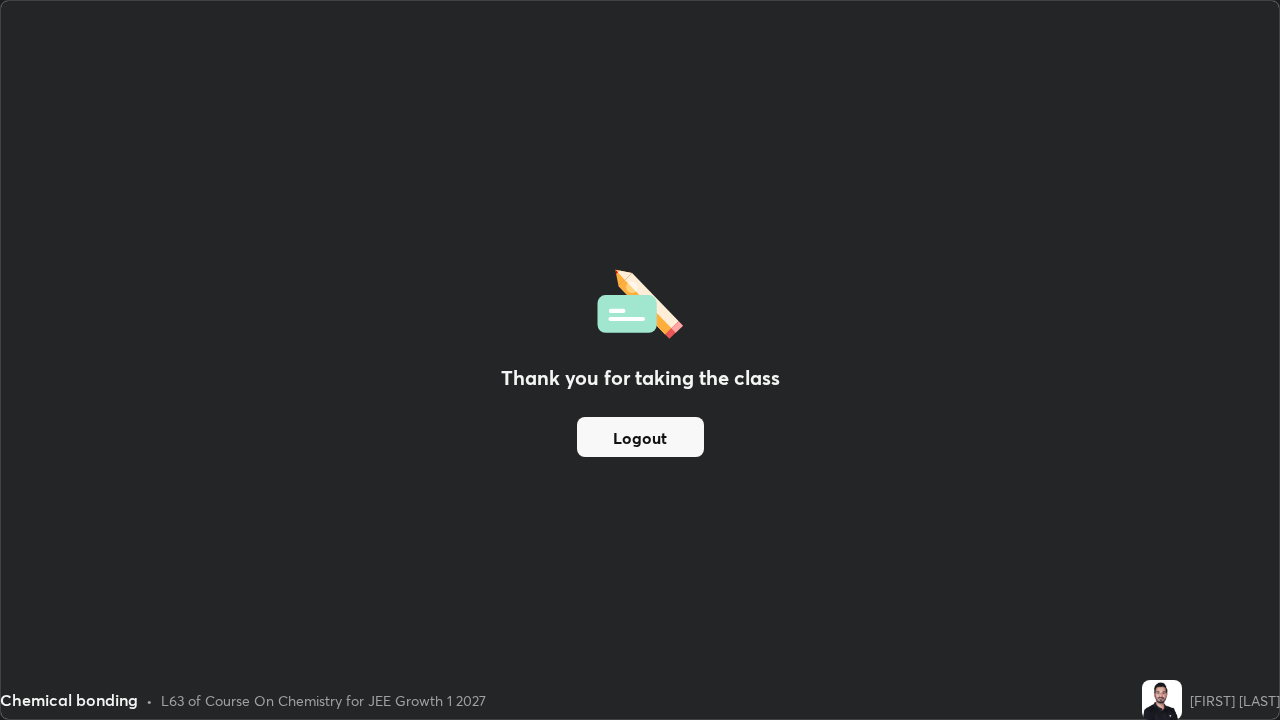 click on "Logout" at bounding box center [640, 437] 